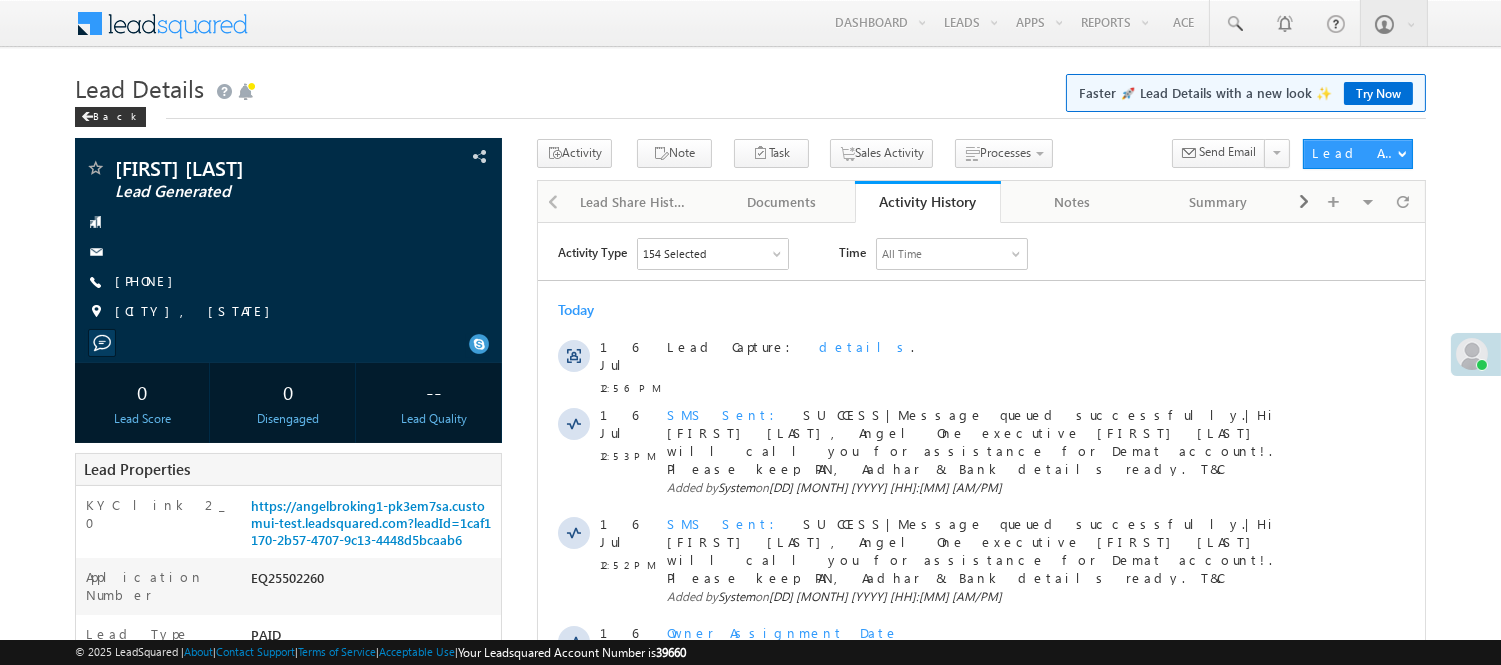 scroll, scrollTop: 0, scrollLeft: 0, axis: both 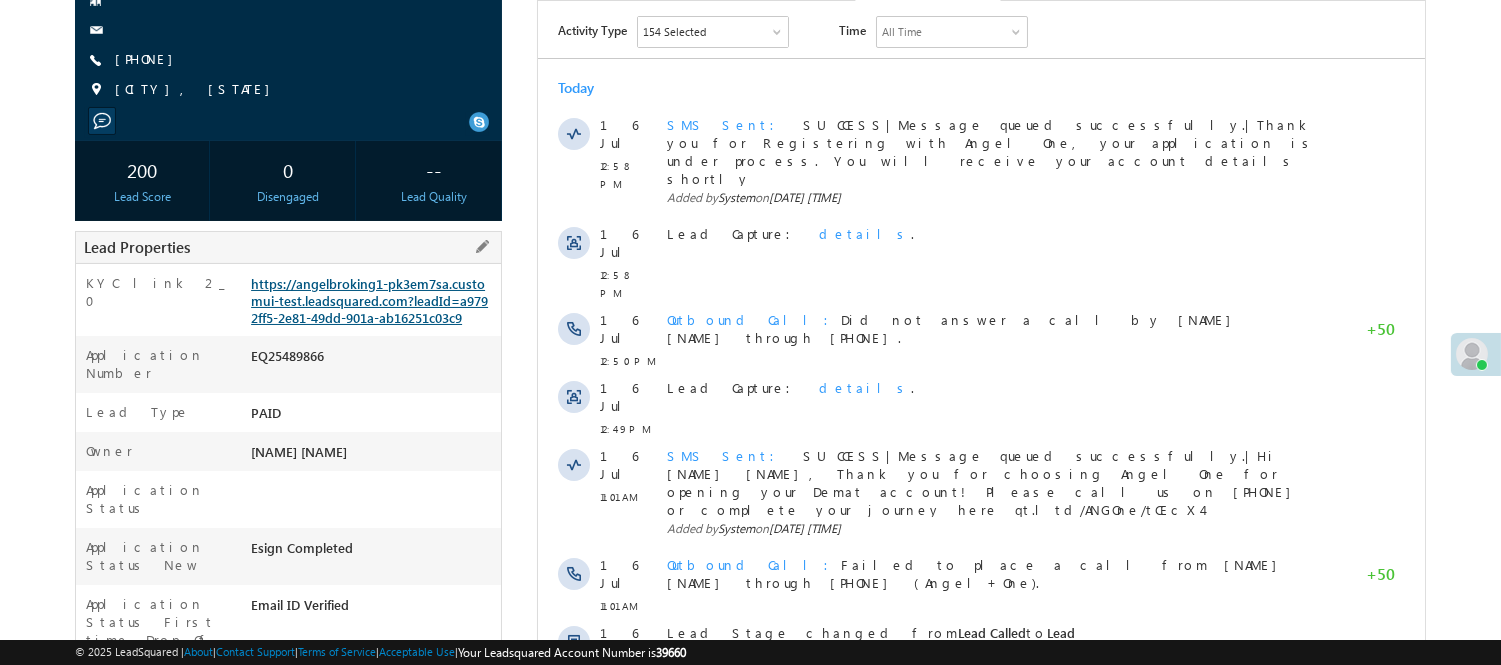click on "https://angelbroking1-pk3em7sa.customui-test.leadsquared.com?leadId=a9792ff5-2e81-49dd-901a-ab16251c03c9" at bounding box center [369, 300] 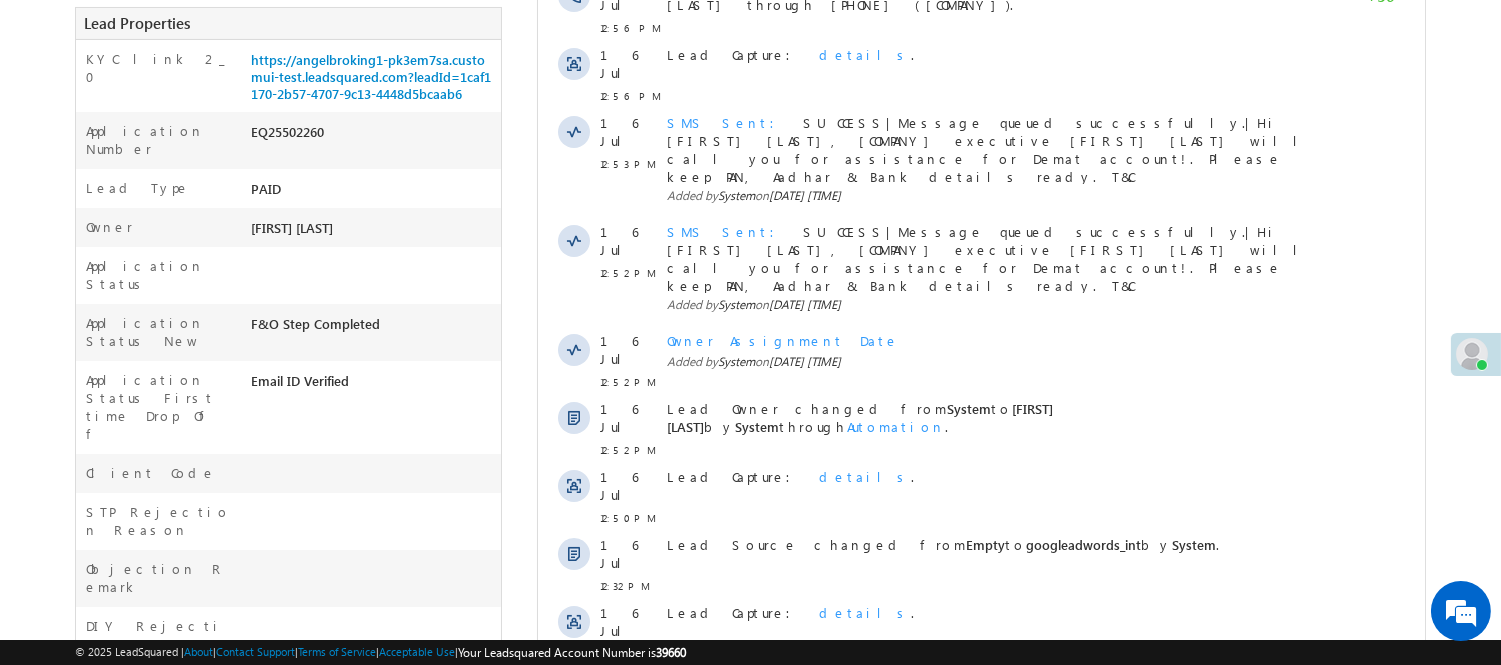scroll, scrollTop: 0, scrollLeft: 0, axis: both 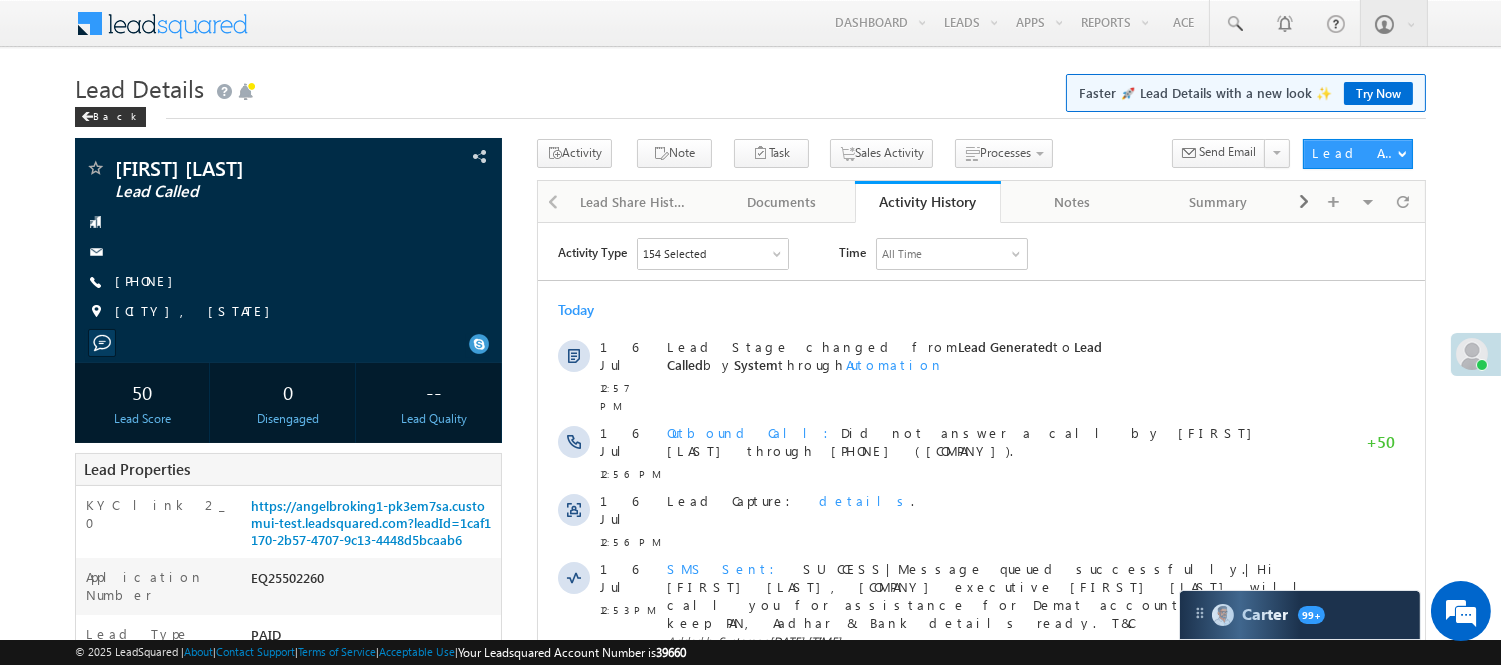 click on "Lead Details Faster 🚀 Lead Details with a new look ✨ Try Now" at bounding box center (750, 86) 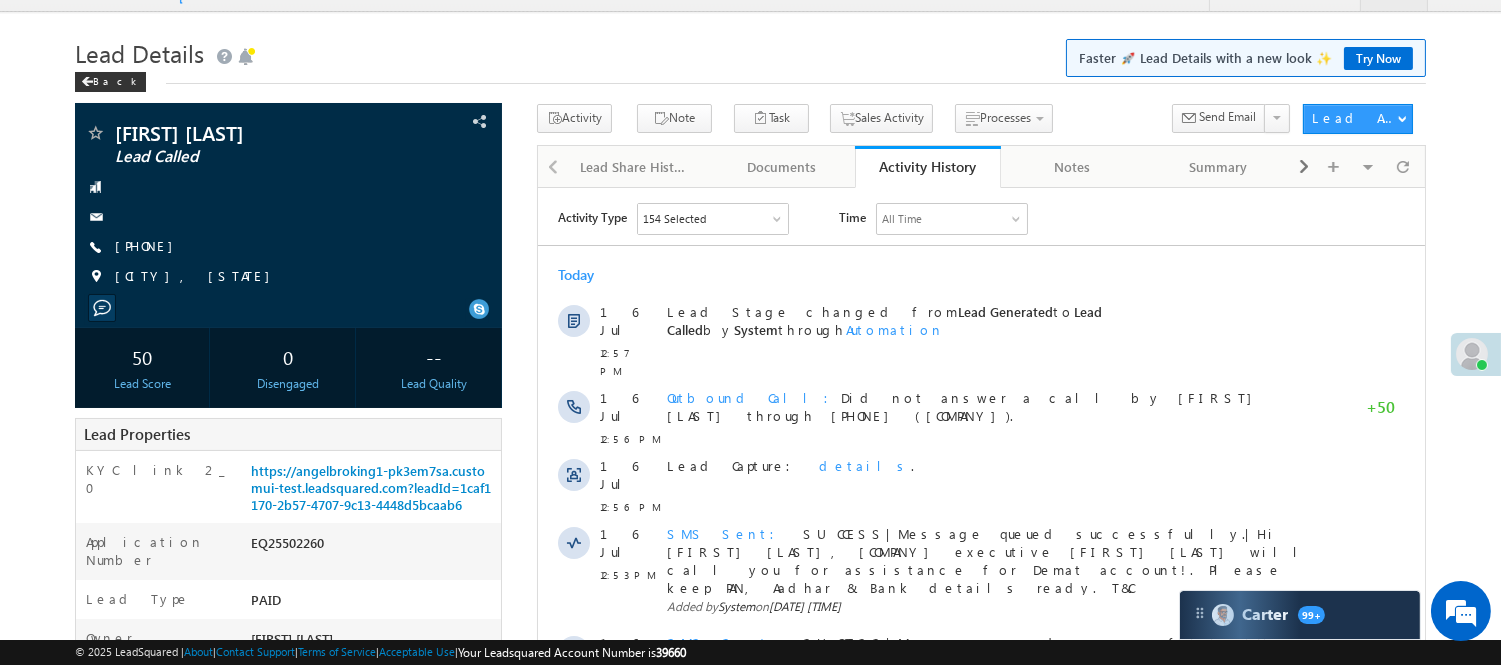 scroll, scrollTop: 582, scrollLeft: 0, axis: vertical 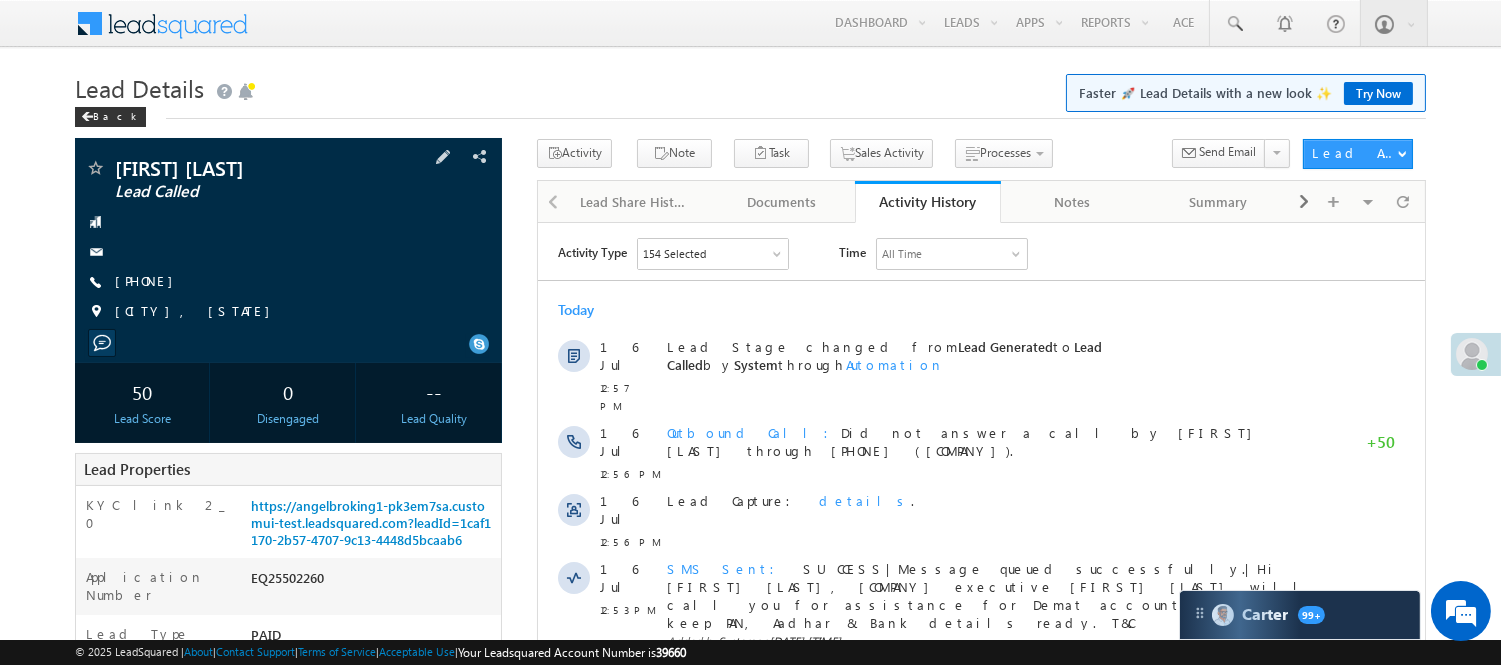 click on "+91-8200620318" at bounding box center (149, 282) 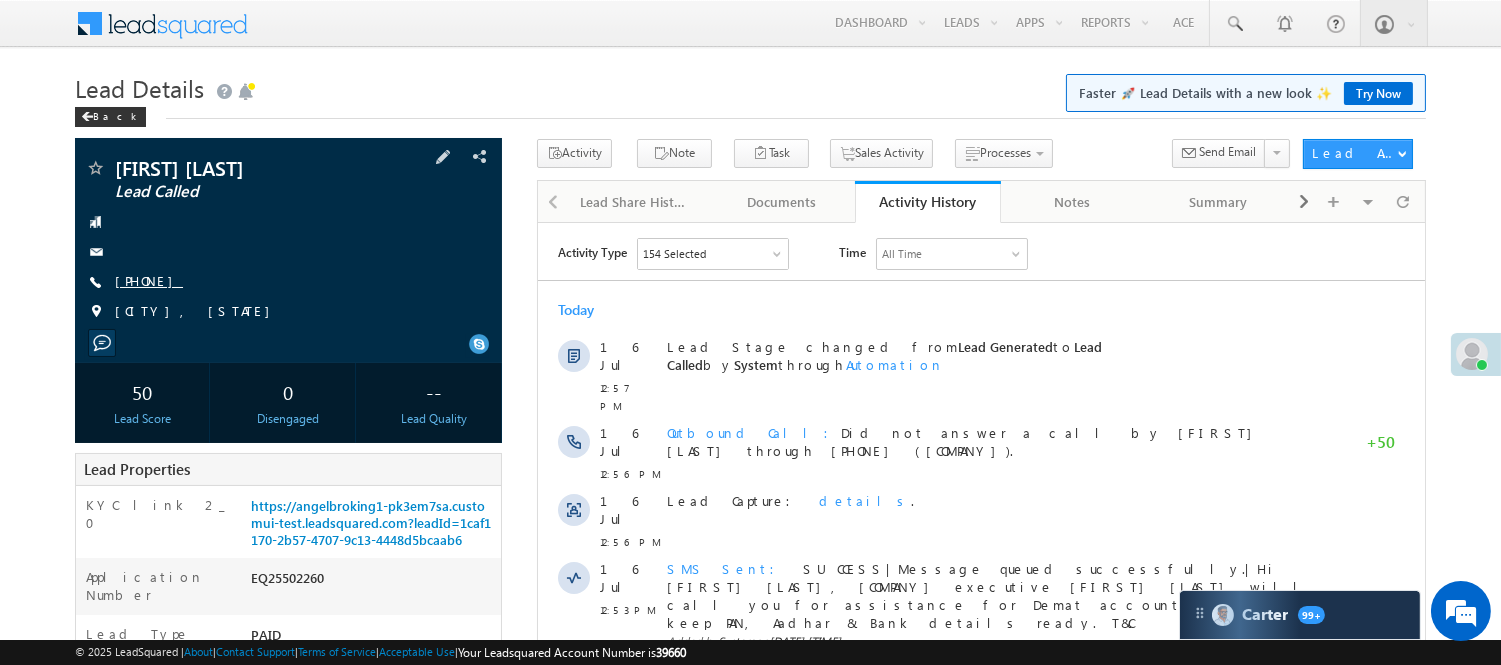 click on "+91-8200620318" at bounding box center [149, 280] 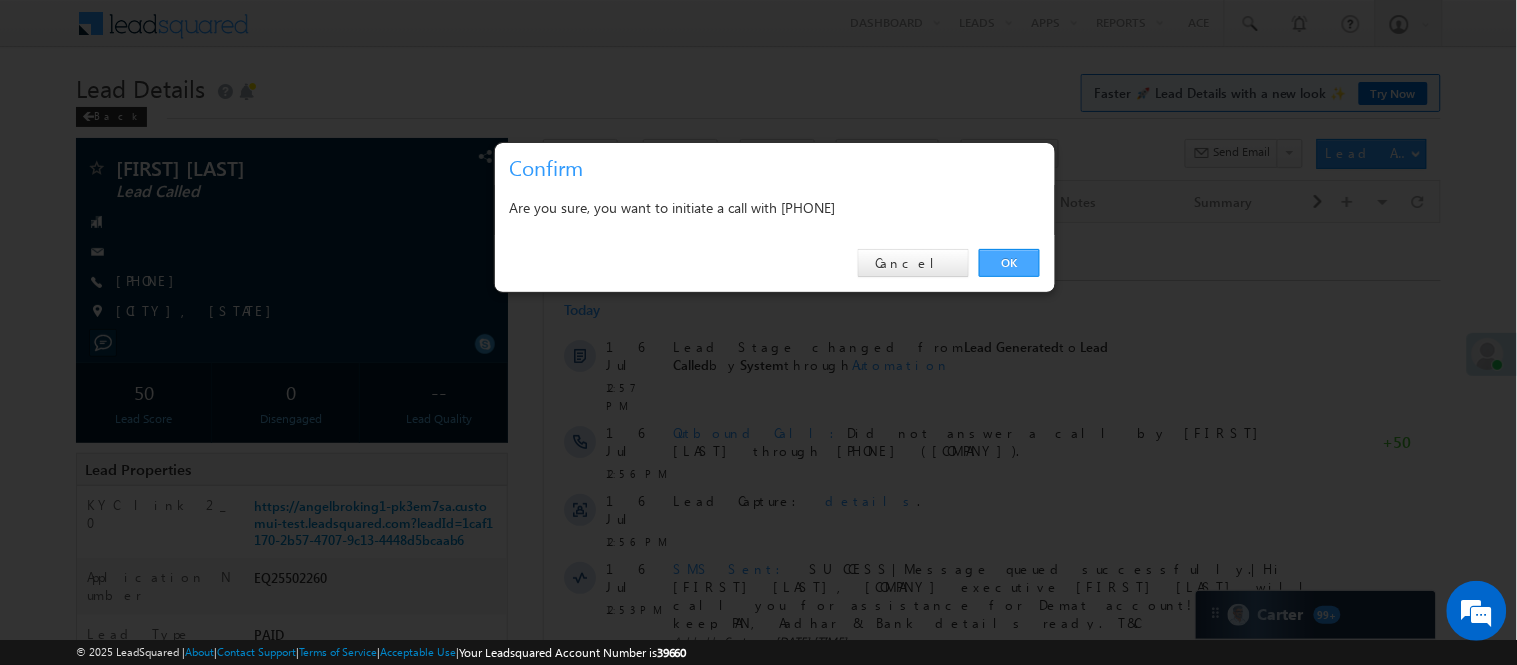 click on "OK" at bounding box center (1009, 263) 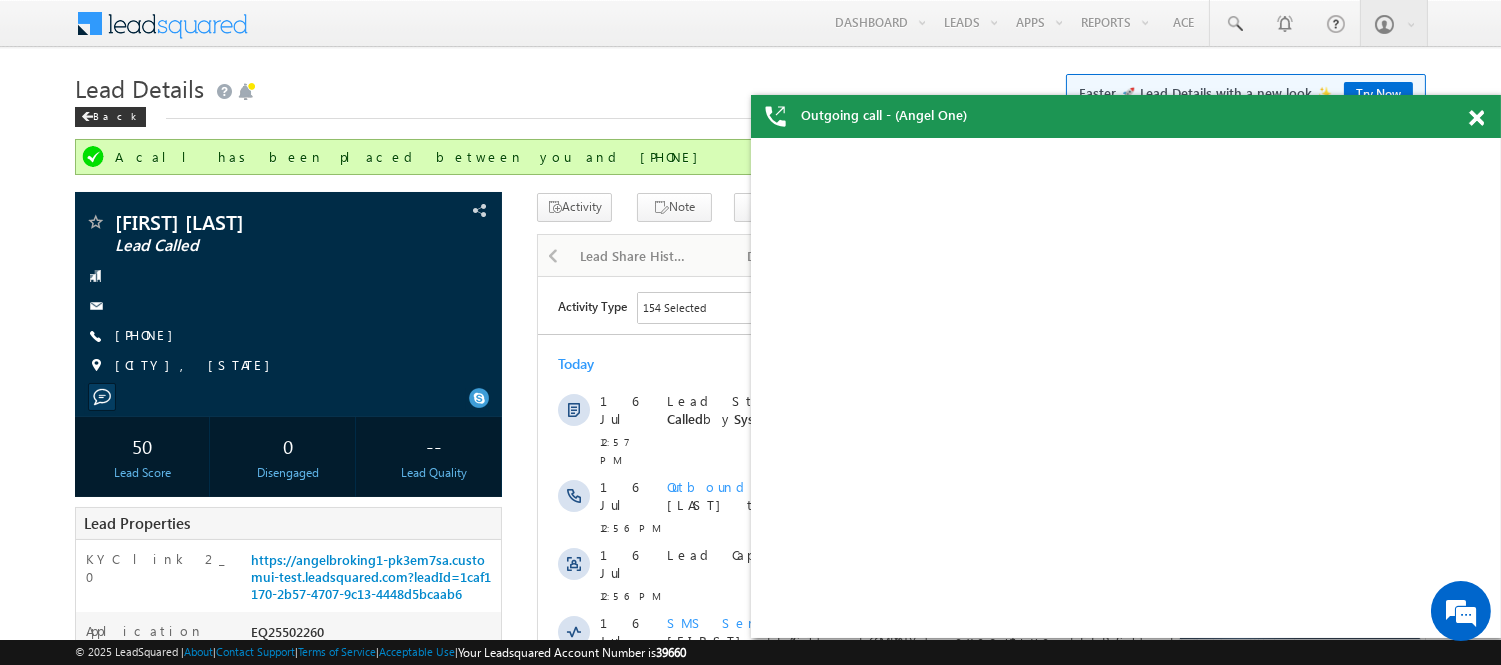 click at bounding box center (1476, 118) 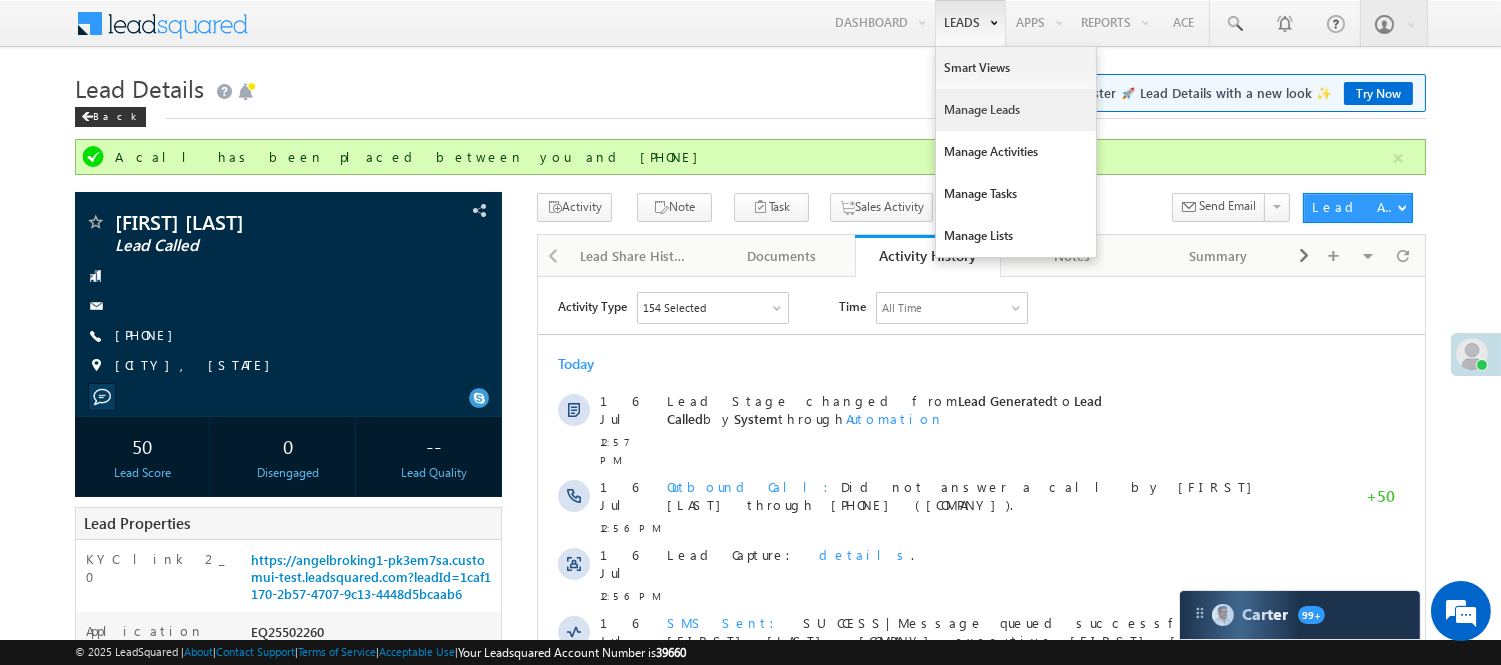 click on "Manage Leads" at bounding box center [1016, 110] 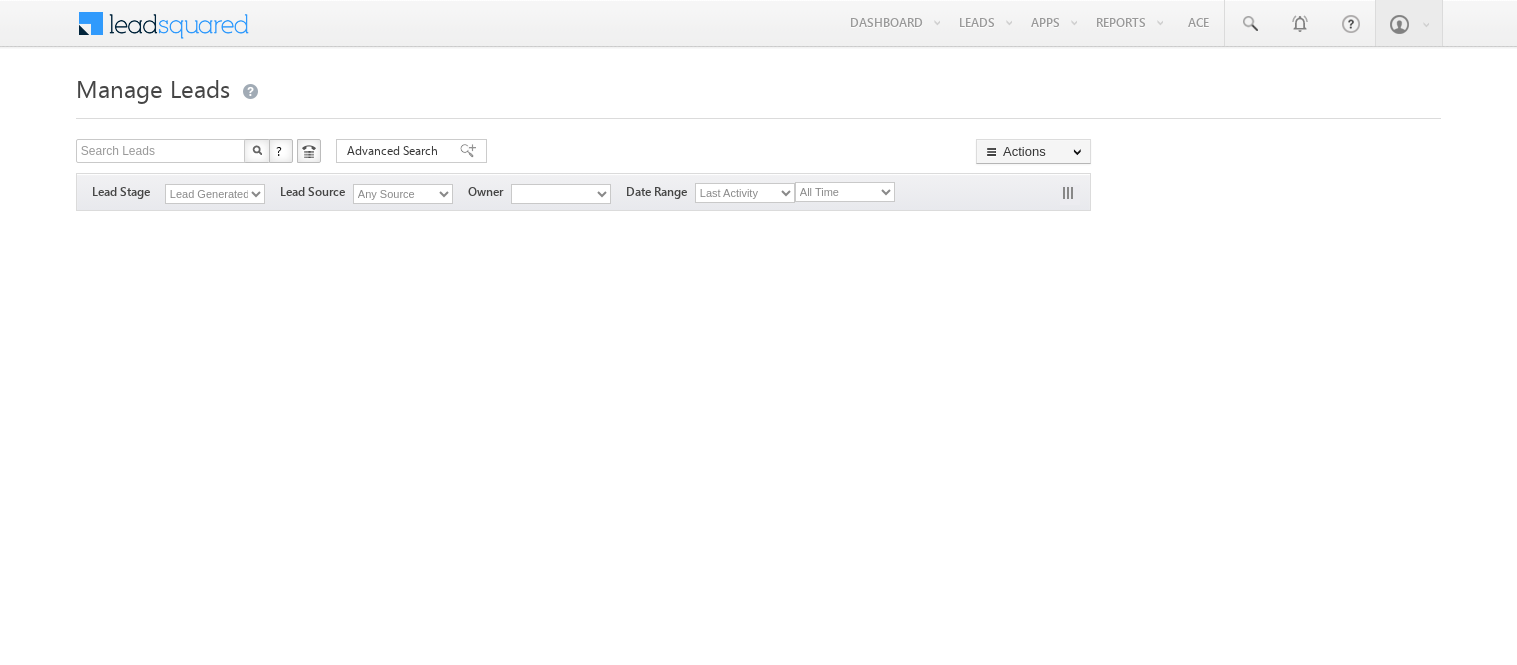 scroll, scrollTop: 0, scrollLeft: 0, axis: both 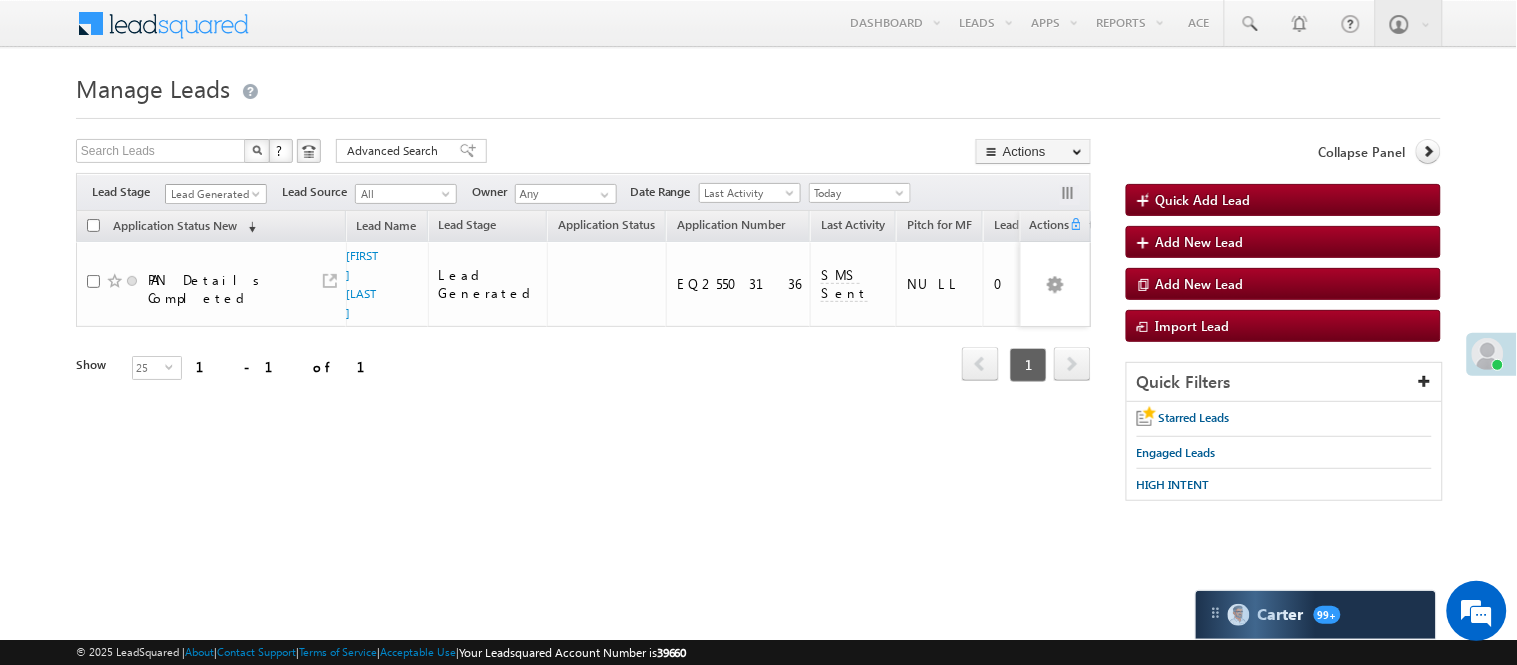 click on "Lead Generated" at bounding box center [213, 194] 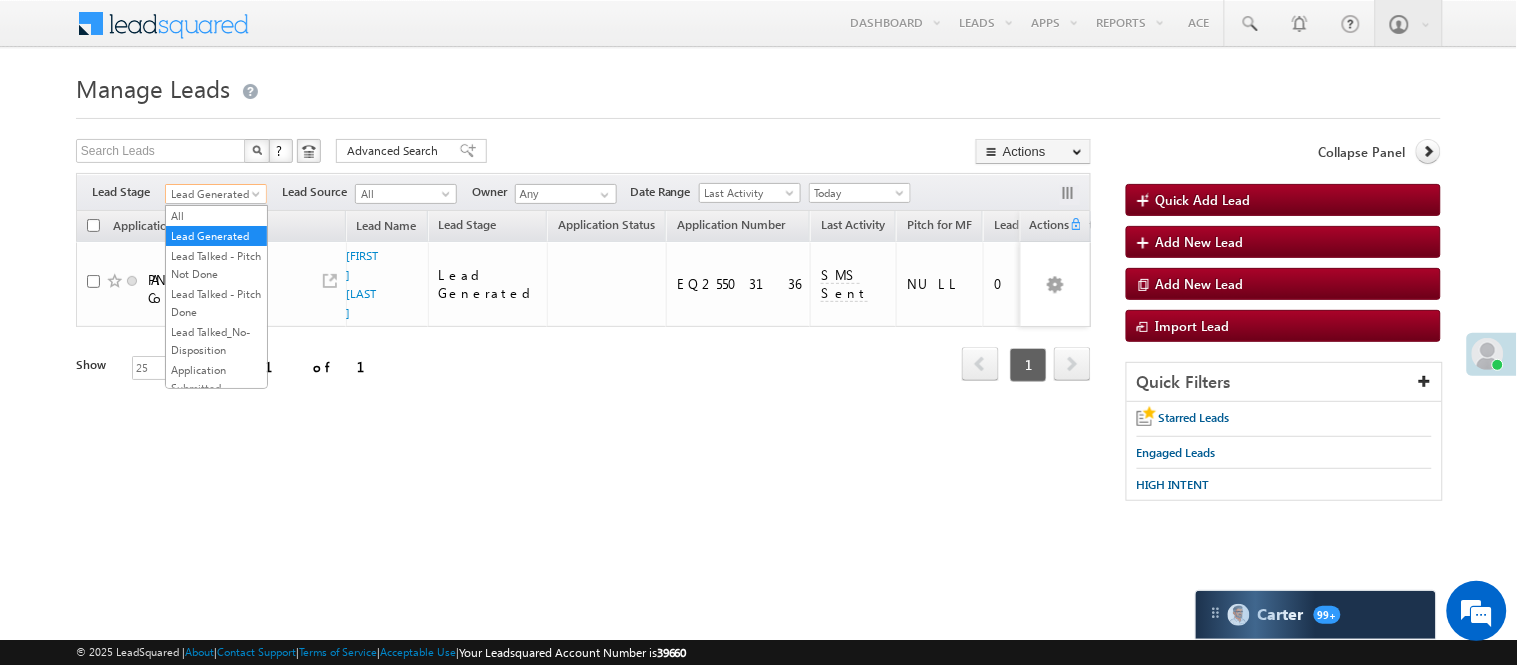 scroll, scrollTop: 0, scrollLeft: 0, axis: both 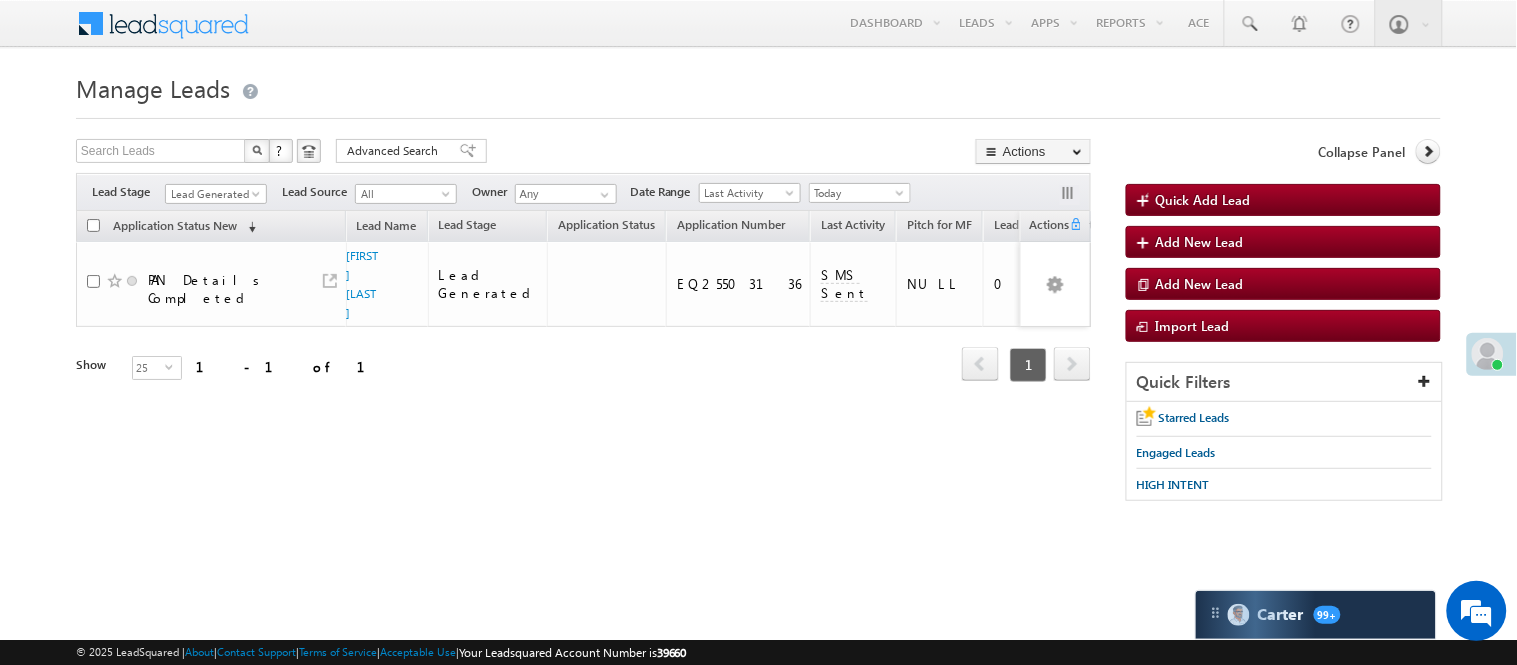 click on "Application Status New
(sorted descending)
Lead Name
Lead Stage
Application Status" at bounding box center [583, 311] 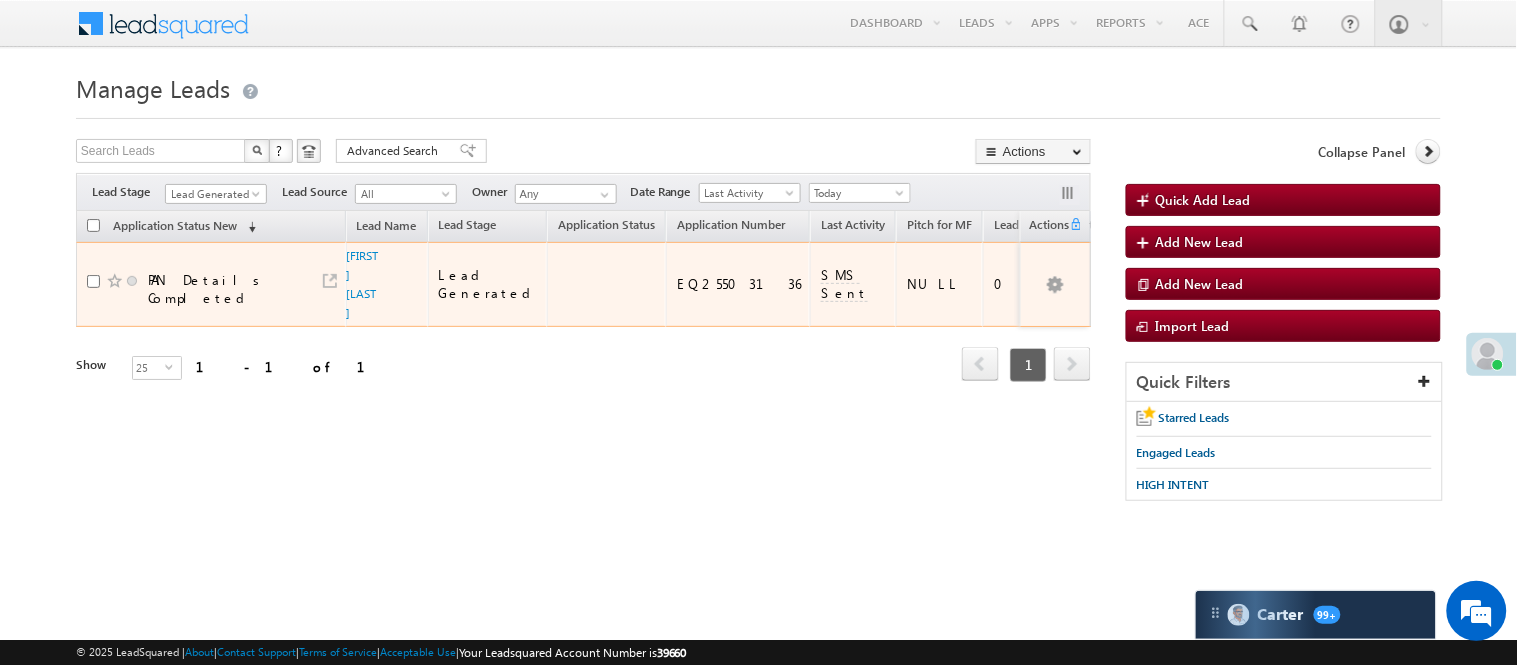 click on "[FIRST] [LAST]" at bounding box center [364, 284] 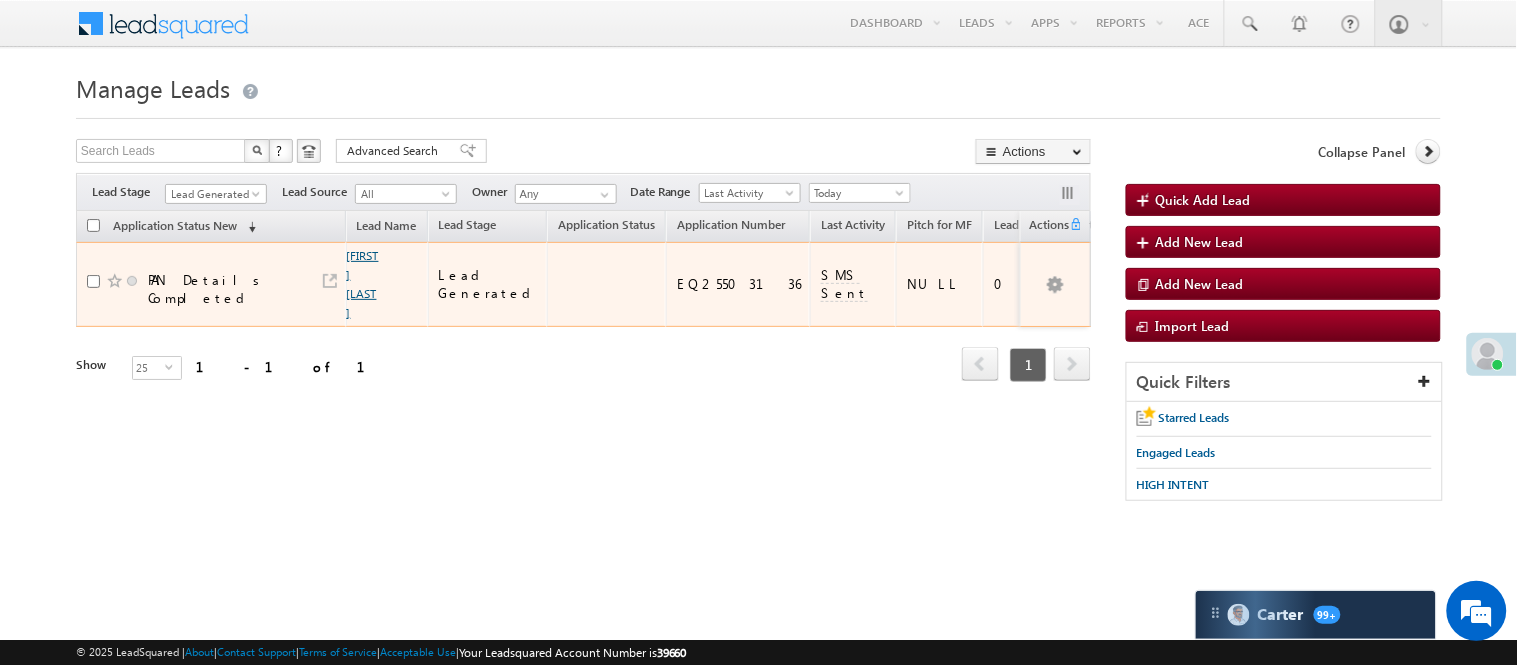 click on "Raj kumar" at bounding box center (363, 284) 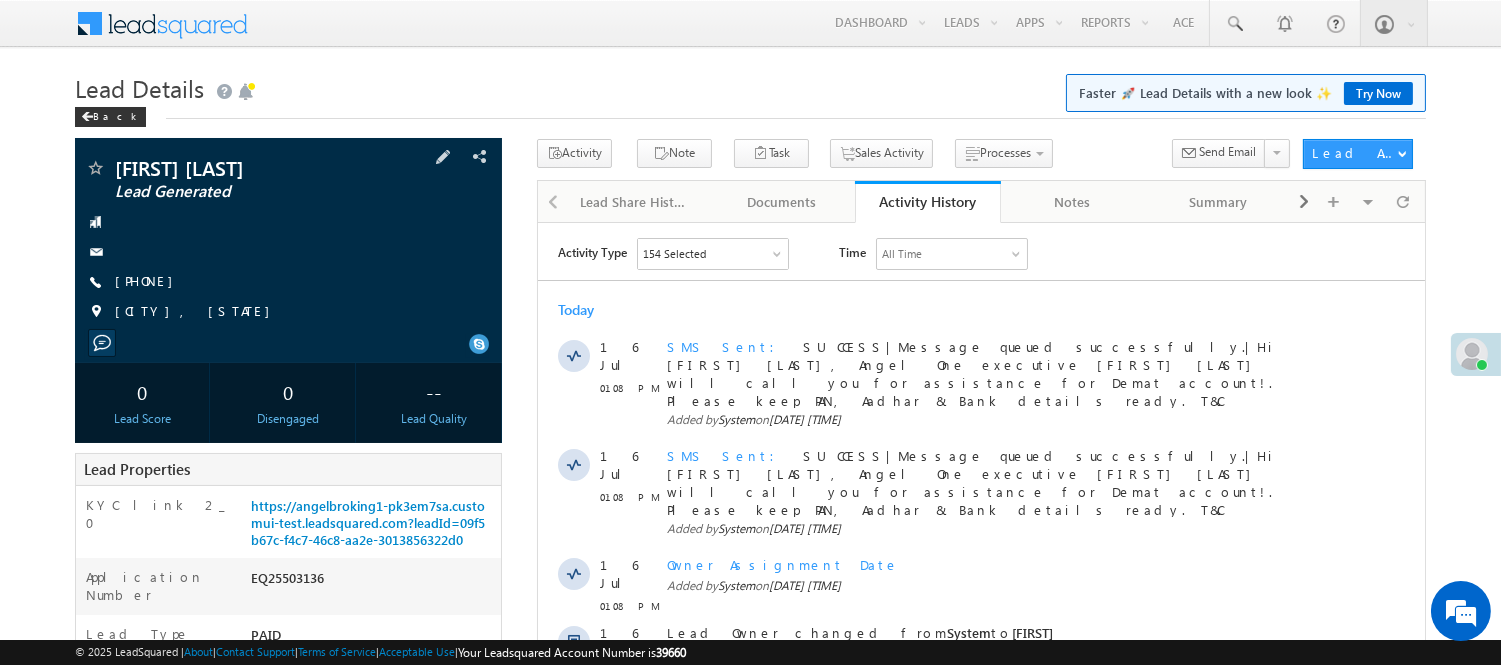 scroll, scrollTop: 0, scrollLeft: 0, axis: both 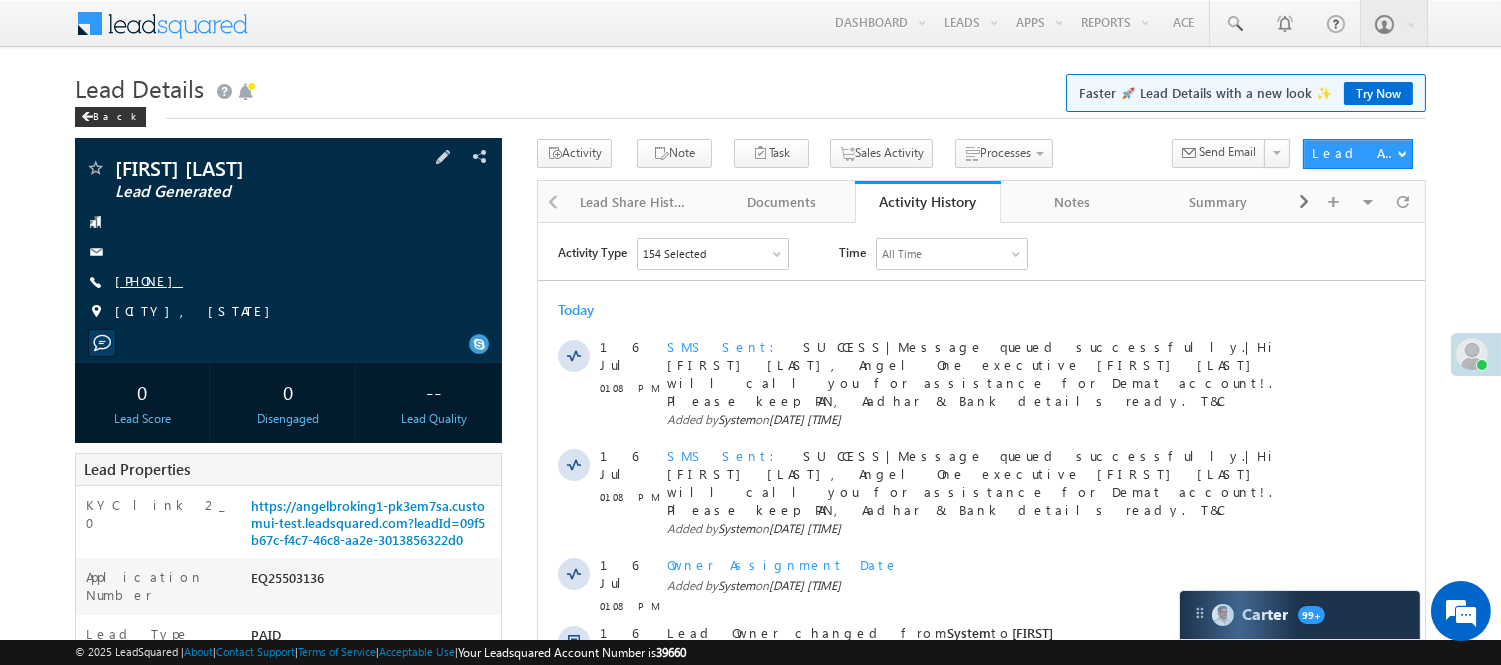 click on "+91-7599066573" at bounding box center (149, 280) 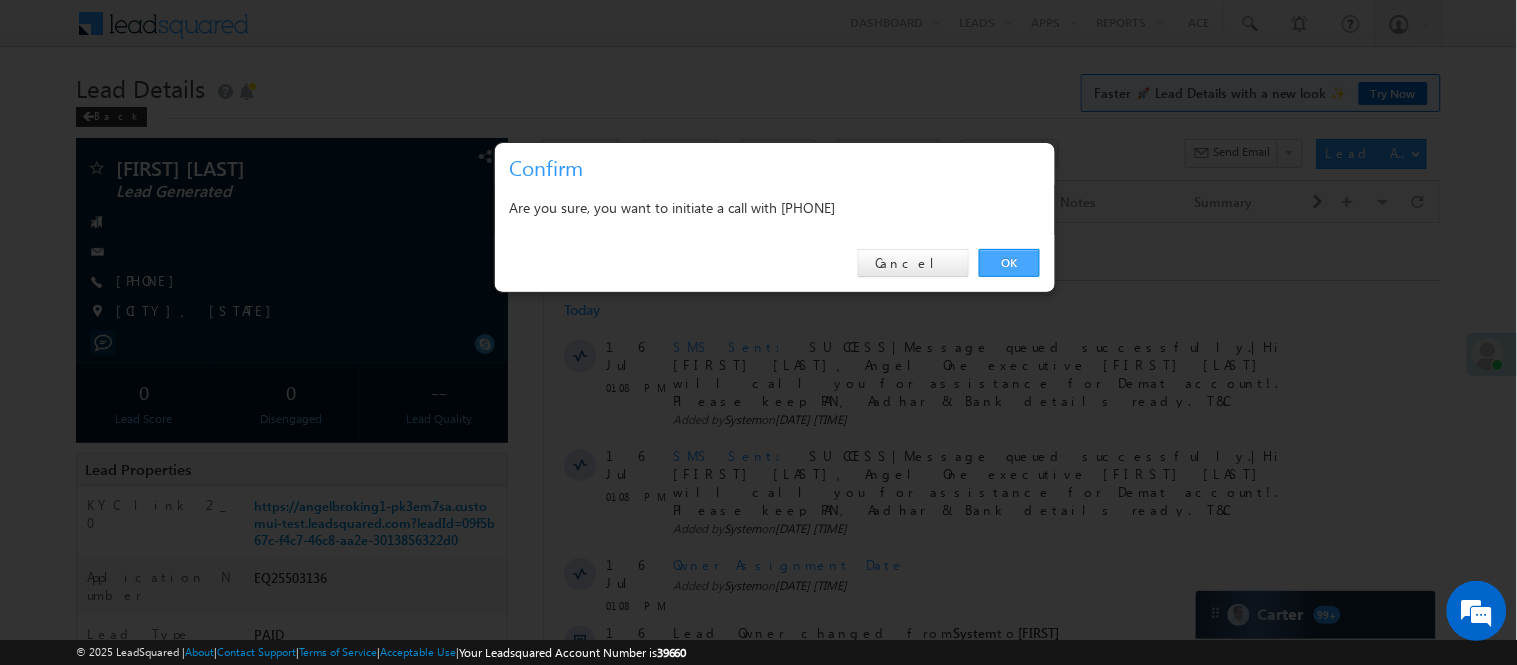 click on "OK" at bounding box center [1009, 263] 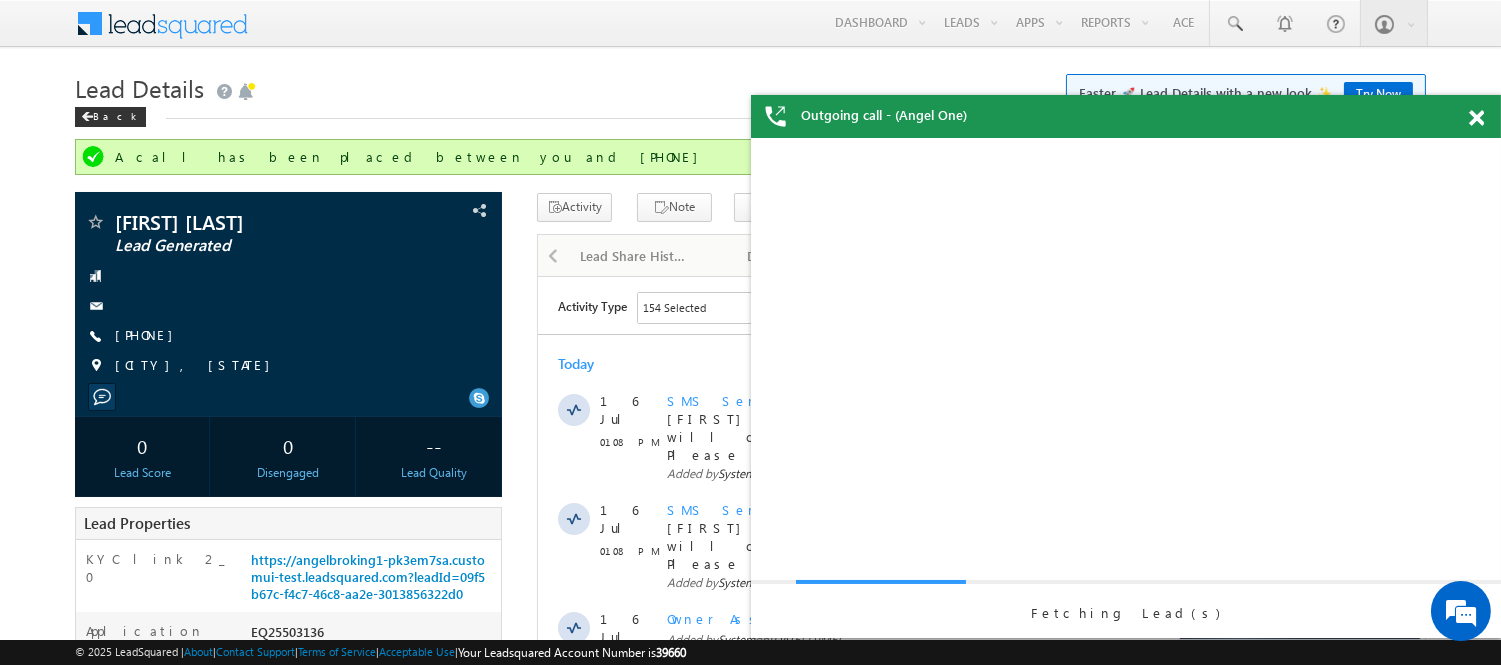 scroll, scrollTop: 0, scrollLeft: 0, axis: both 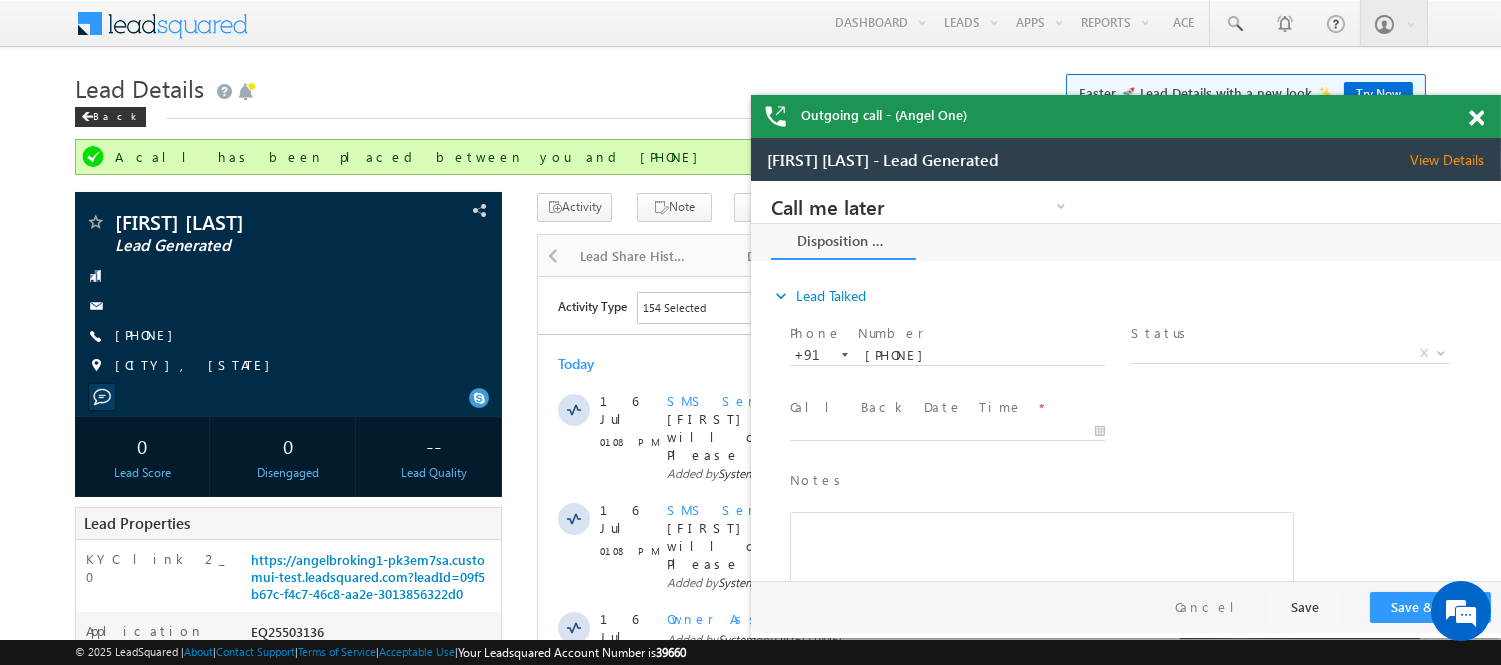click at bounding box center (1476, 118) 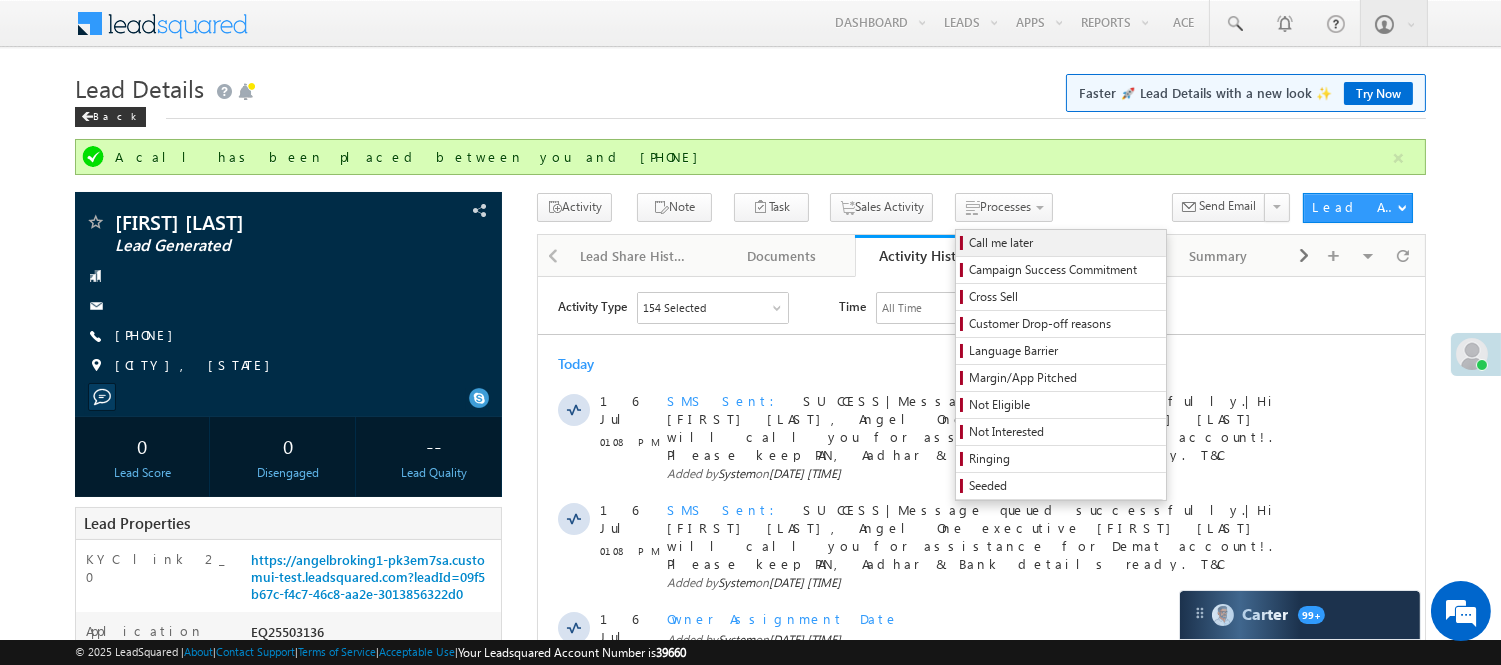 click on "Call me later" at bounding box center (1064, 243) 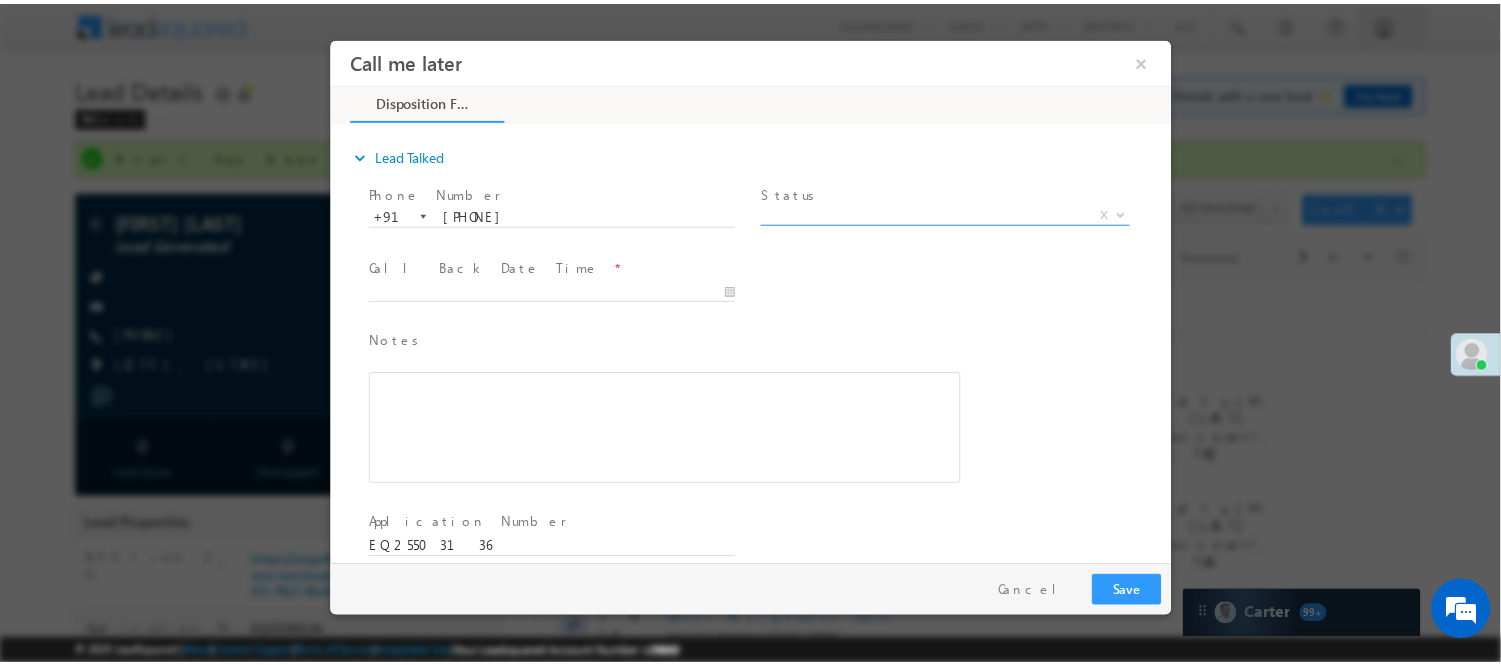 scroll, scrollTop: 0, scrollLeft: 0, axis: both 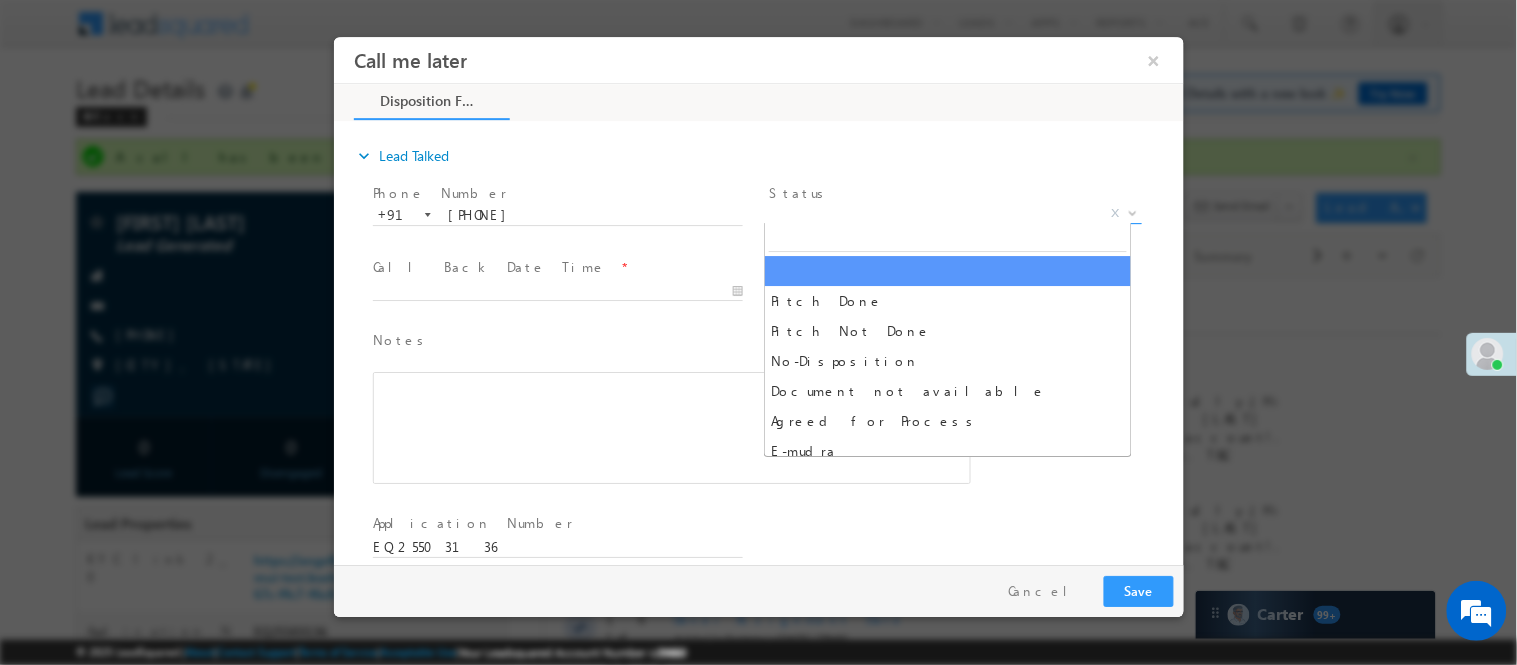 click on "X" at bounding box center [954, 213] 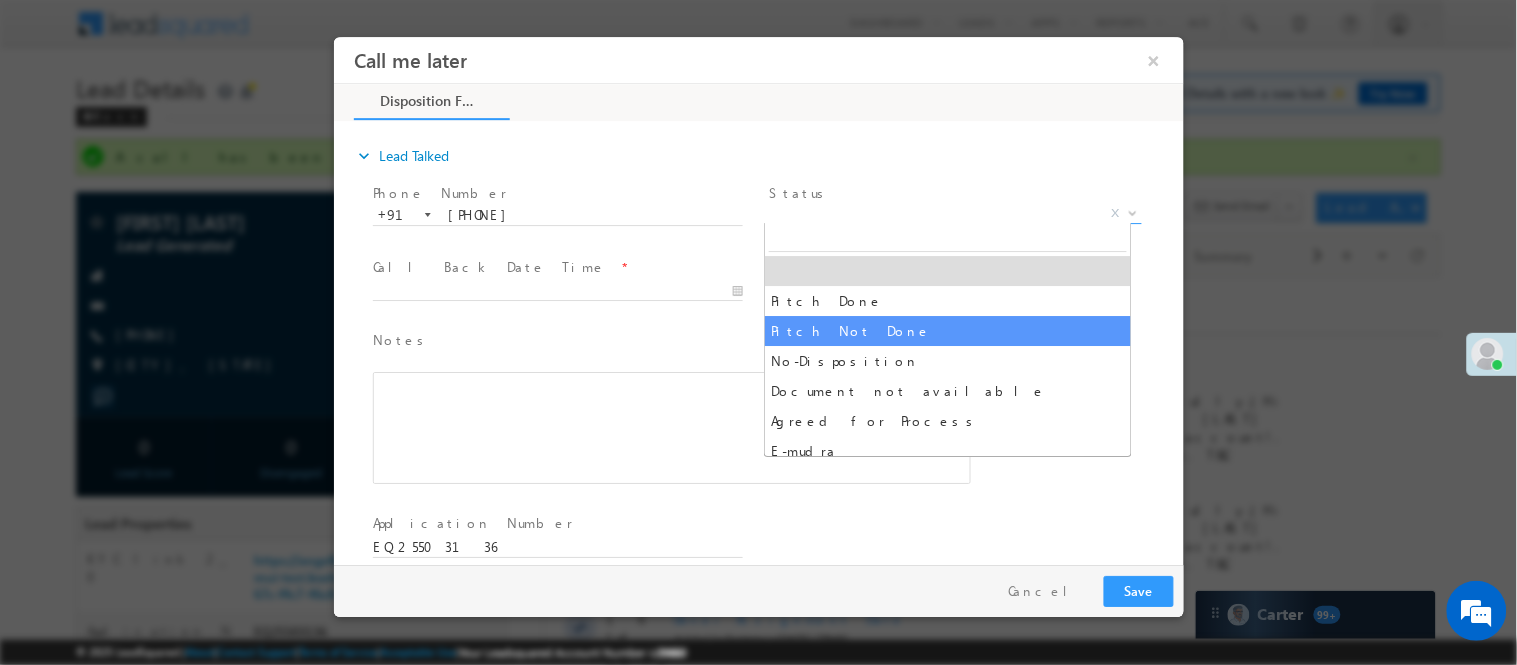 drag, startPoint x: 872, startPoint y: 322, endPoint x: 778, endPoint y: 304, distance: 95.707886 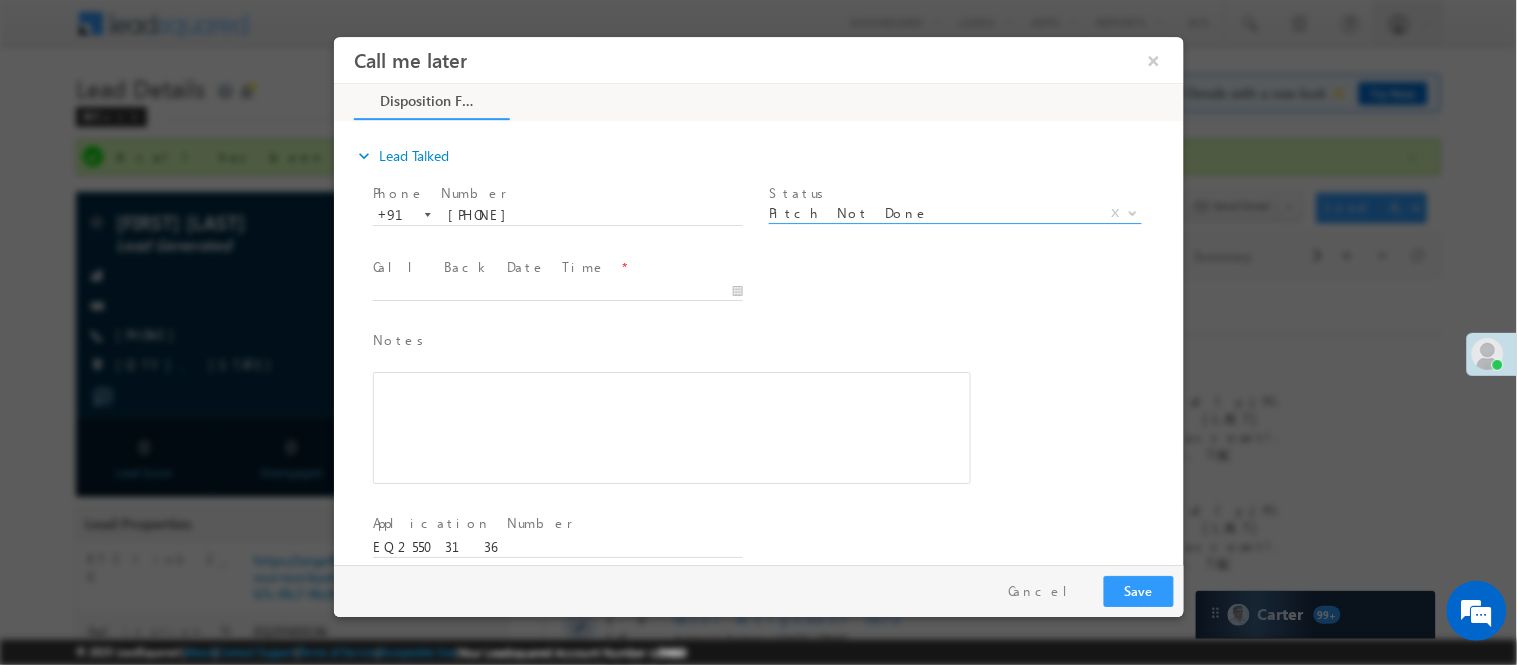 click at bounding box center [566, 291] 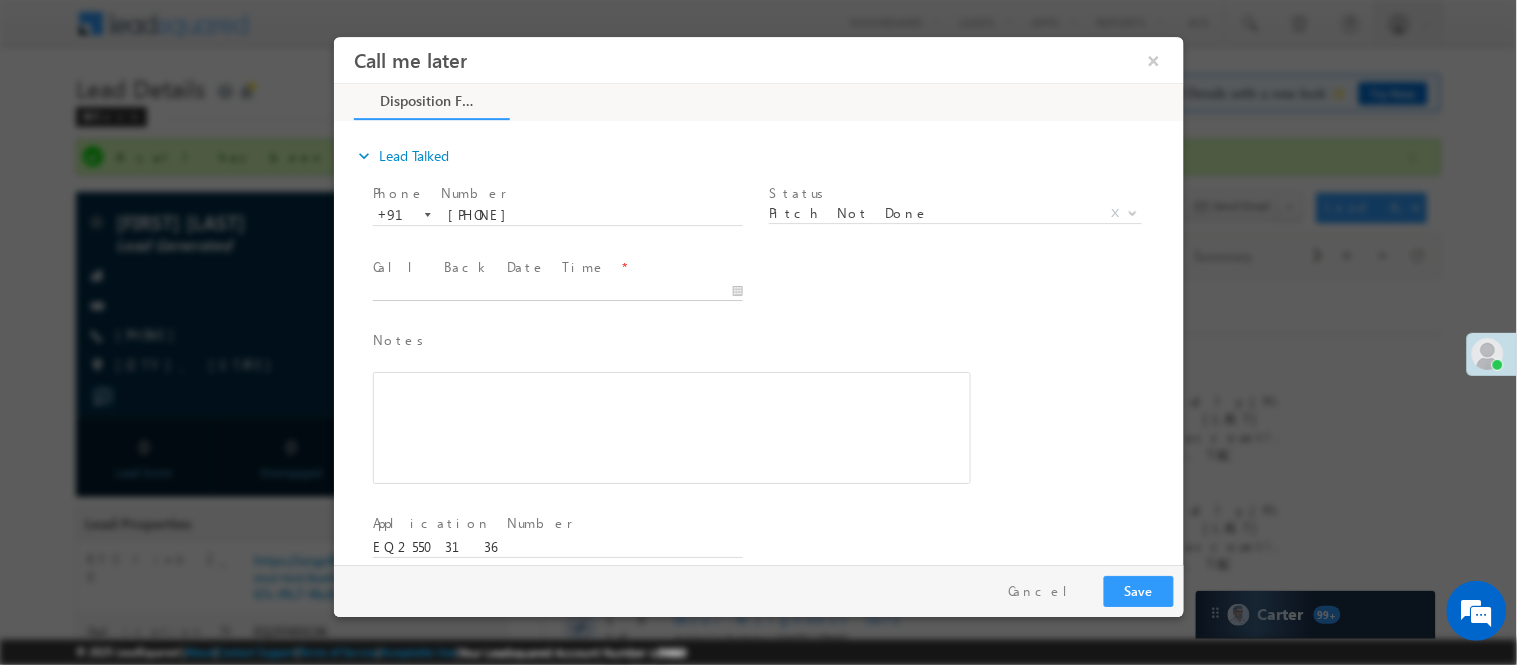 type on "07/16/25 1:11 PM" 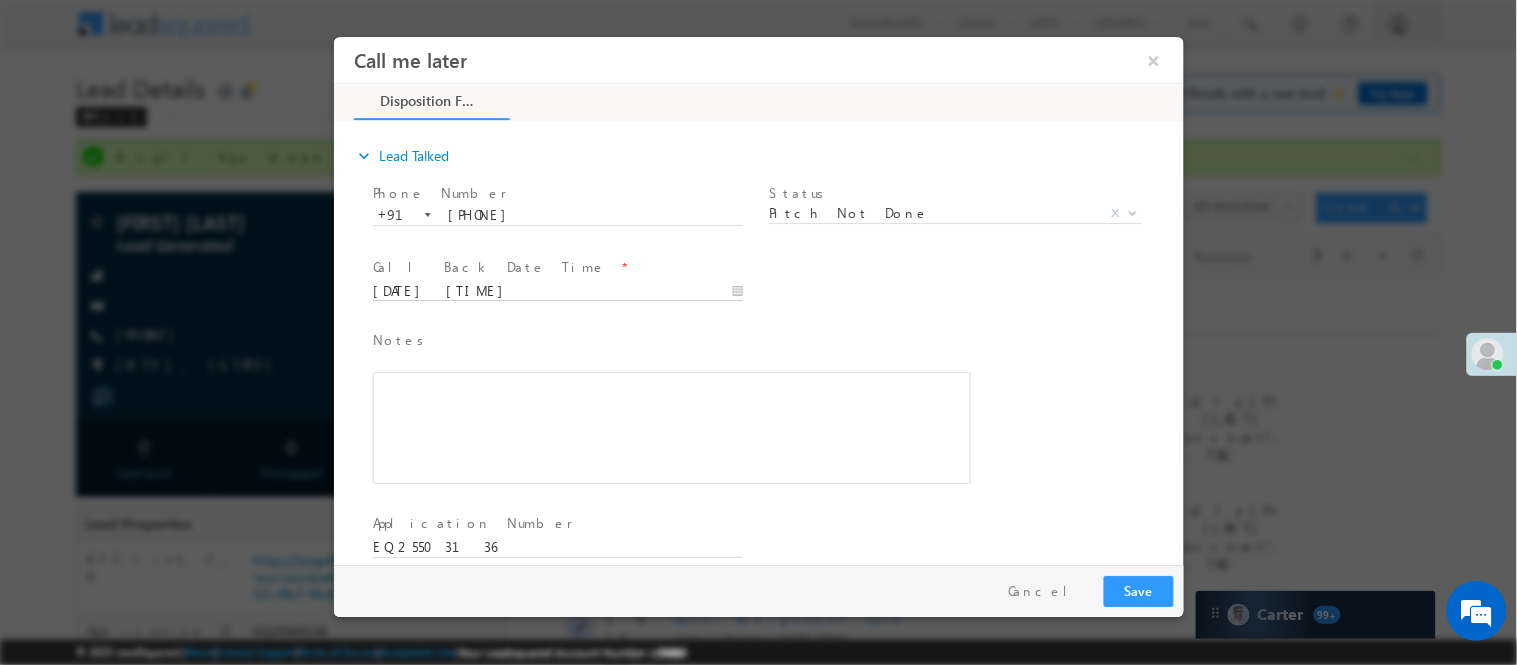 click on "07/16/25 1:11 PM" at bounding box center [557, 291] 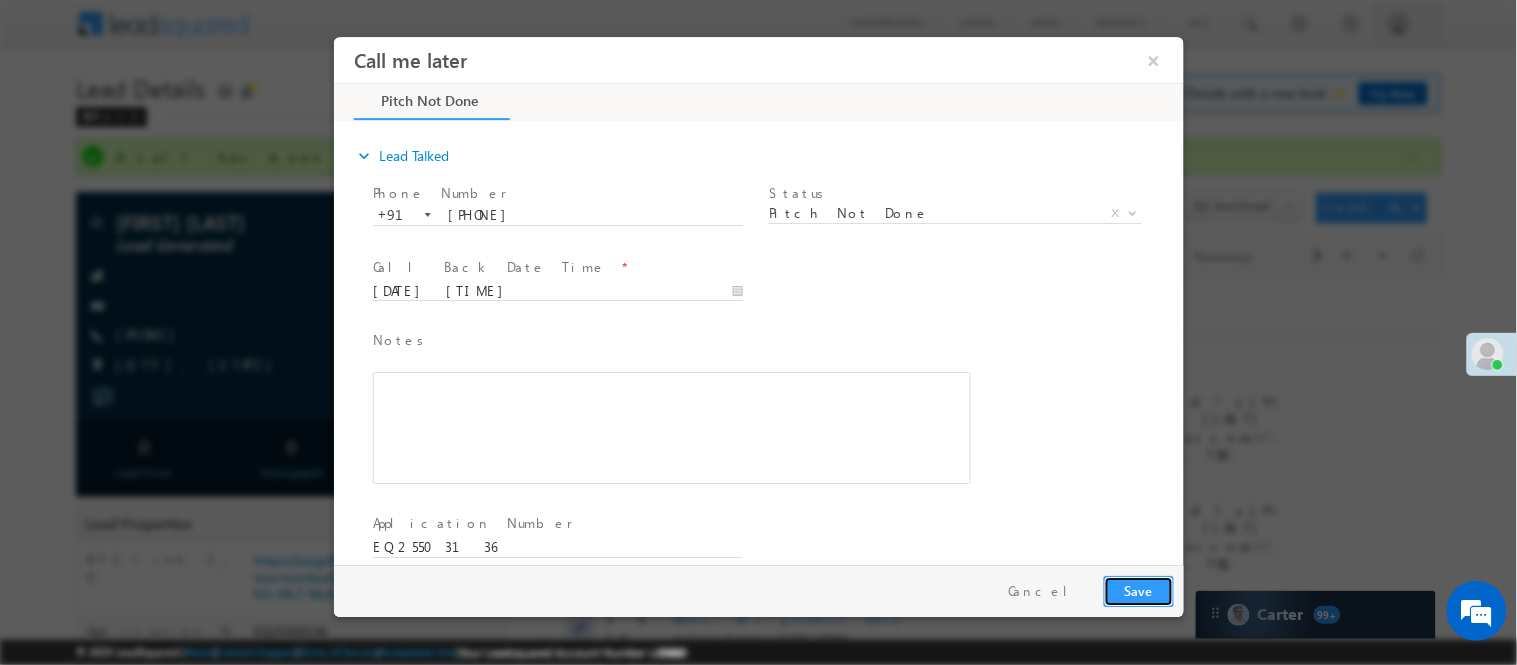 click on "Save" at bounding box center (1138, 590) 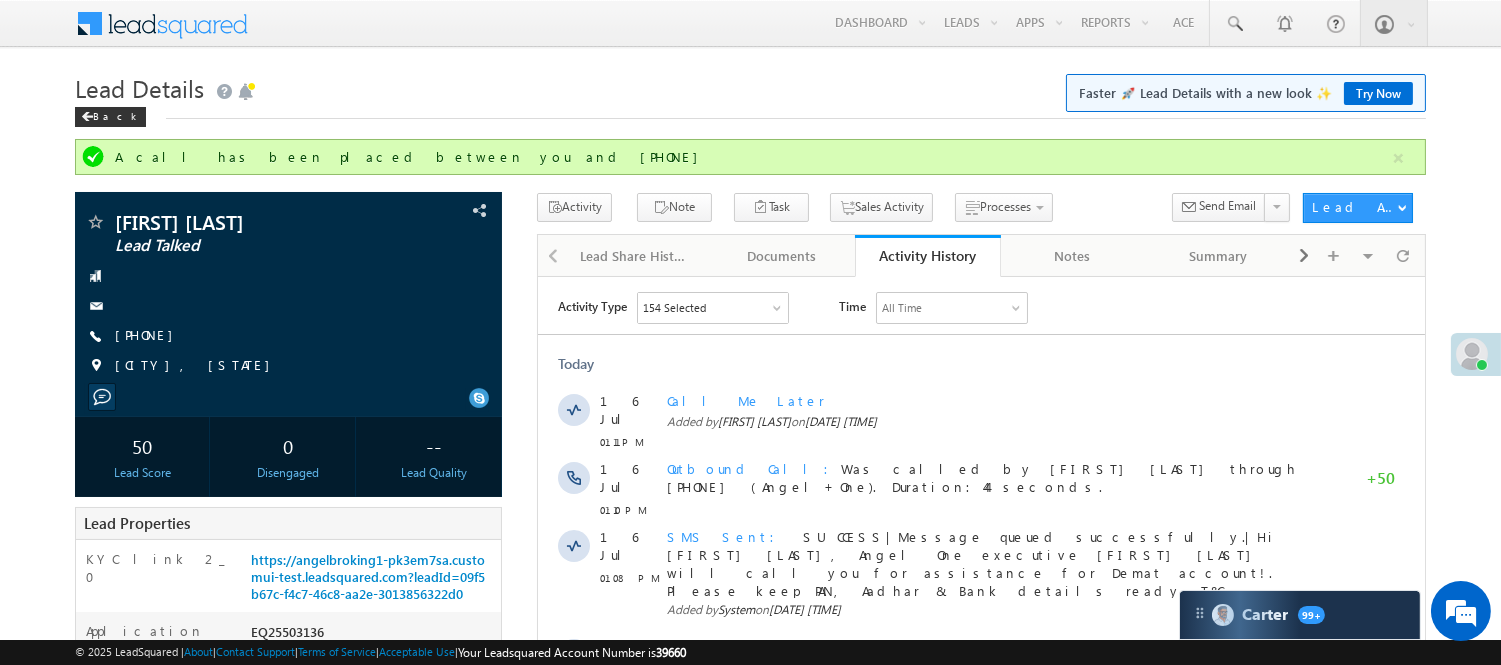 scroll, scrollTop: 582, scrollLeft: 0, axis: vertical 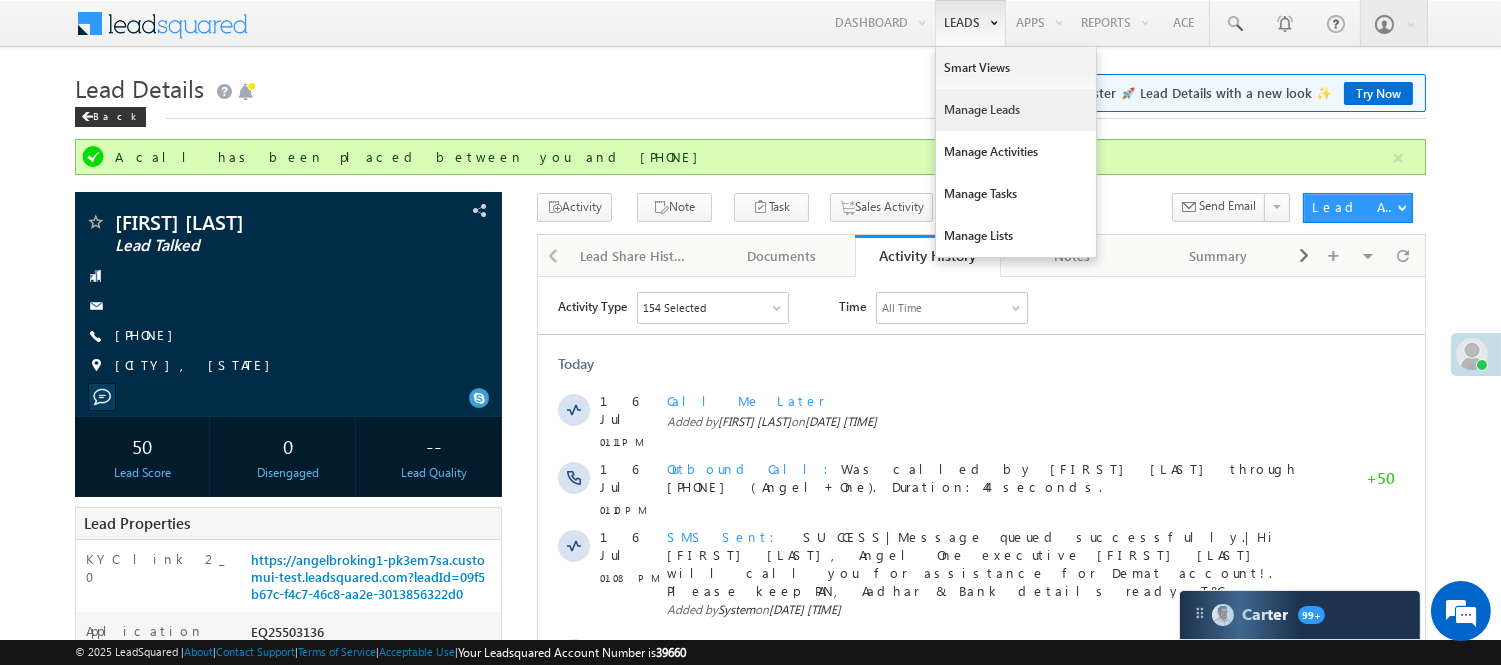 click on "Manage Leads" at bounding box center [1016, 110] 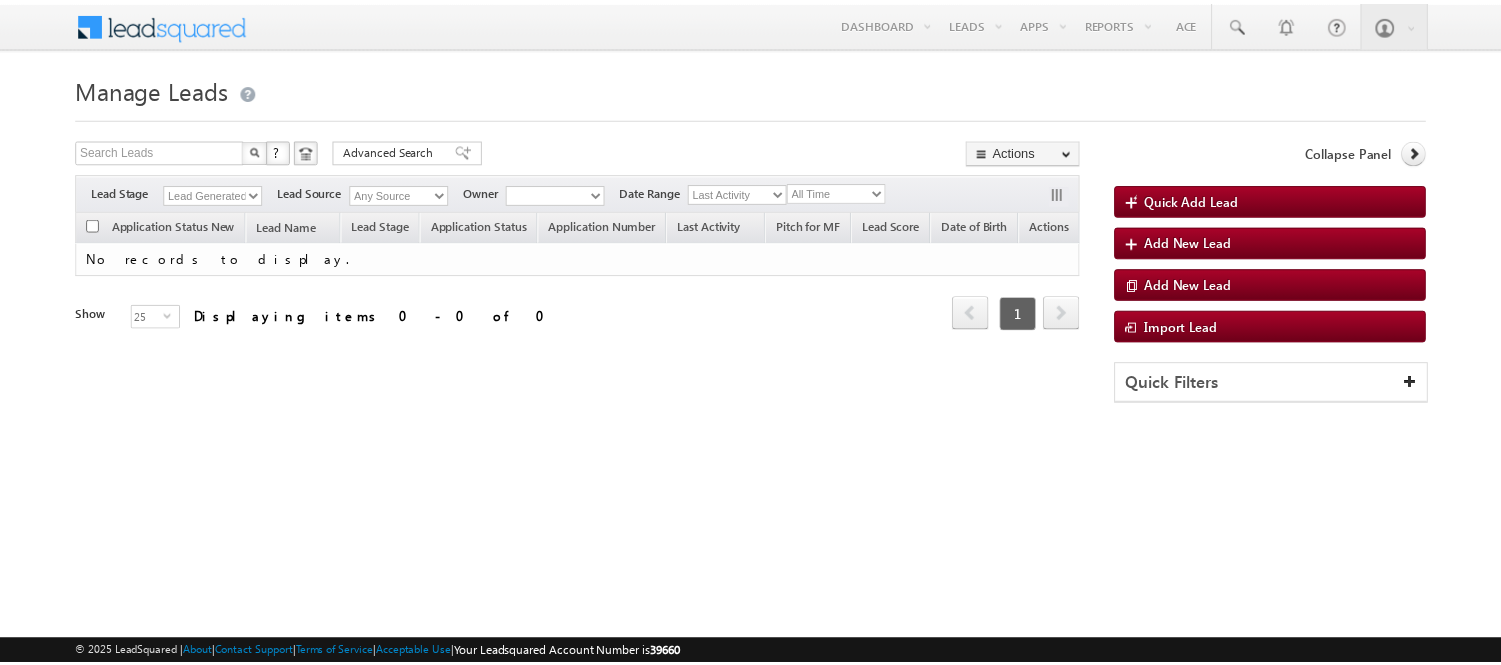 scroll, scrollTop: 0, scrollLeft: 0, axis: both 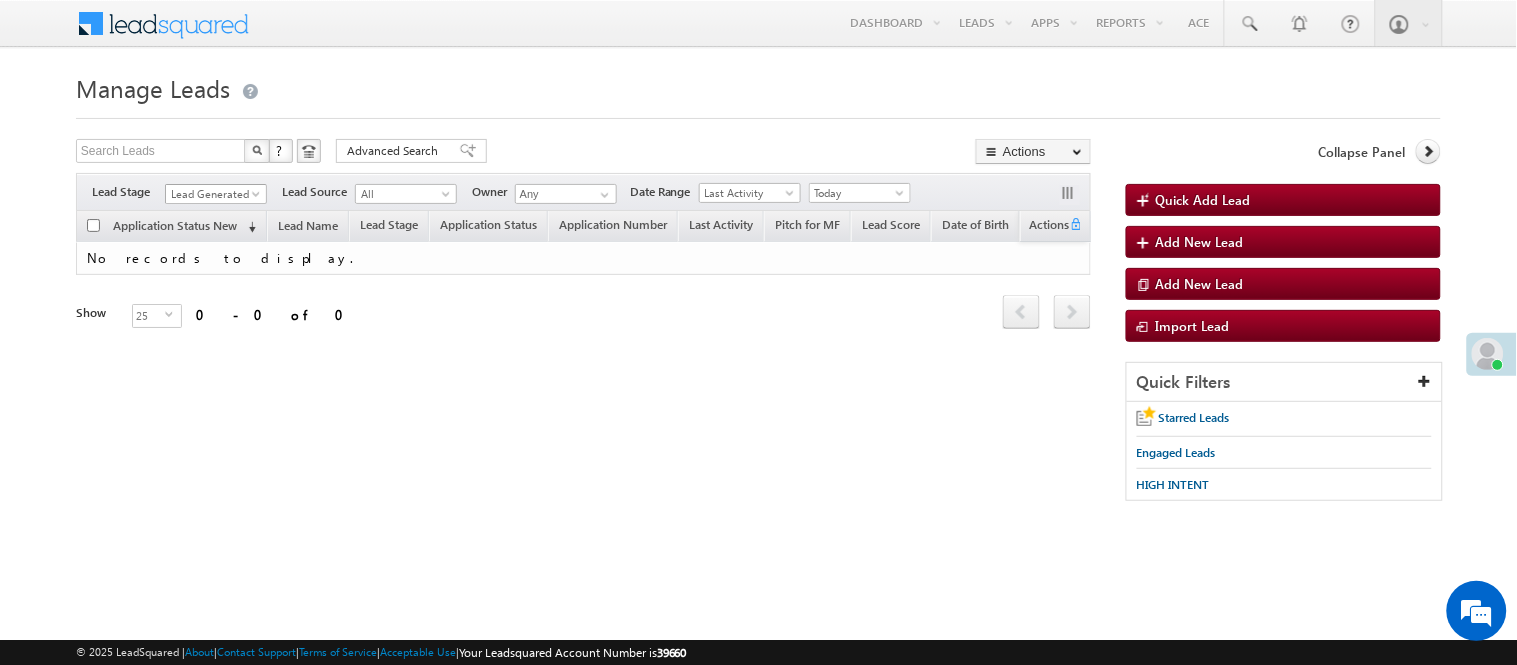 click on "Lead Generated" at bounding box center (213, 194) 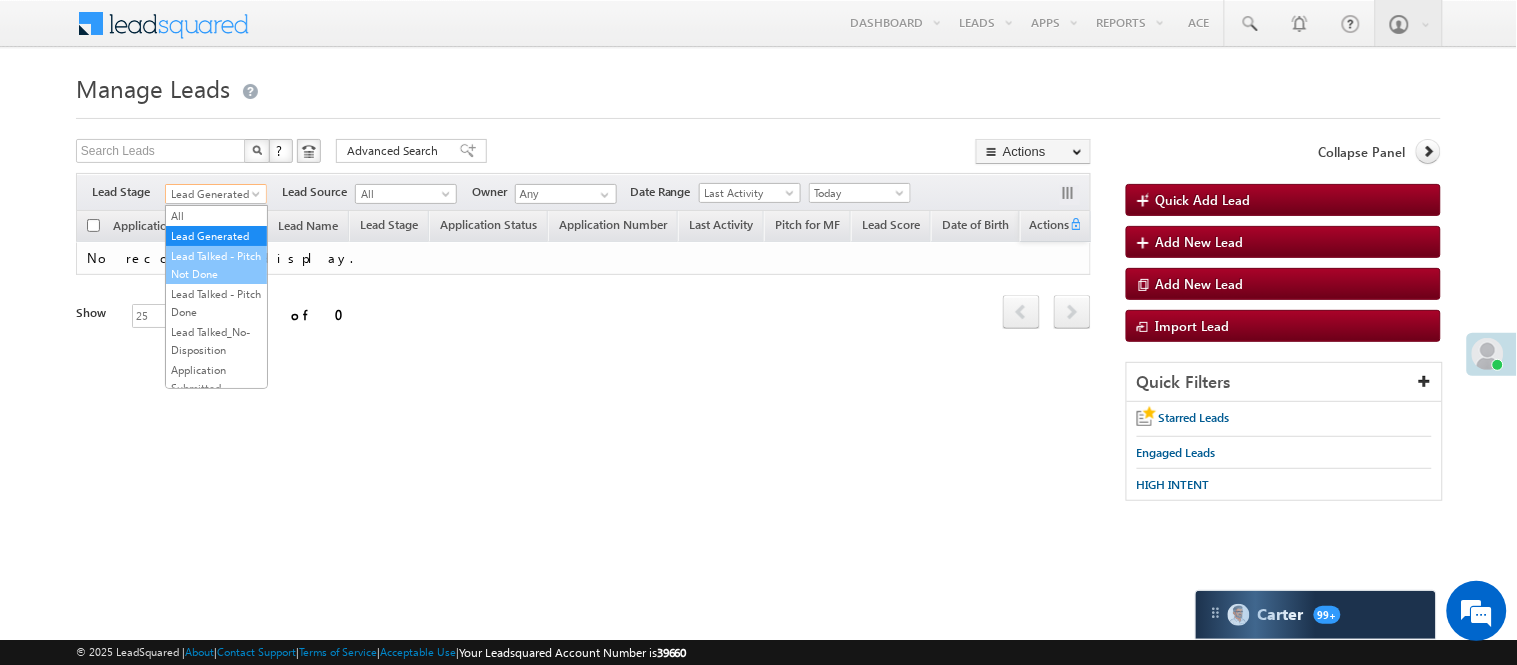 click on "Lead Talked - Pitch Not Done" at bounding box center [216, 265] 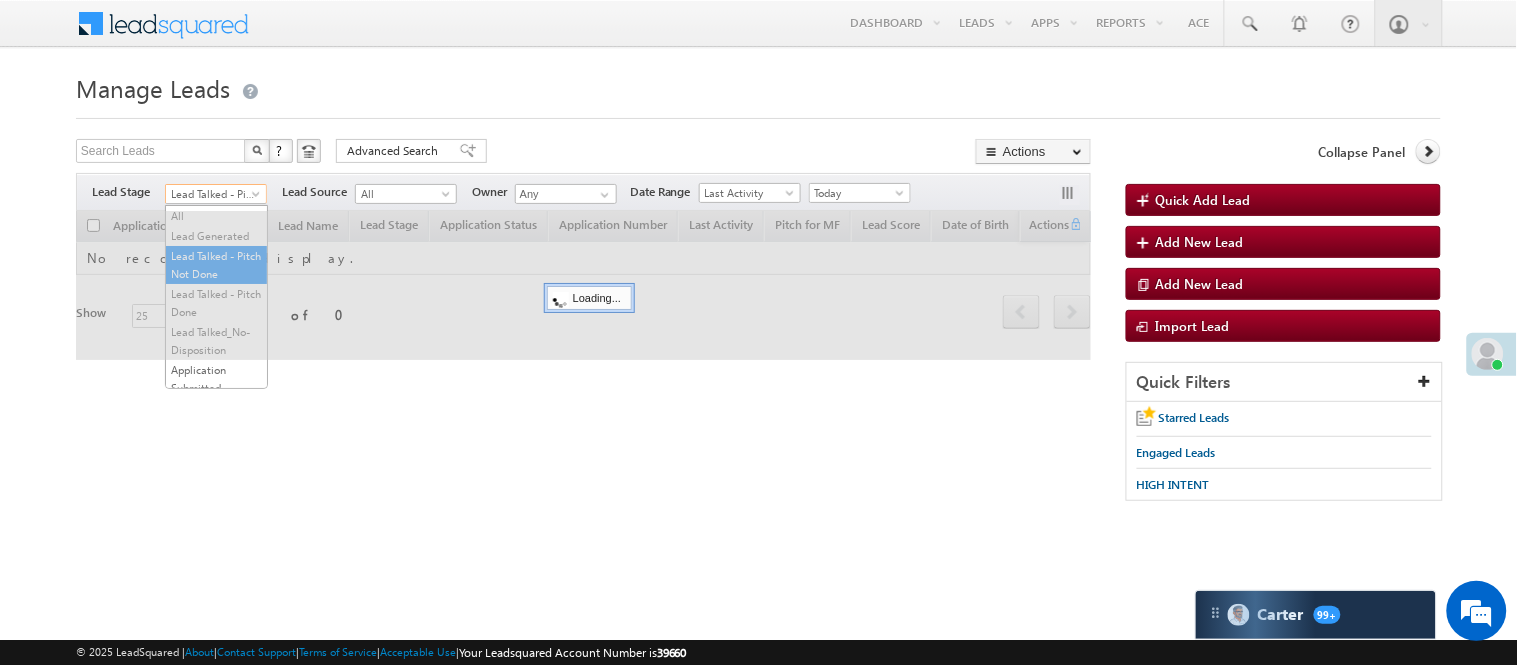 click on "Lead Talked - Pitch Not Done" at bounding box center [213, 194] 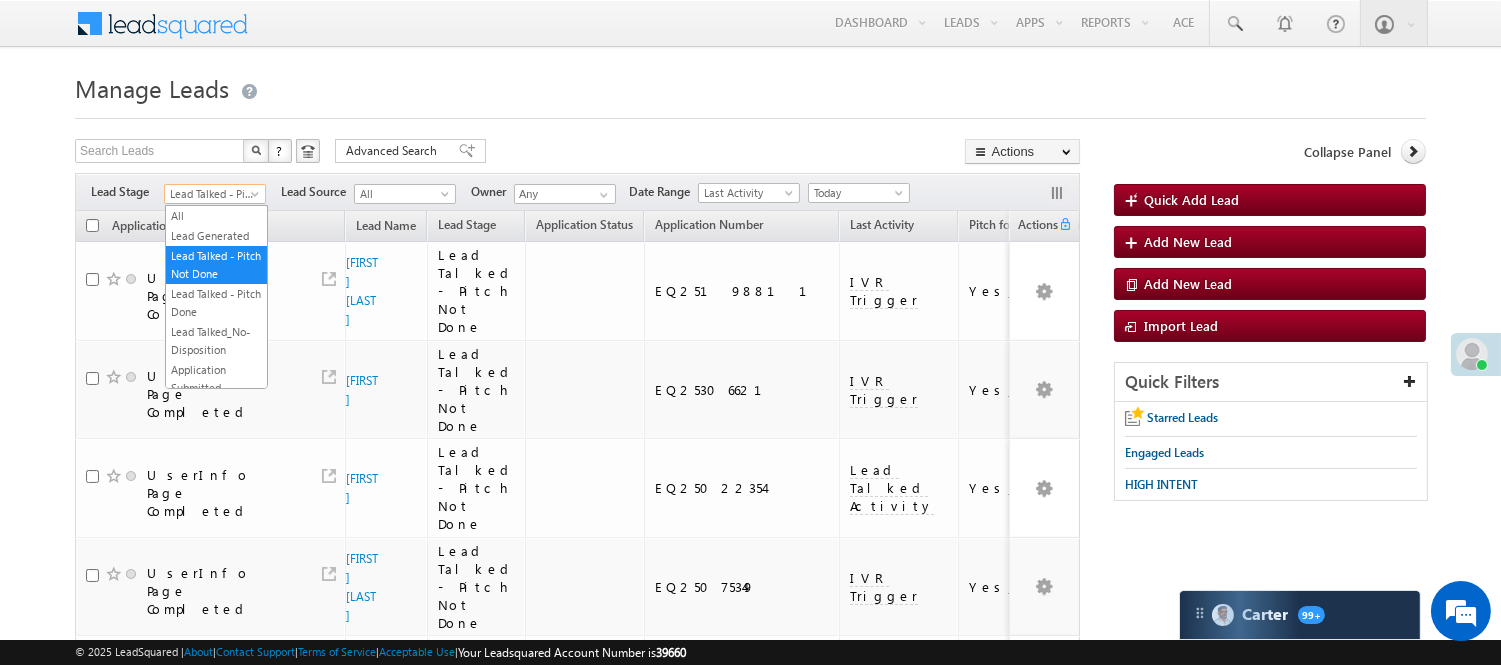 scroll, scrollTop: 496, scrollLeft: 0, axis: vertical 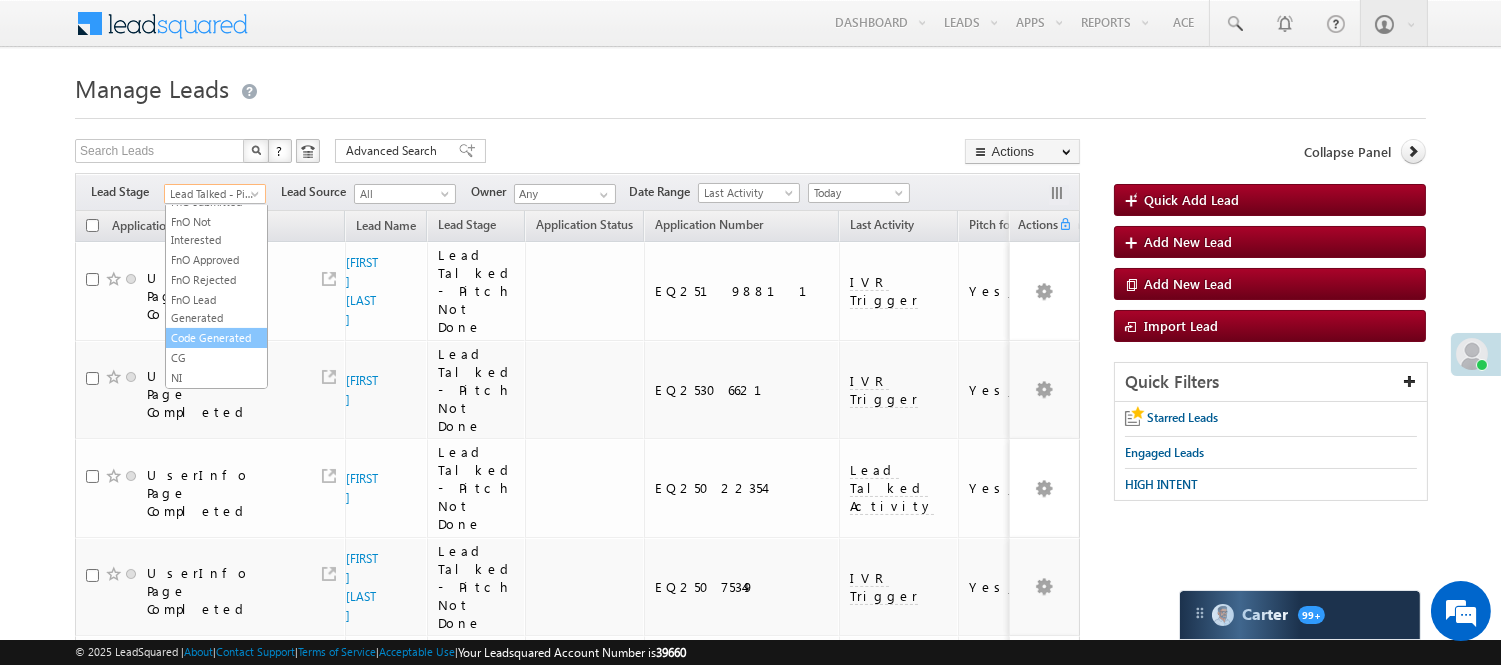click on "Code Generated" at bounding box center [216, 338] 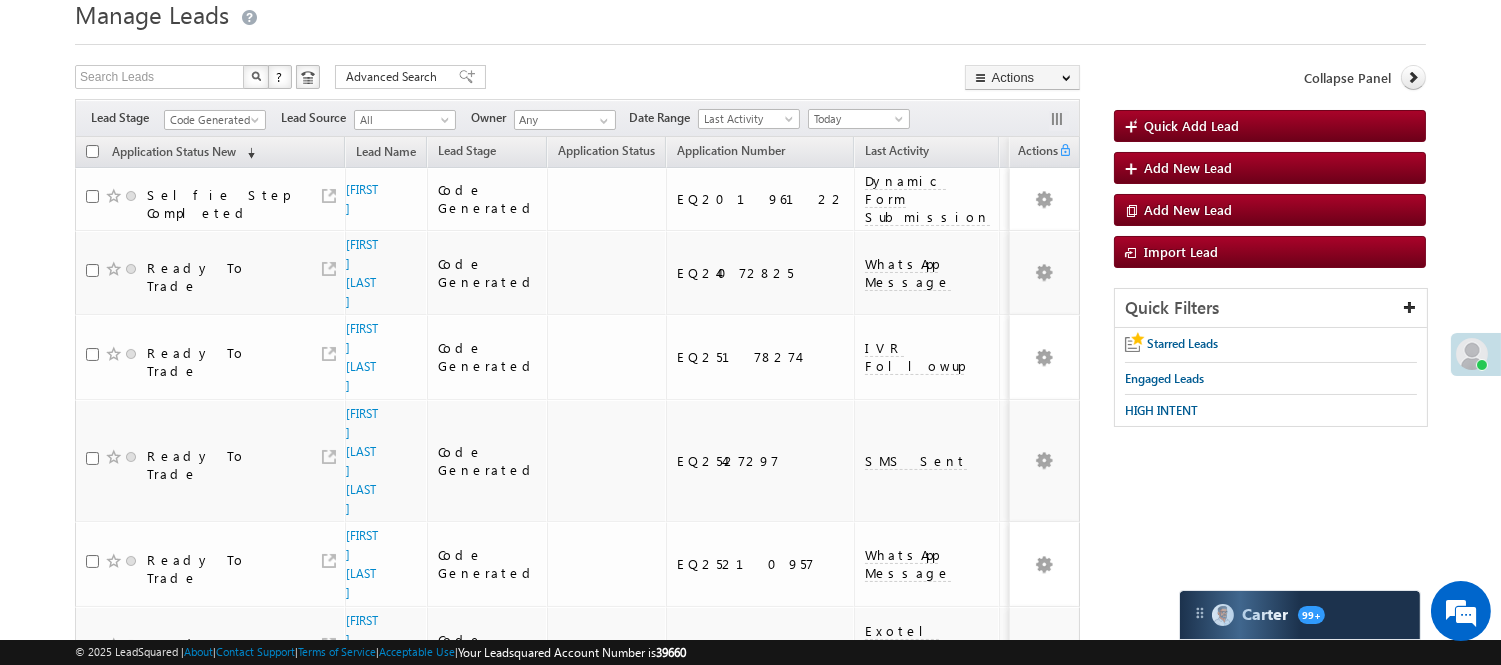 scroll, scrollTop: 737, scrollLeft: 0, axis: vertical 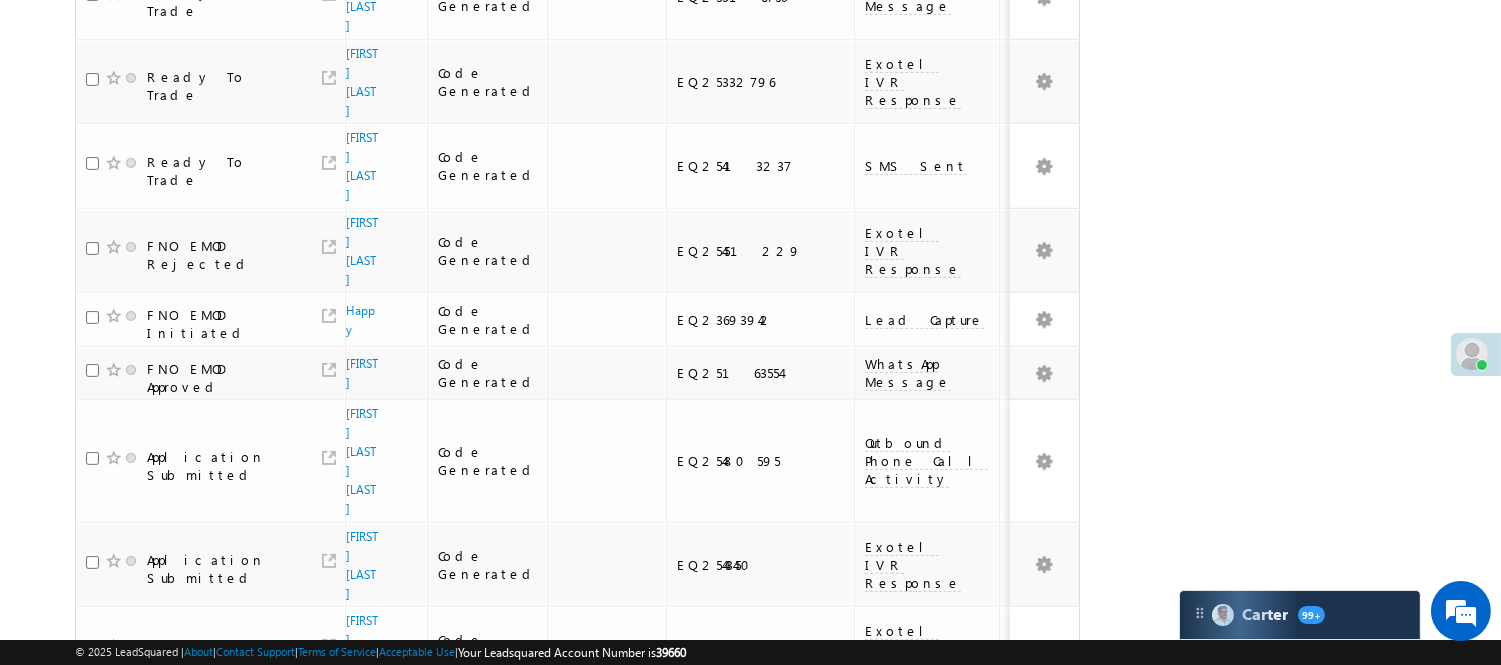 click on "2" at bounding box center [1018, 1122] 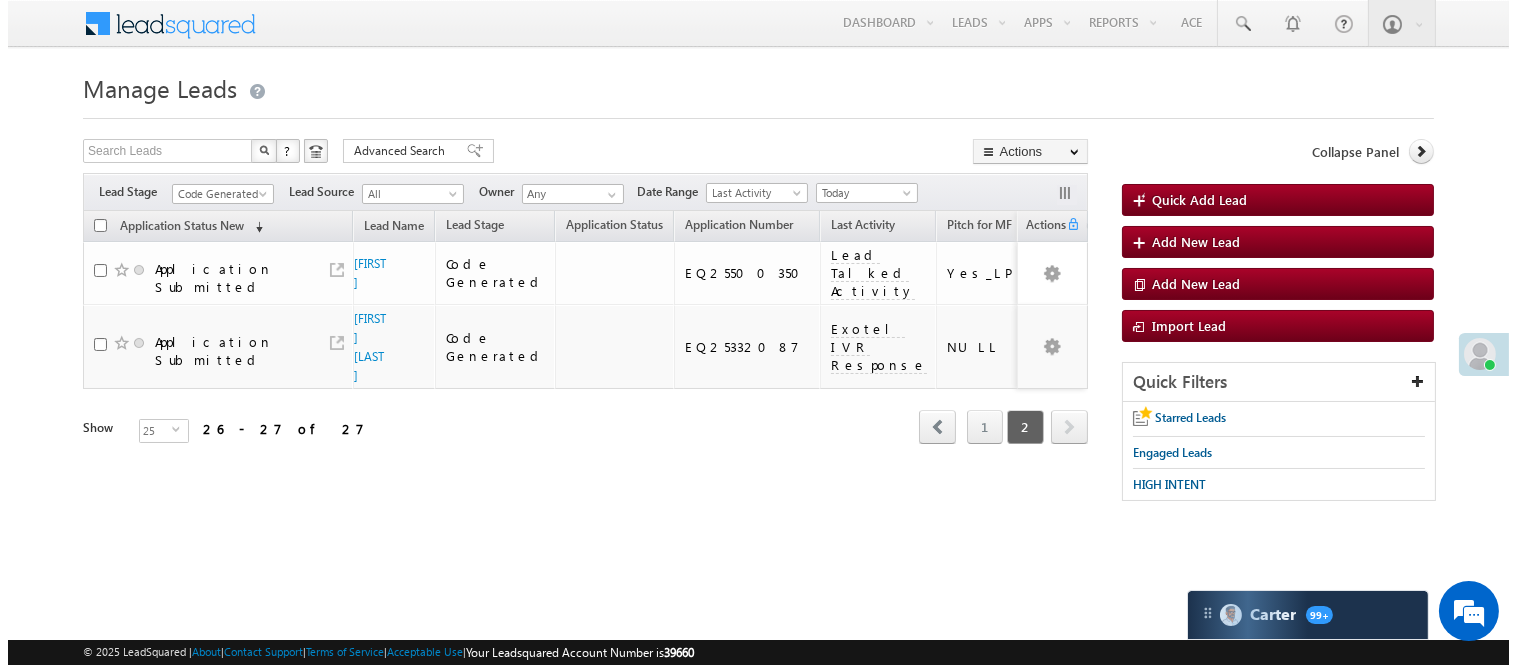 scroll, scrollTop: 0, scrollLeft: 0, axis: both 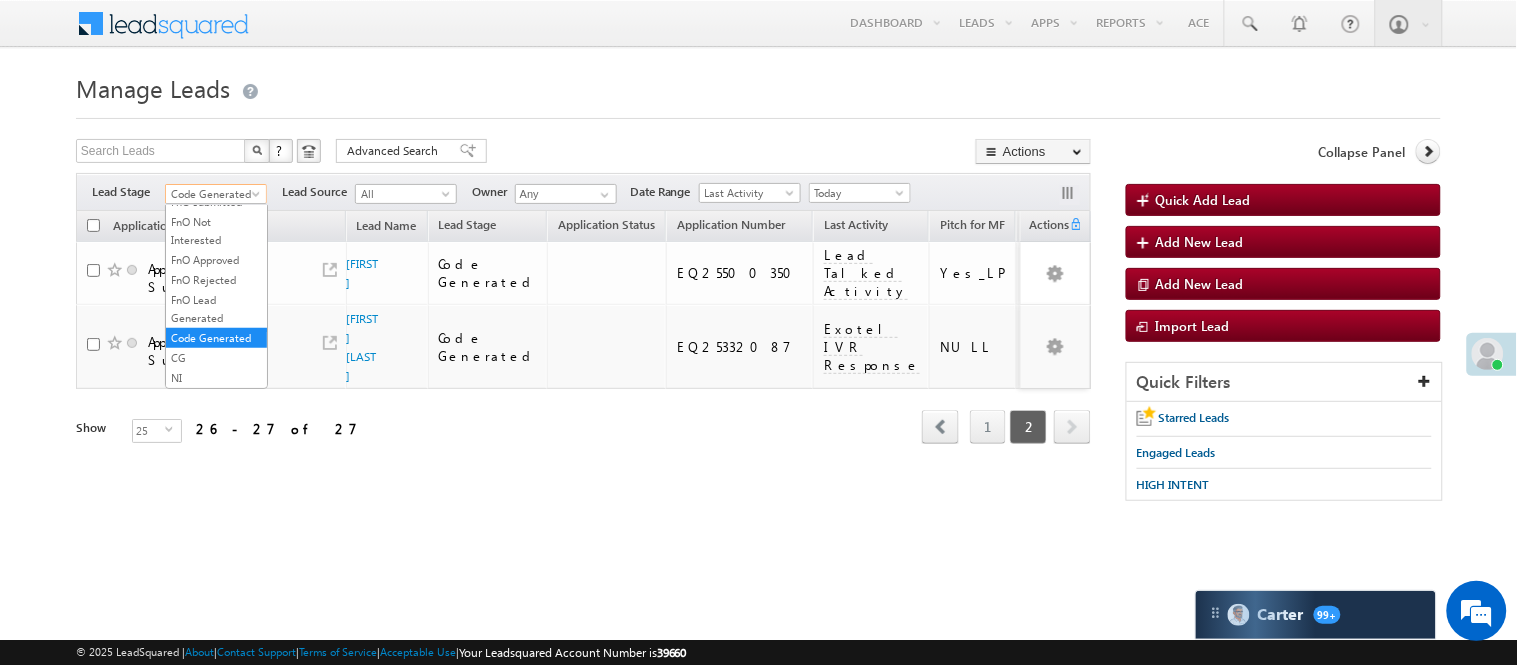 click on "Code Generated" at bounding box center [213, 194] 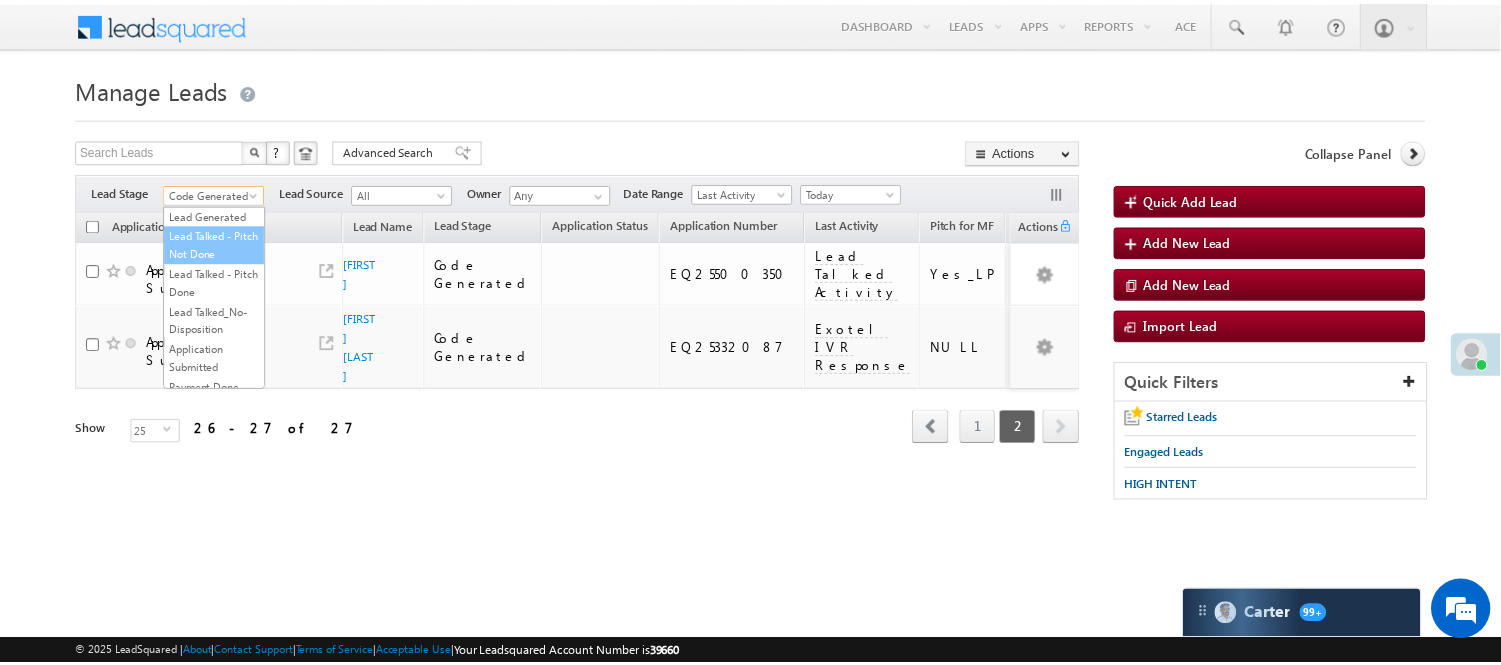 scroll, scrollTop: 0, scrollLeft: 0, axis: both 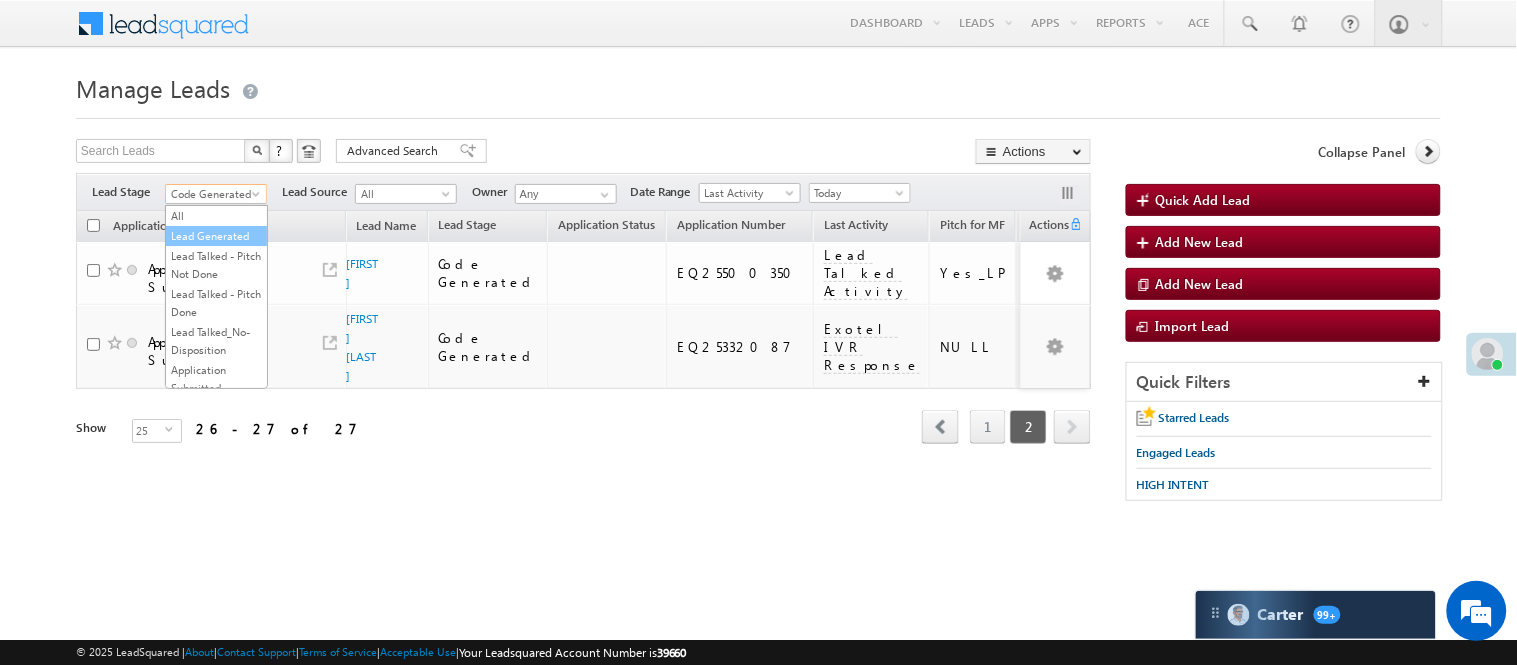 click on "Lead Generated" at bounding box center (216, 236) 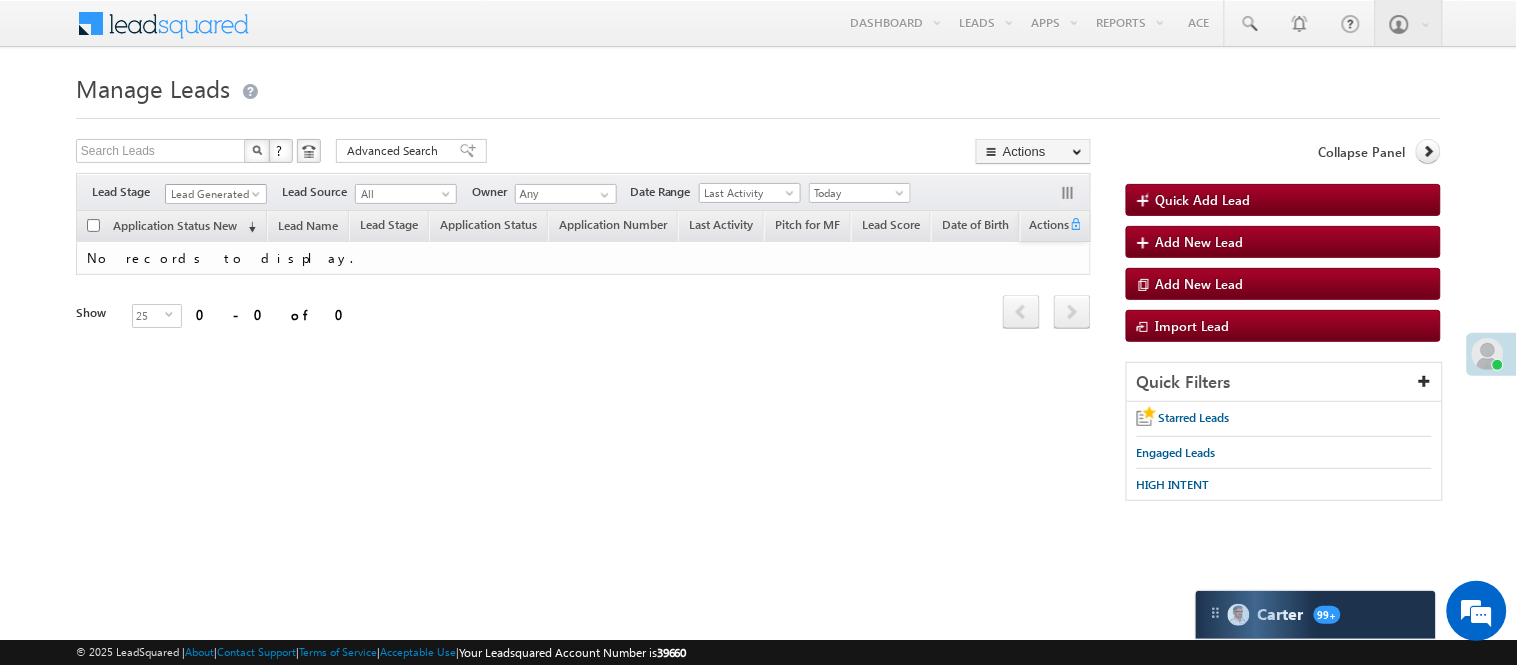 click on "Lead Generated" at bounding box center [213, 194] 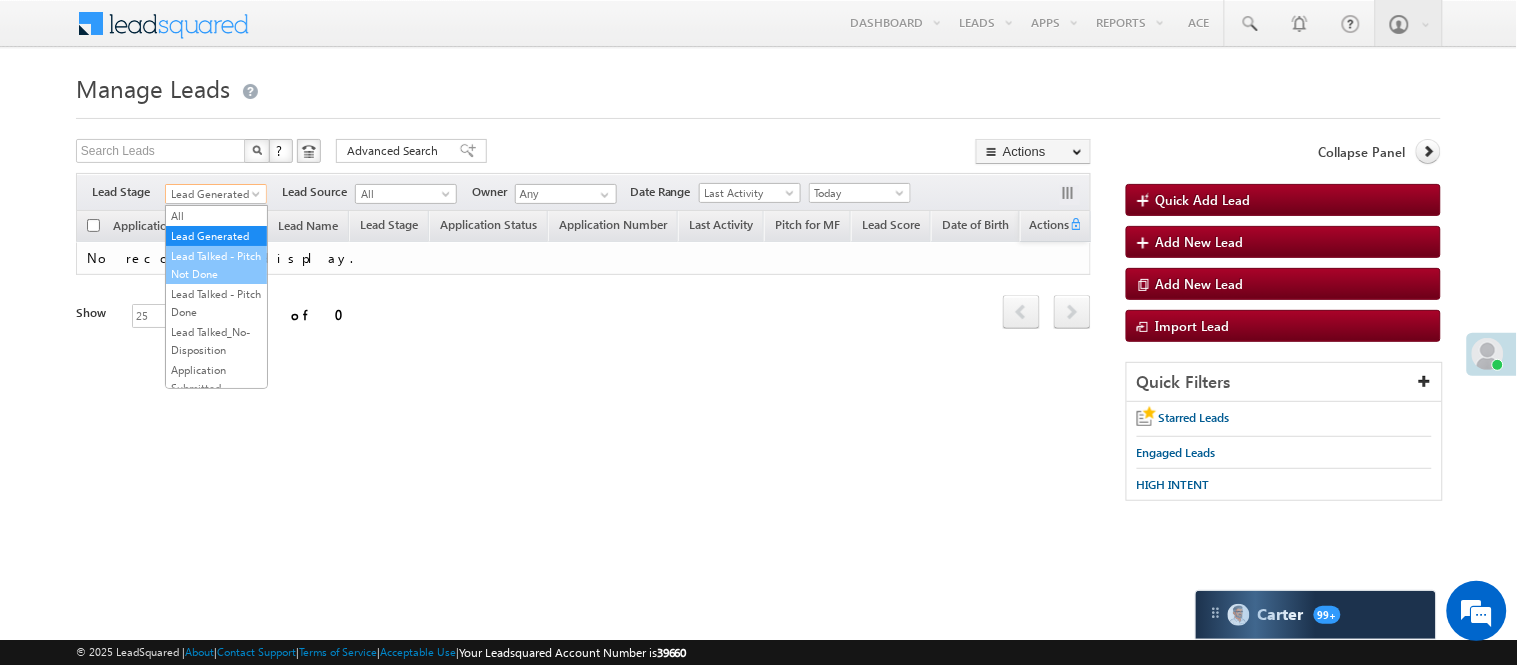 click on "Lead Talked - Pitch Not Done" at bounding box center [216, 265] 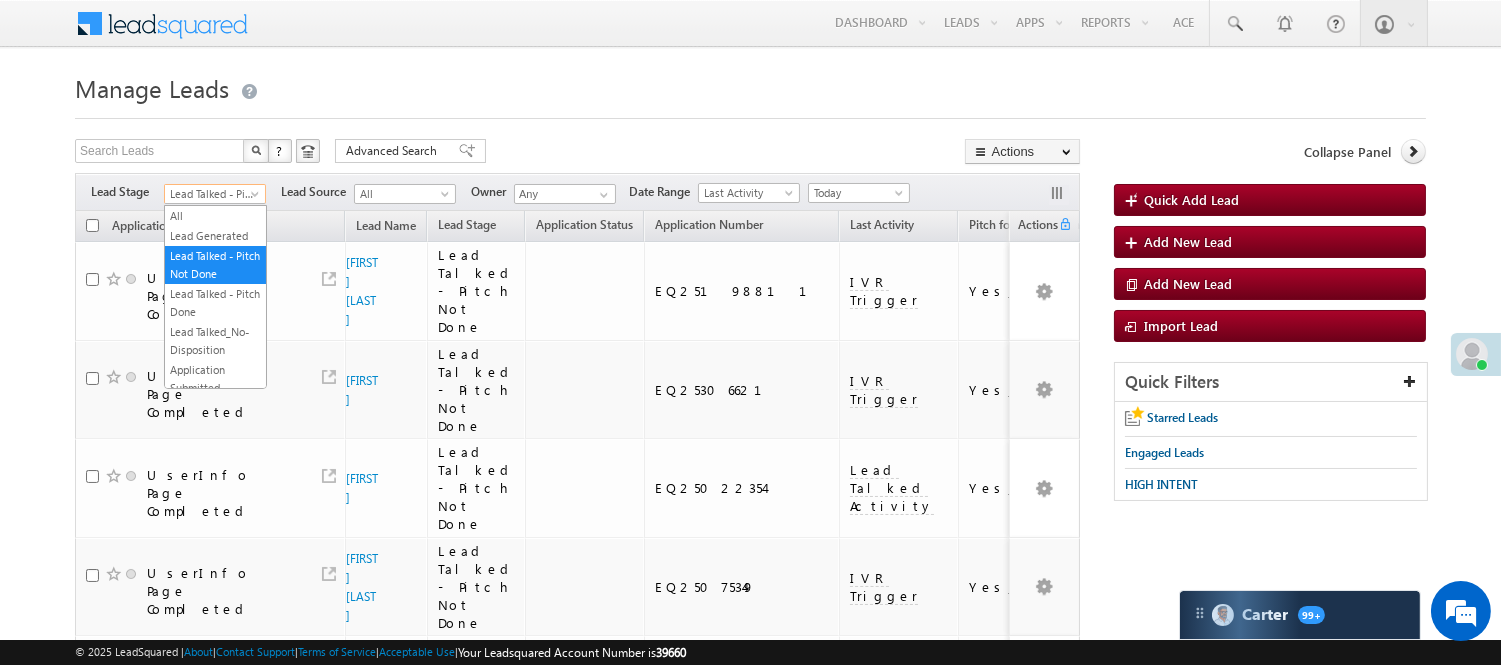 click at bounding box center (257, 198) 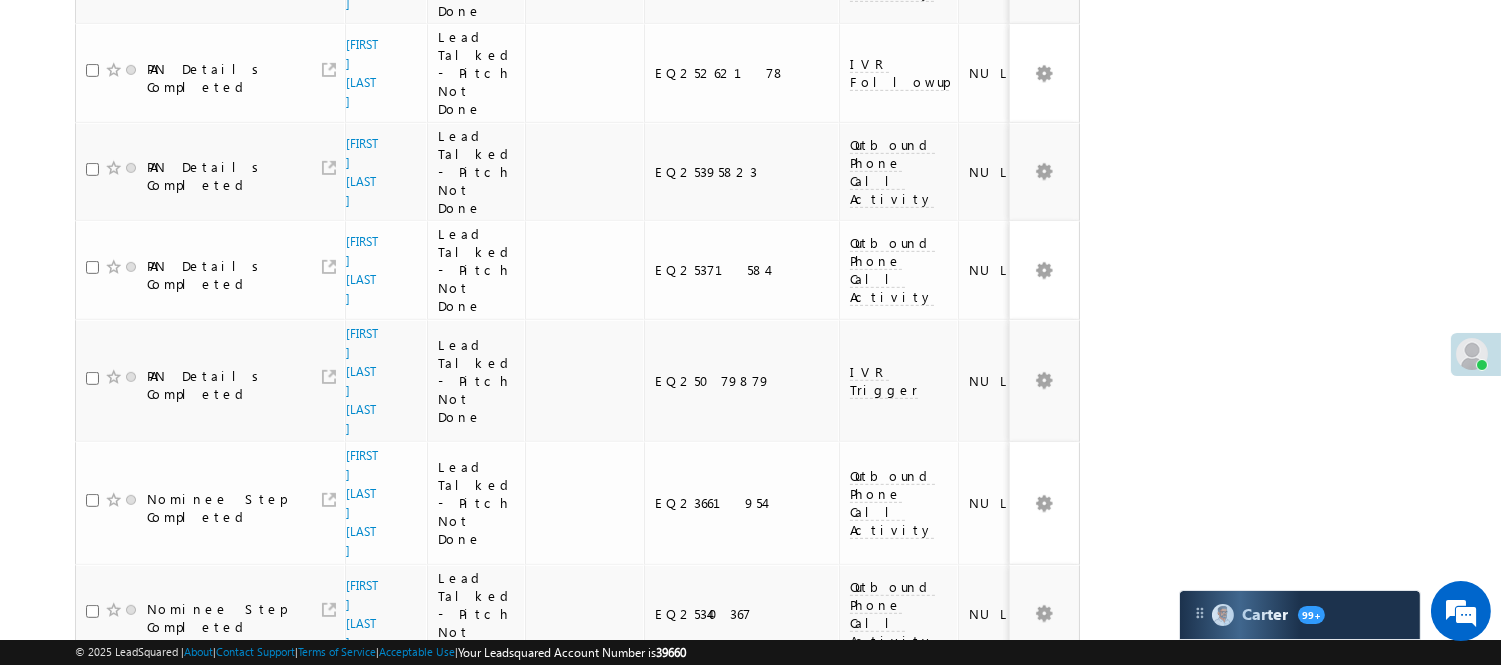 scroll, scrollTop: 1837, scrollLeft: 0, axis: vertical 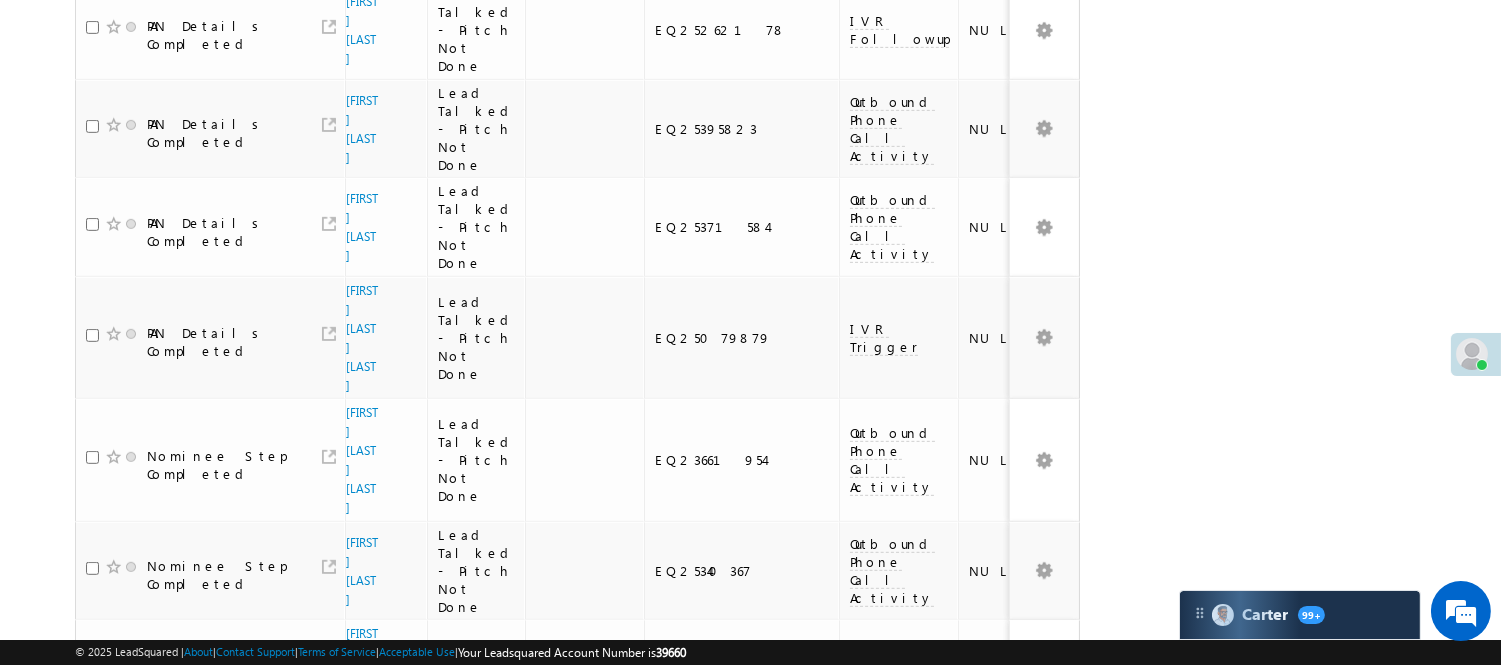 click on "2" at bounding box center [978, 1002] 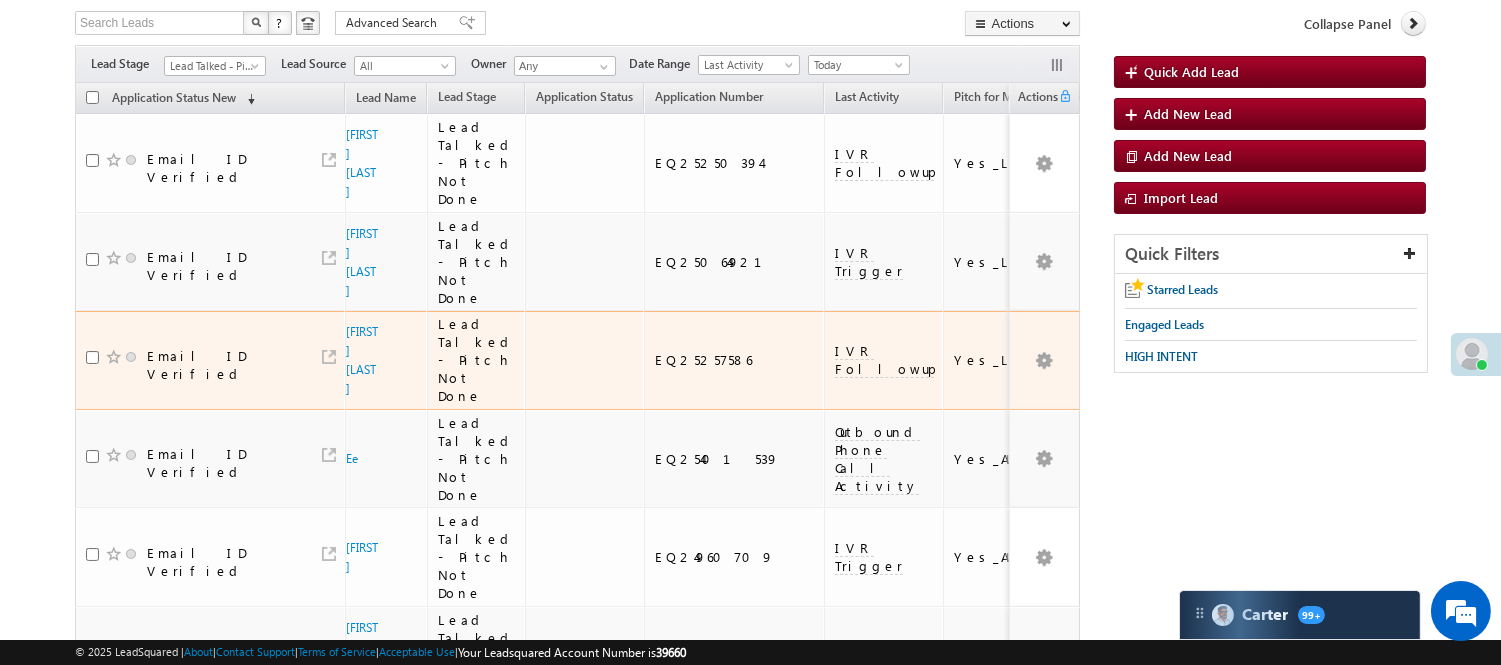 scroll, scrollTop: 120, scrollLeft: 0, axis: vertical 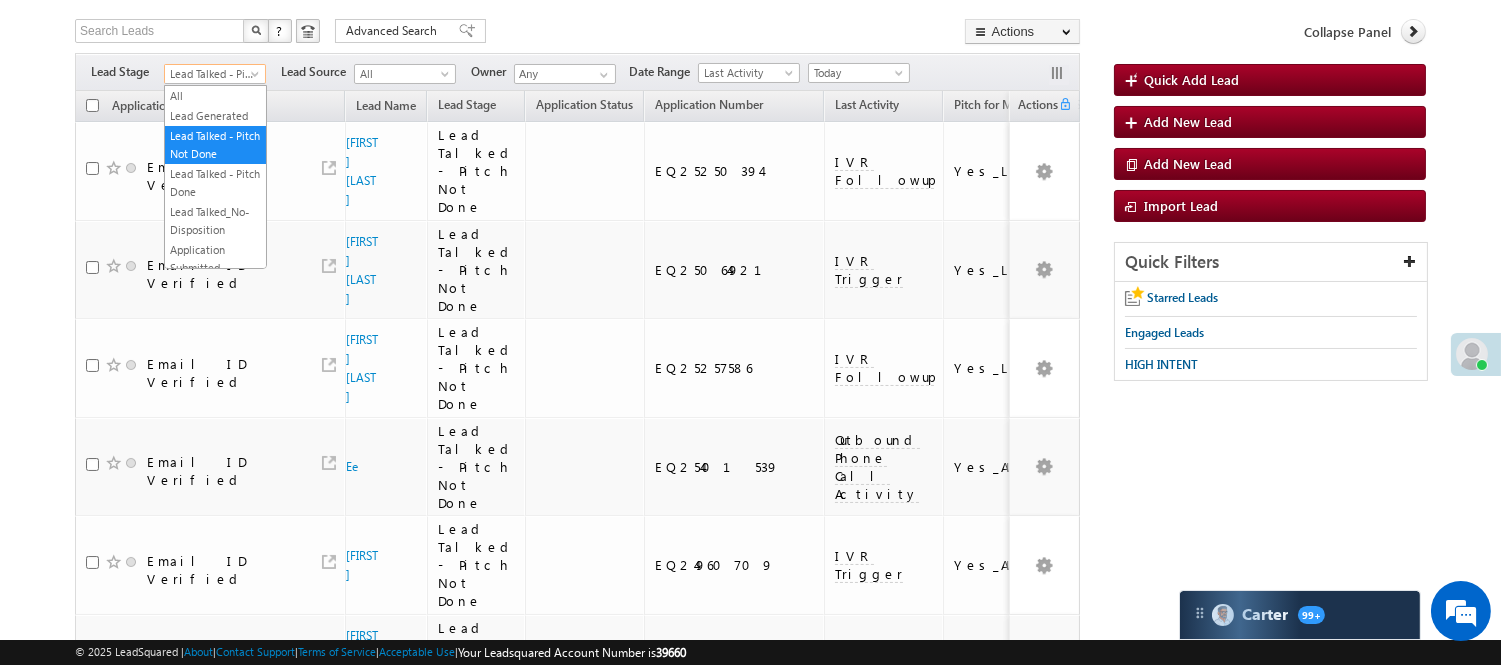 click on "Lead Talked - Pitch Not Done" at bounding box center (212, 74) 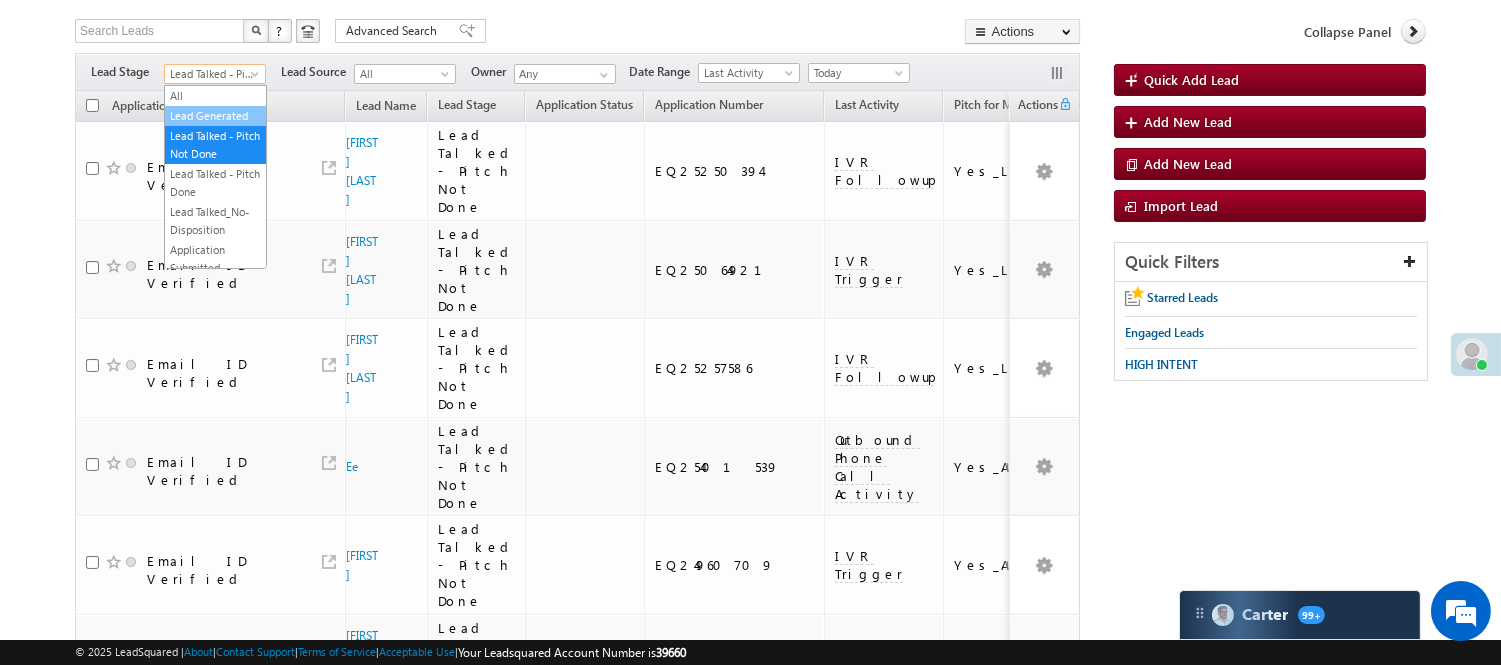 click on "Lead Generated" at bounding box center [215, 116] 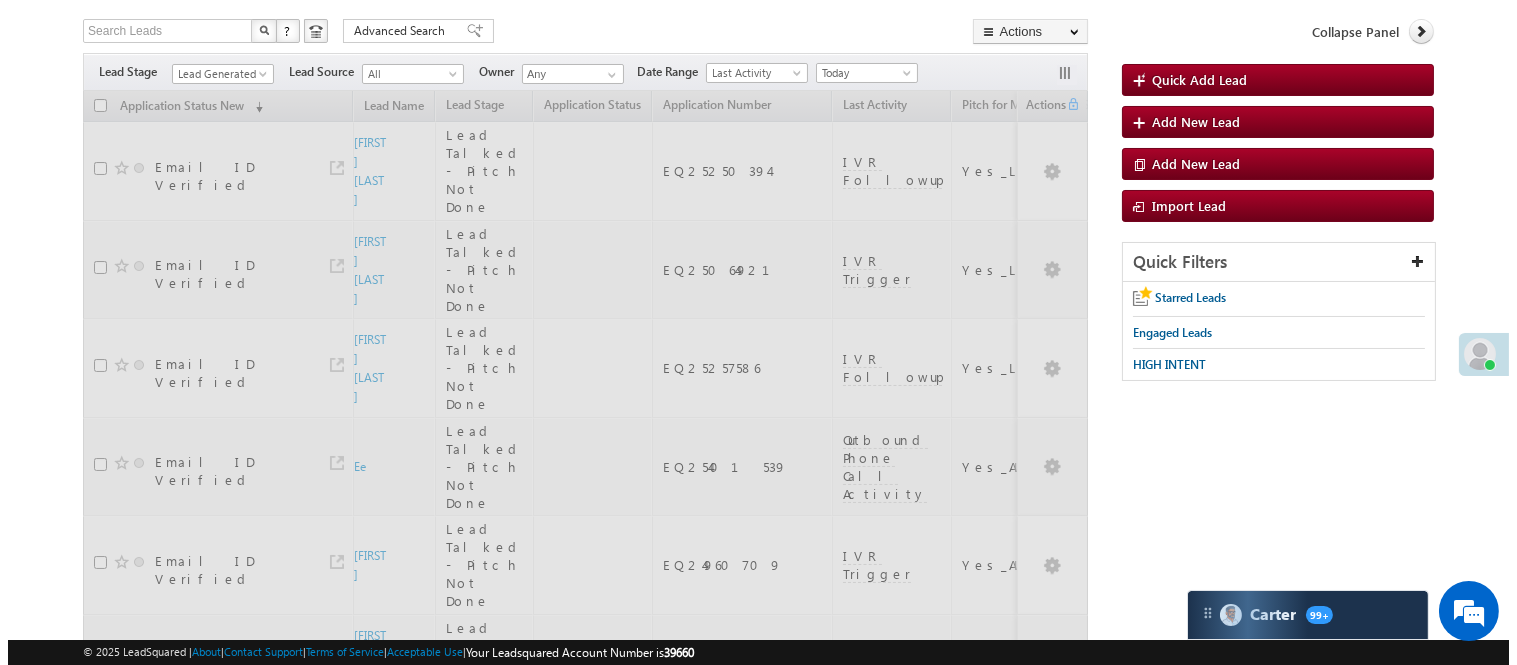 scroll, scrollTop: 0, scrollLeft: 0, axis: both 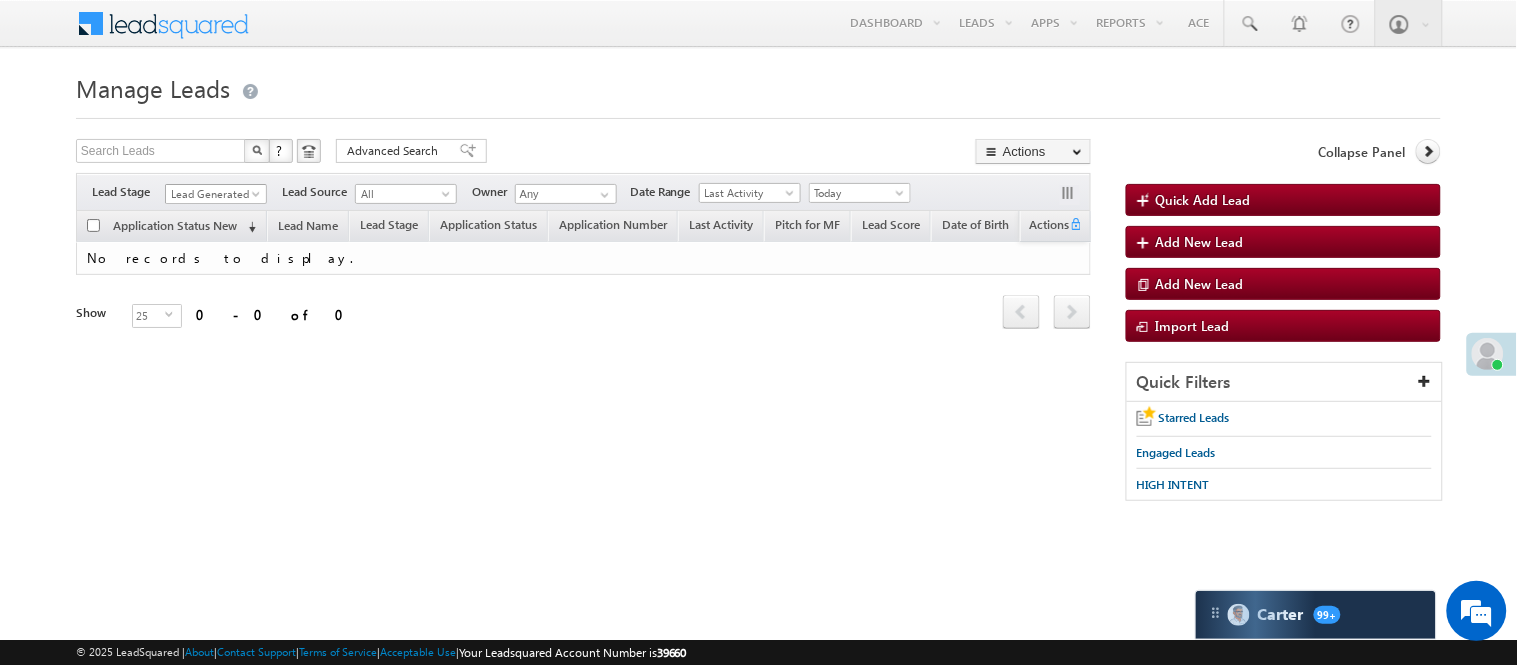 click on "Lead Generated" at bounding box center (213, 194) 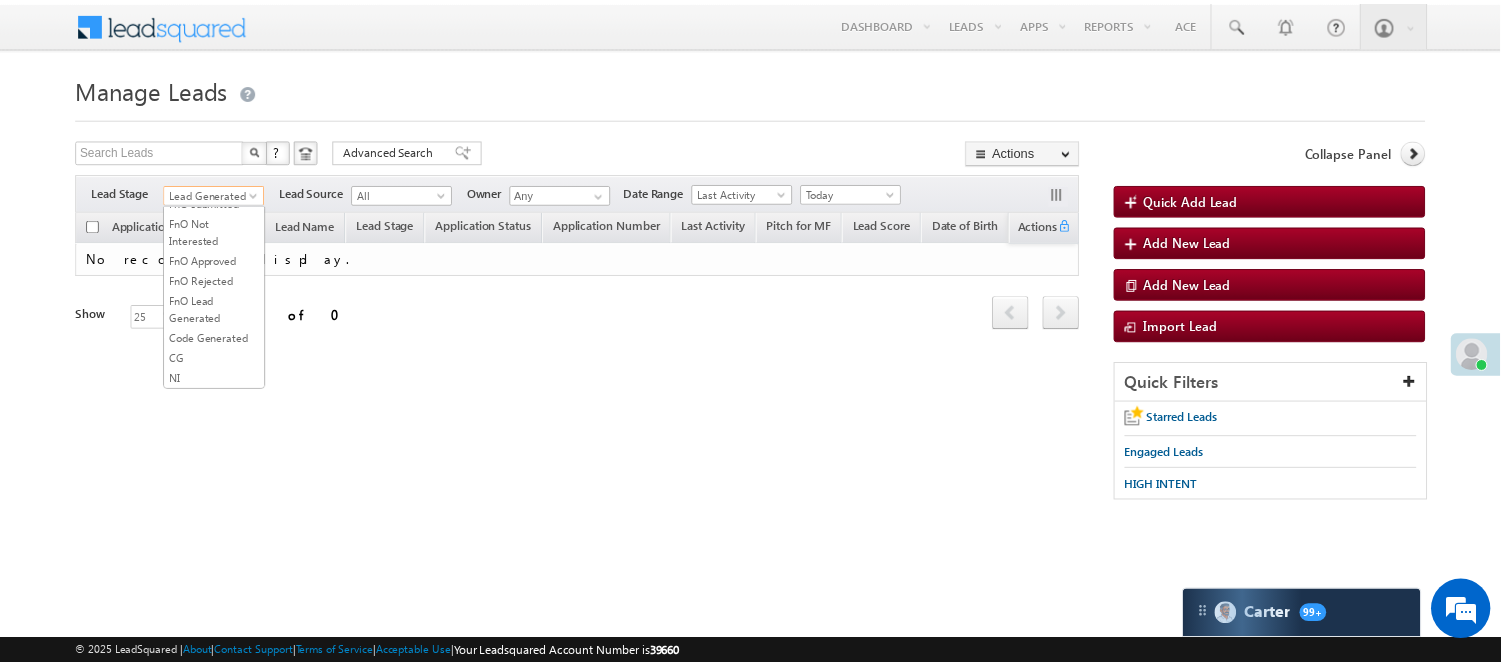 scroll, scrollTop: 496, scrollLeft: 0, axis: vertical 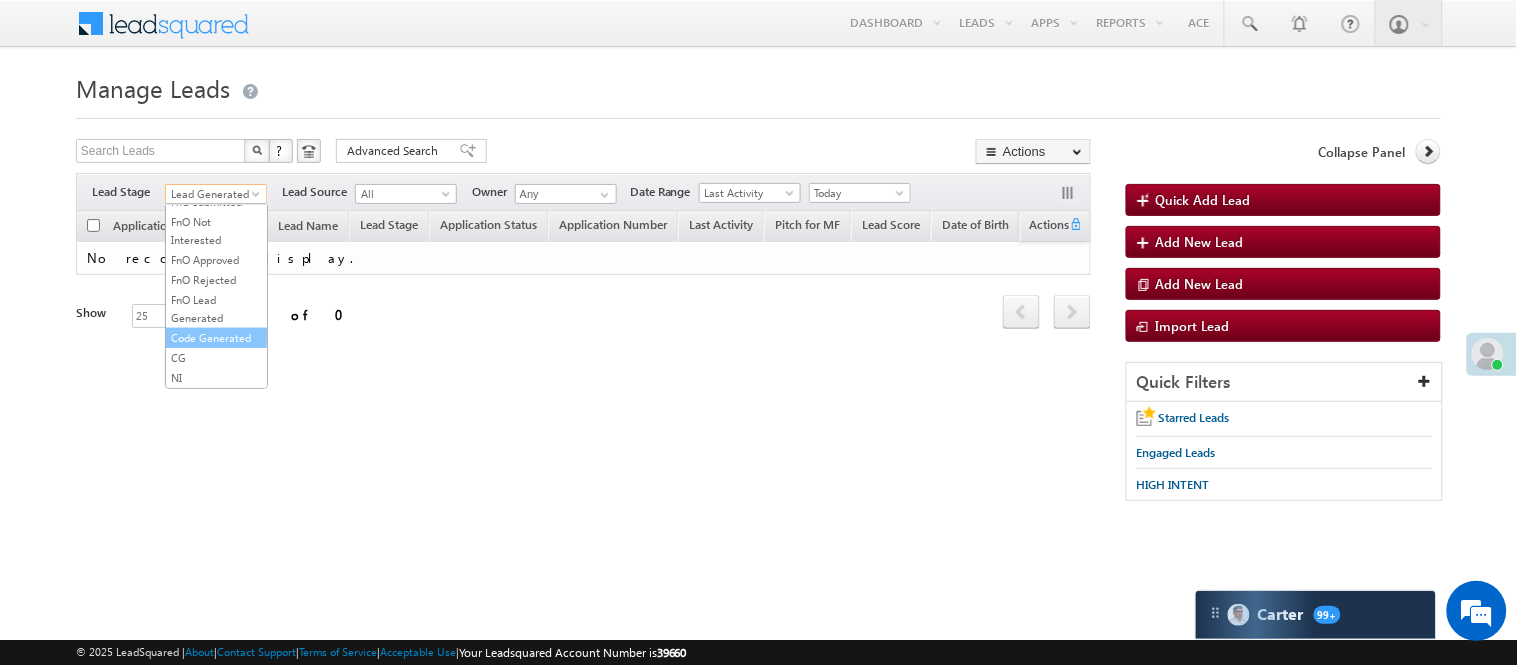 click on "Code Generated" at bounding box center [216, 338] 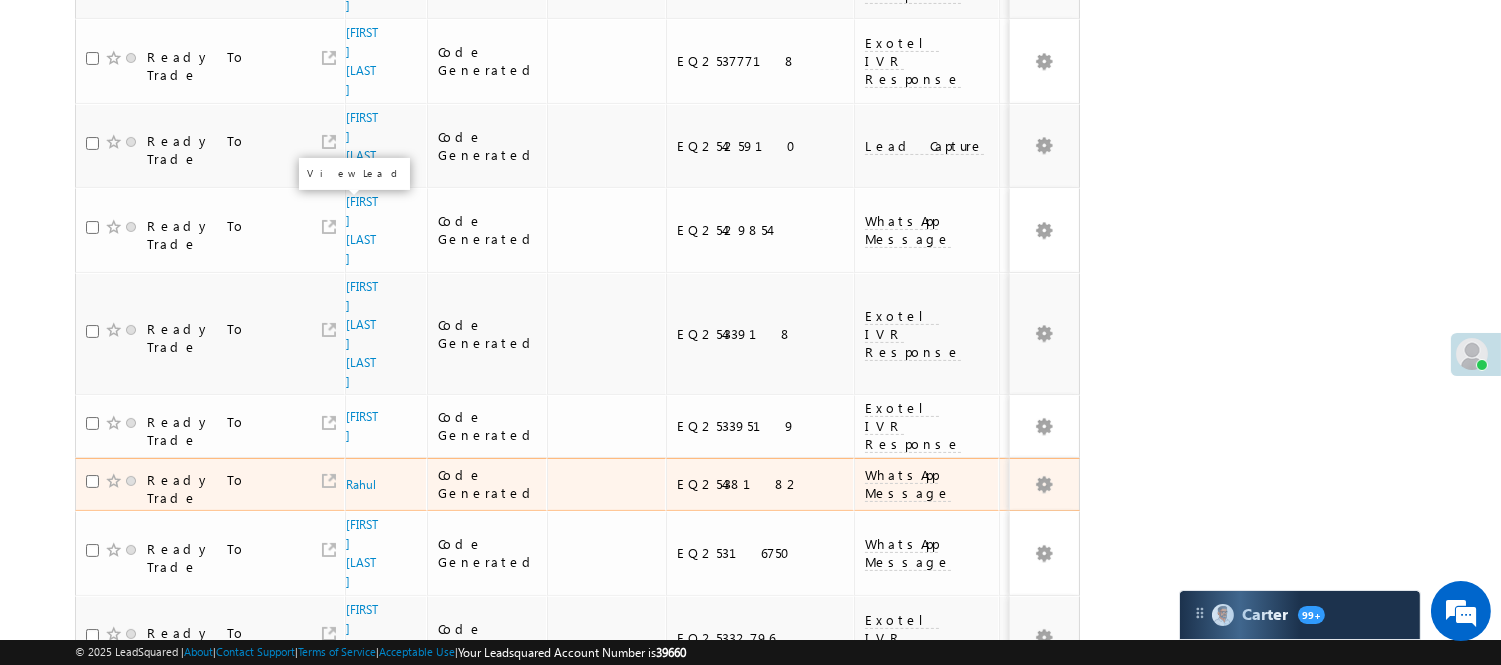 scroll, scrollTop: 191, scrollLeft: 0, axis: vertical 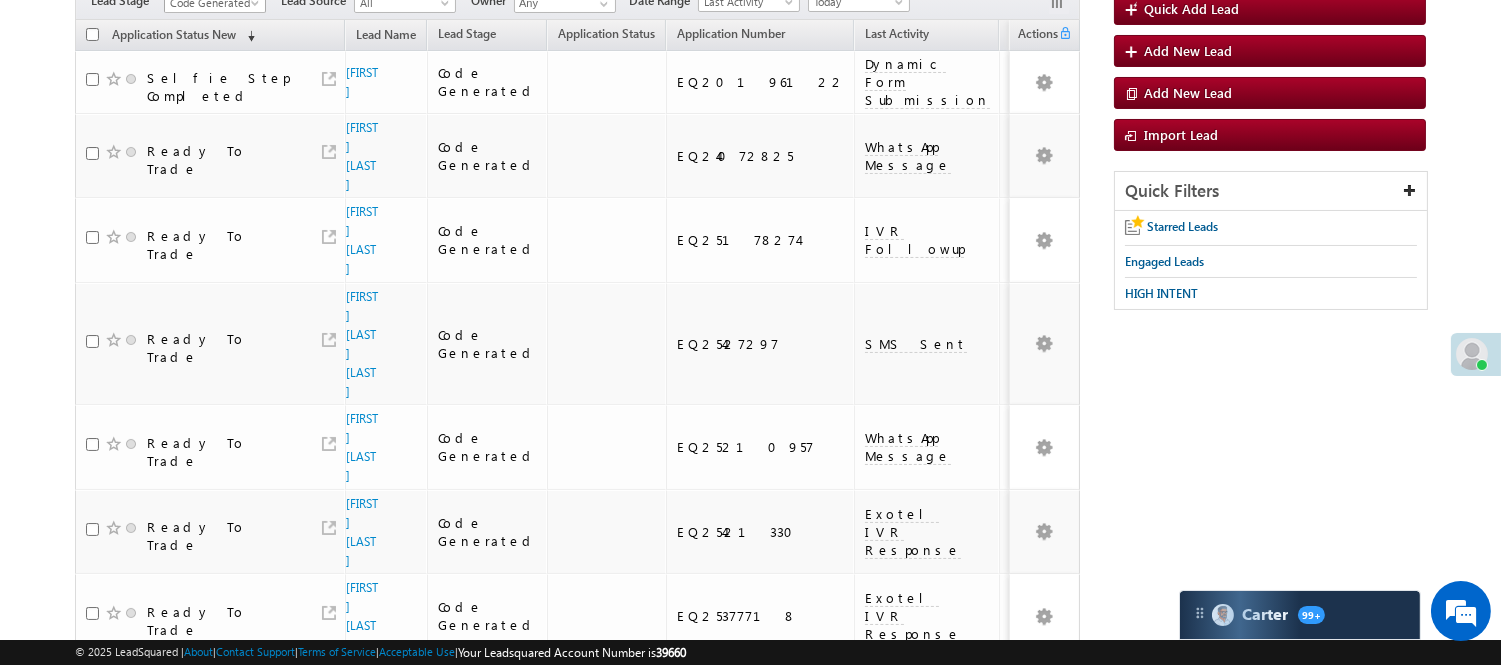 click on "Code Generated" at bounding box center (212, 3) 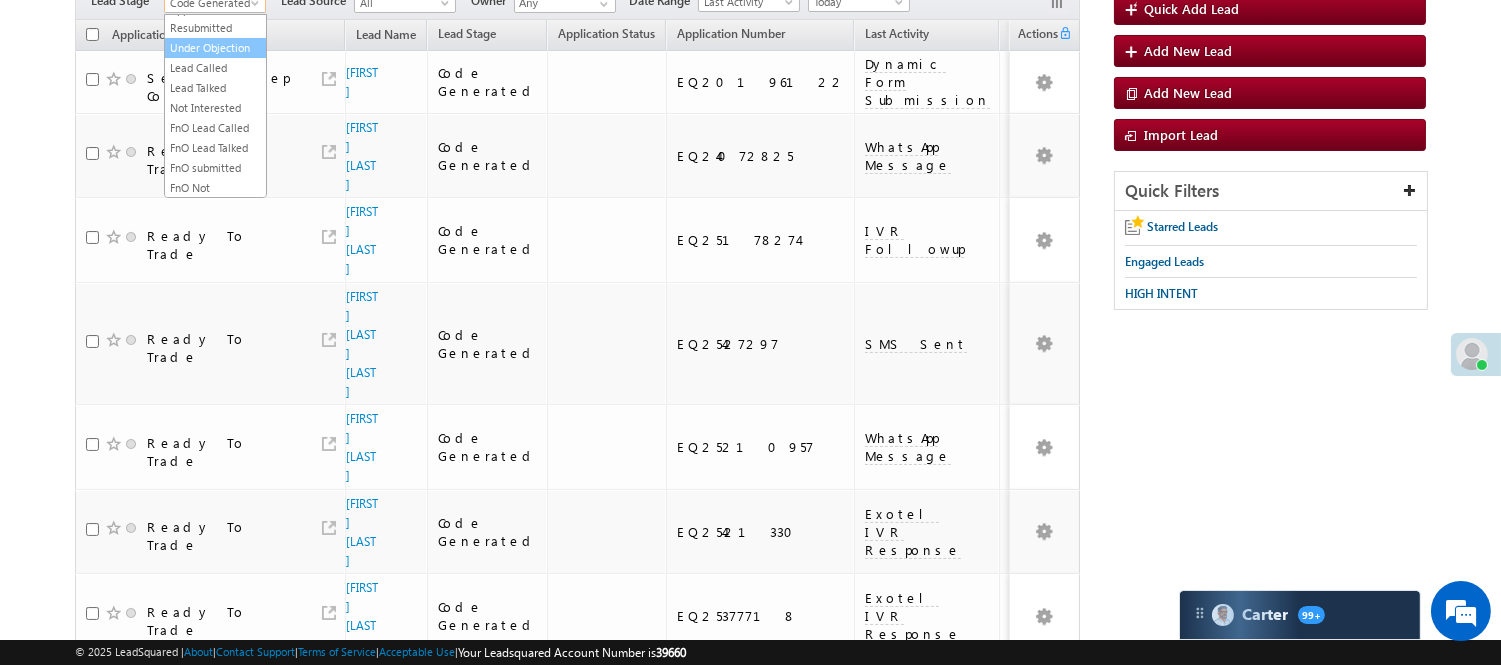 scroll, scrollTop: 0, scrollLeft: 0, axis: both 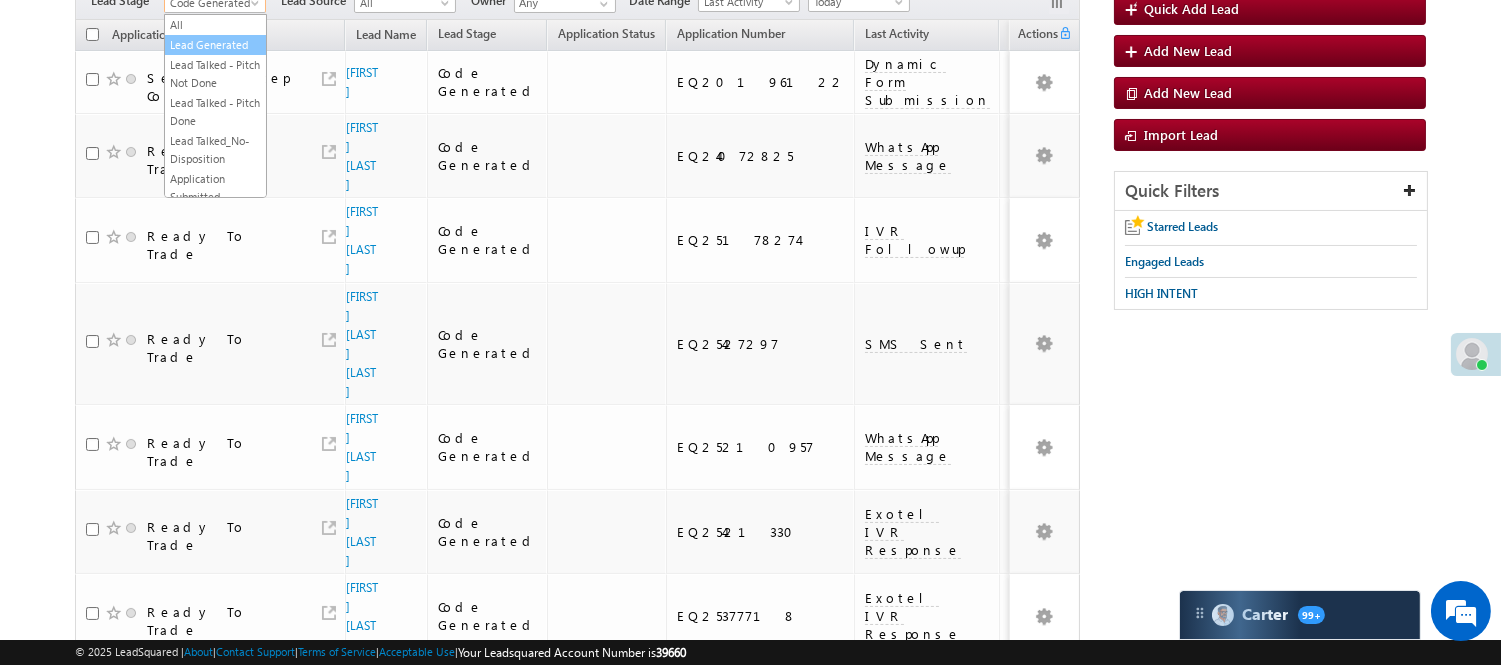 click on "Lead Generated" at bounding box center [215, 45] 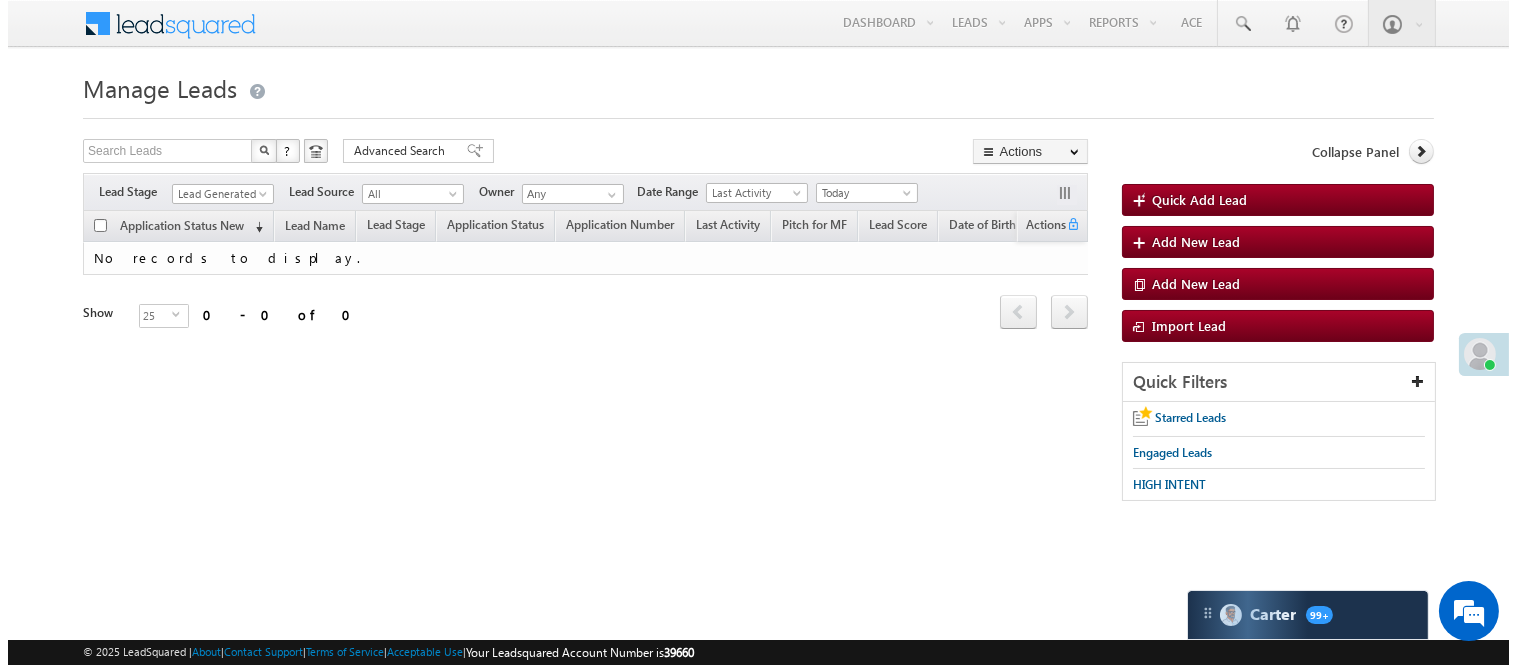 scroll, scrollTop: 0, scrollLeft: 0, axis: both 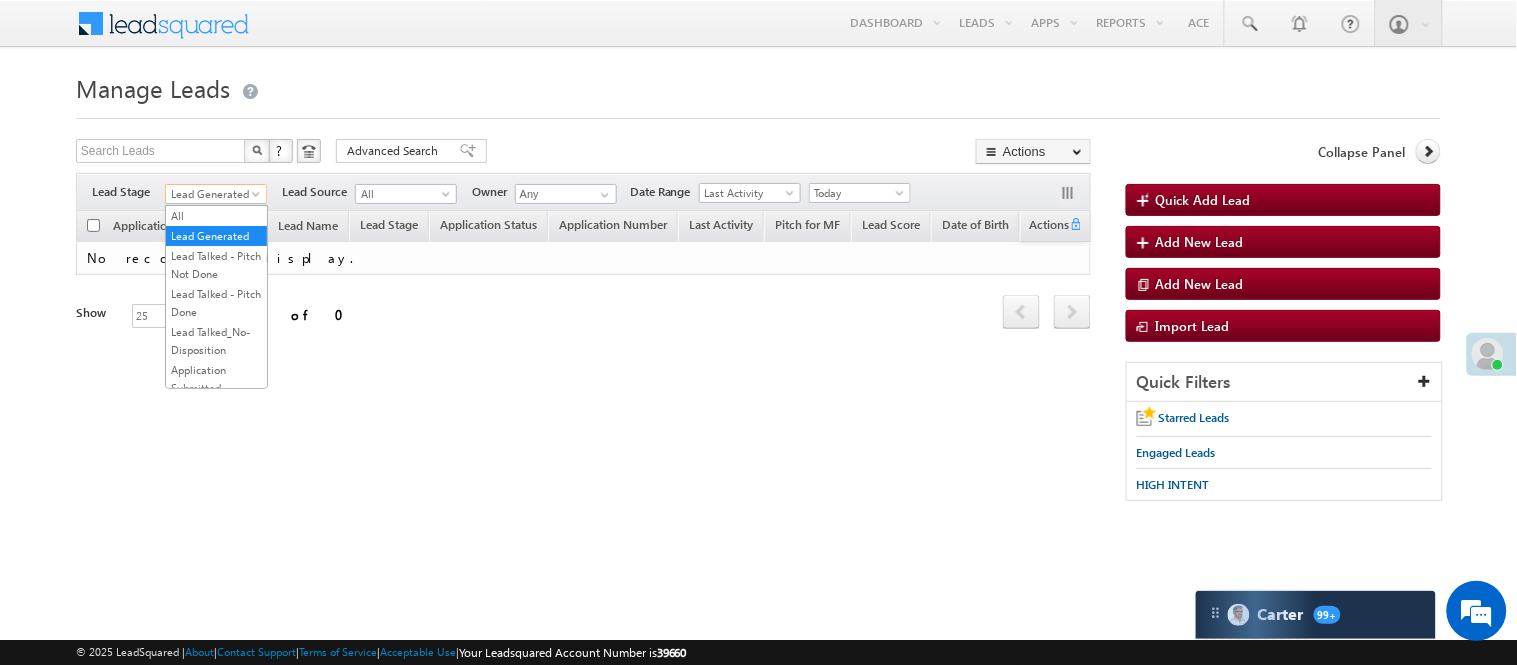 click on "Menu
Nisha Anand Yadav
Nisha .Yada v@ang elbro king. com" at bounding box center [758, 283] 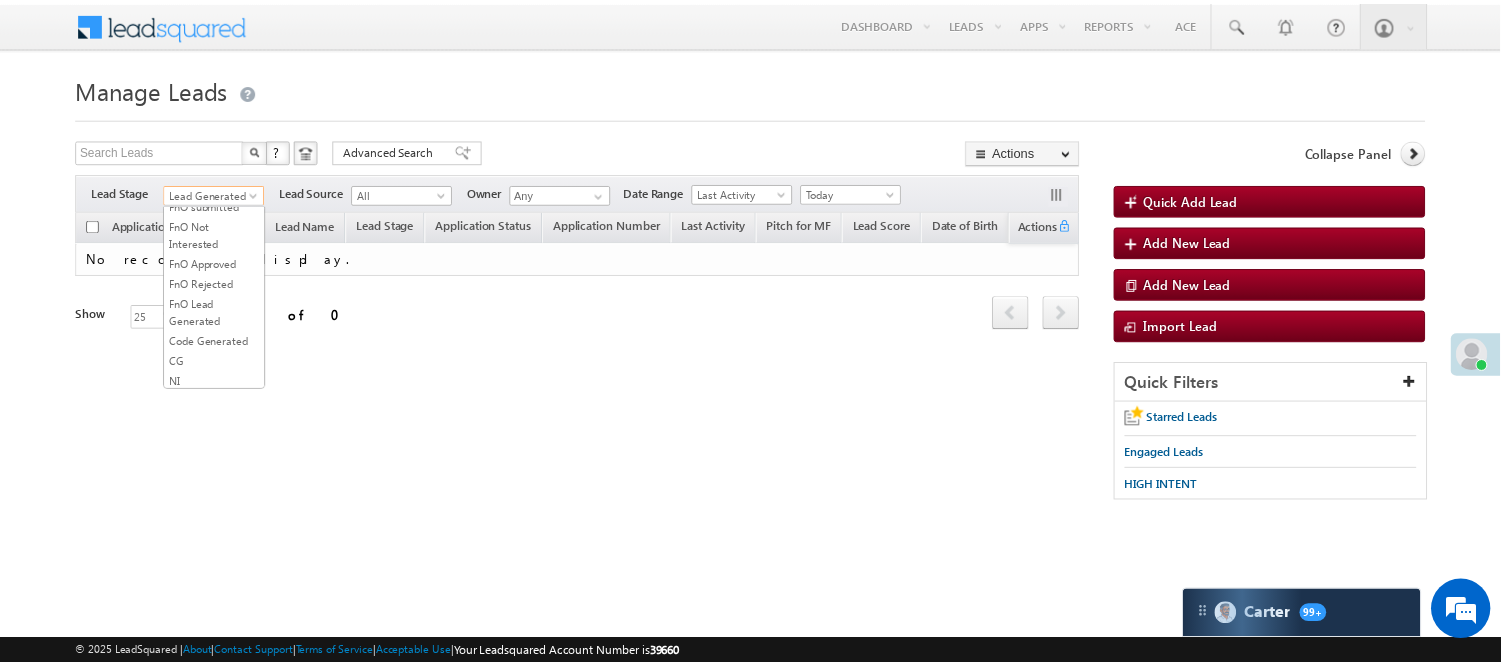 scroll, scrollTop: 444, scrollLeft: 0, axis: vertical 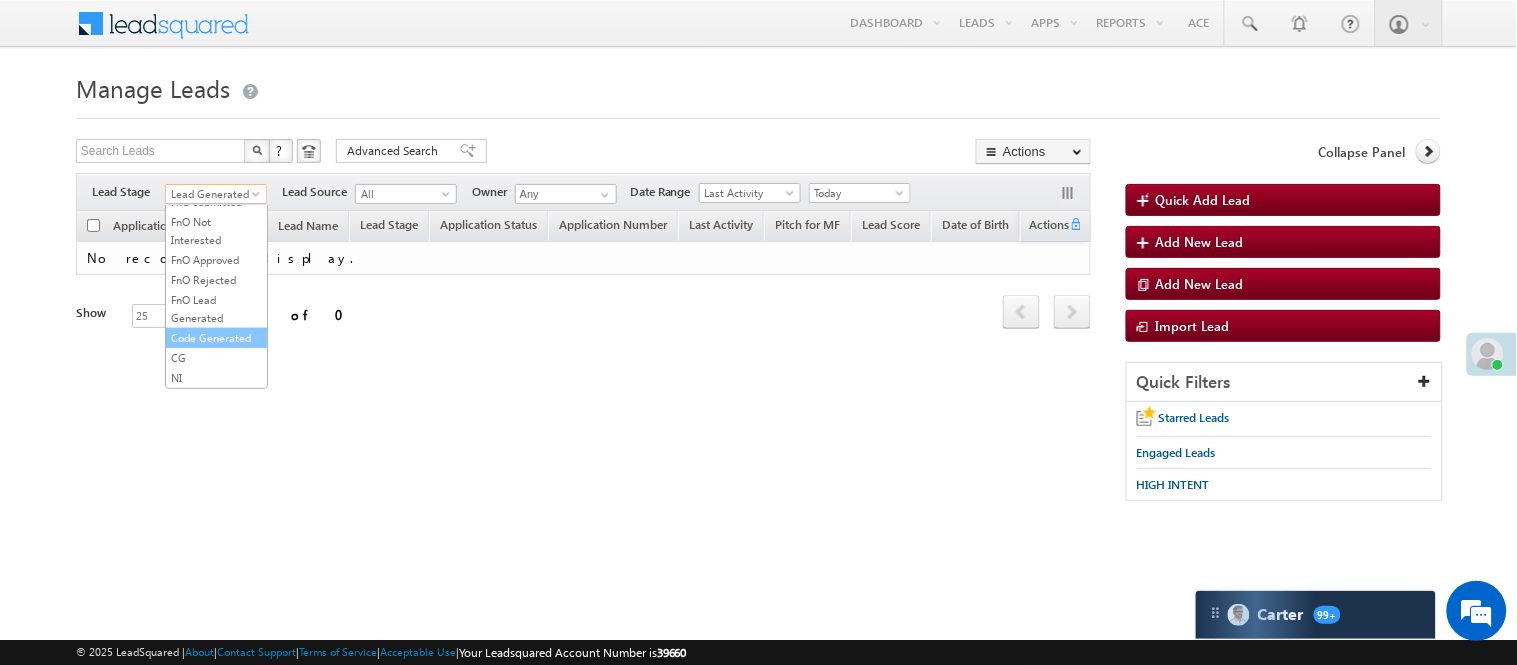 click on "Code Generated" at bounding box center [216, 338] 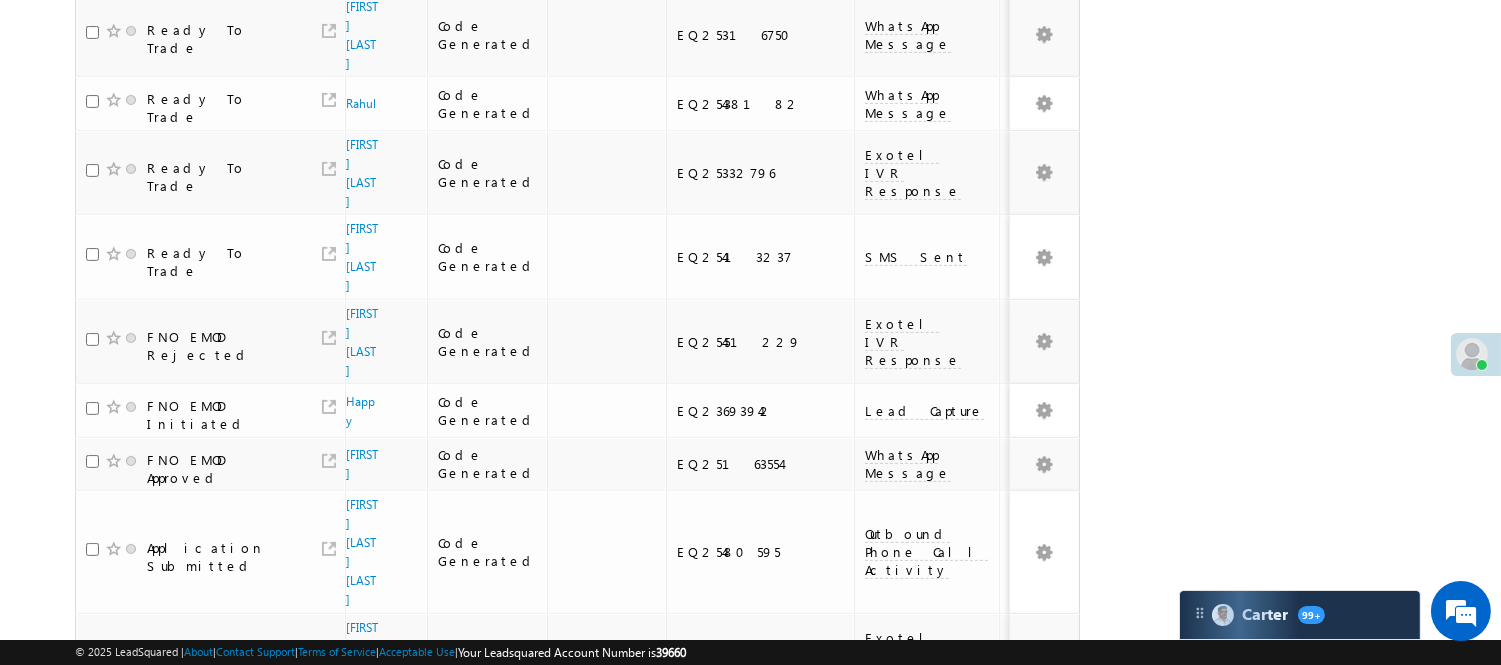 scroll, scrollTop: 1302, scrollLeft: 0, axis: vertical 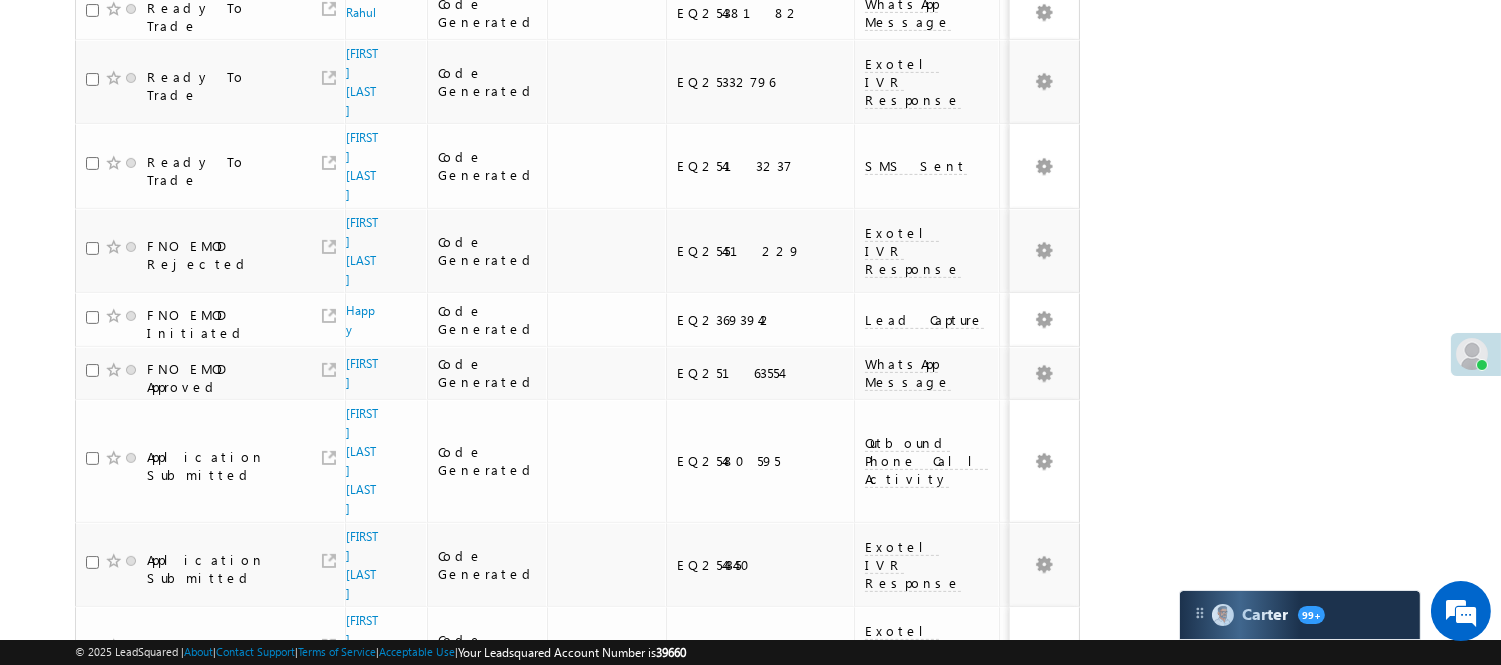 click on "2" at bounding box center (1018, 1122) 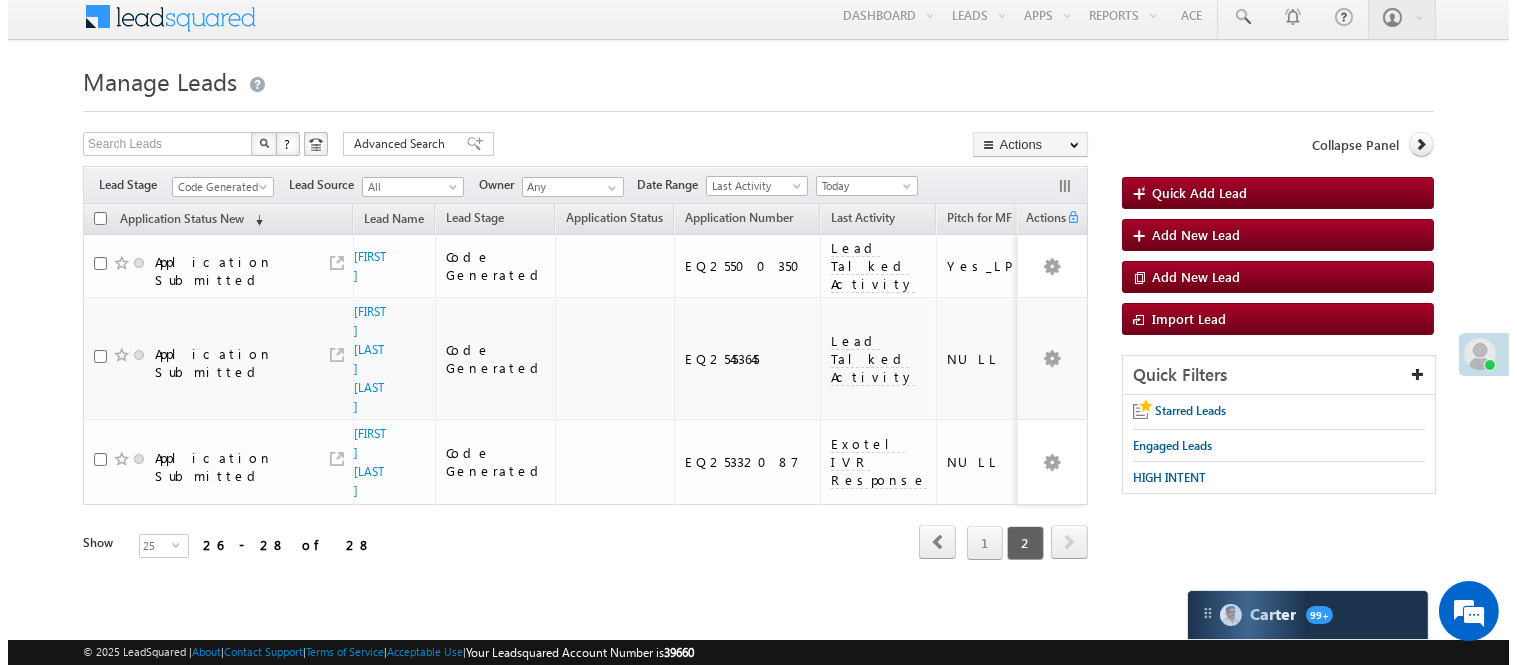 scroll, scrollTop: 0, scrollLeft: 0, axis: both 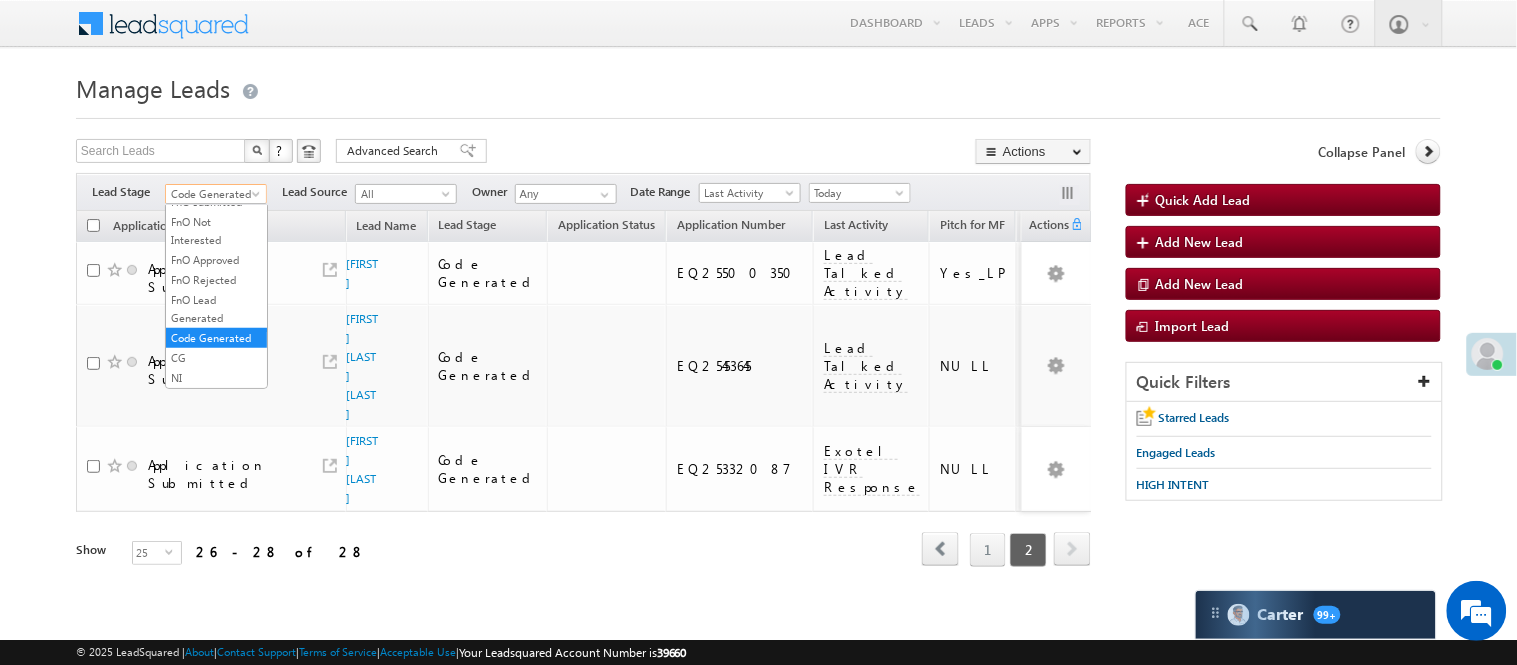 click on "Menu
Nisha Anand Yadav
Nisha .Yada v@ang elbro king. com" at bounding box center [758, 311] 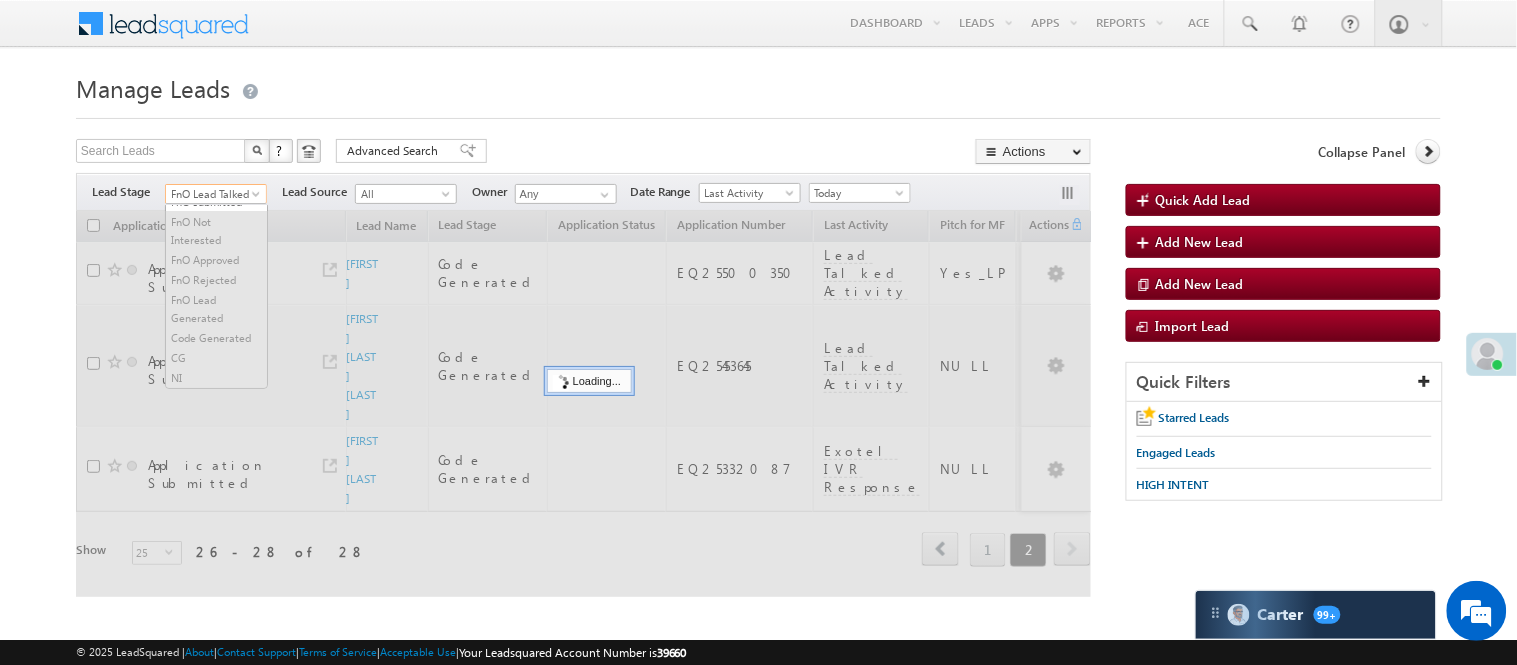 click on "FnO Lead Talked" at bounding box center [213, 194] 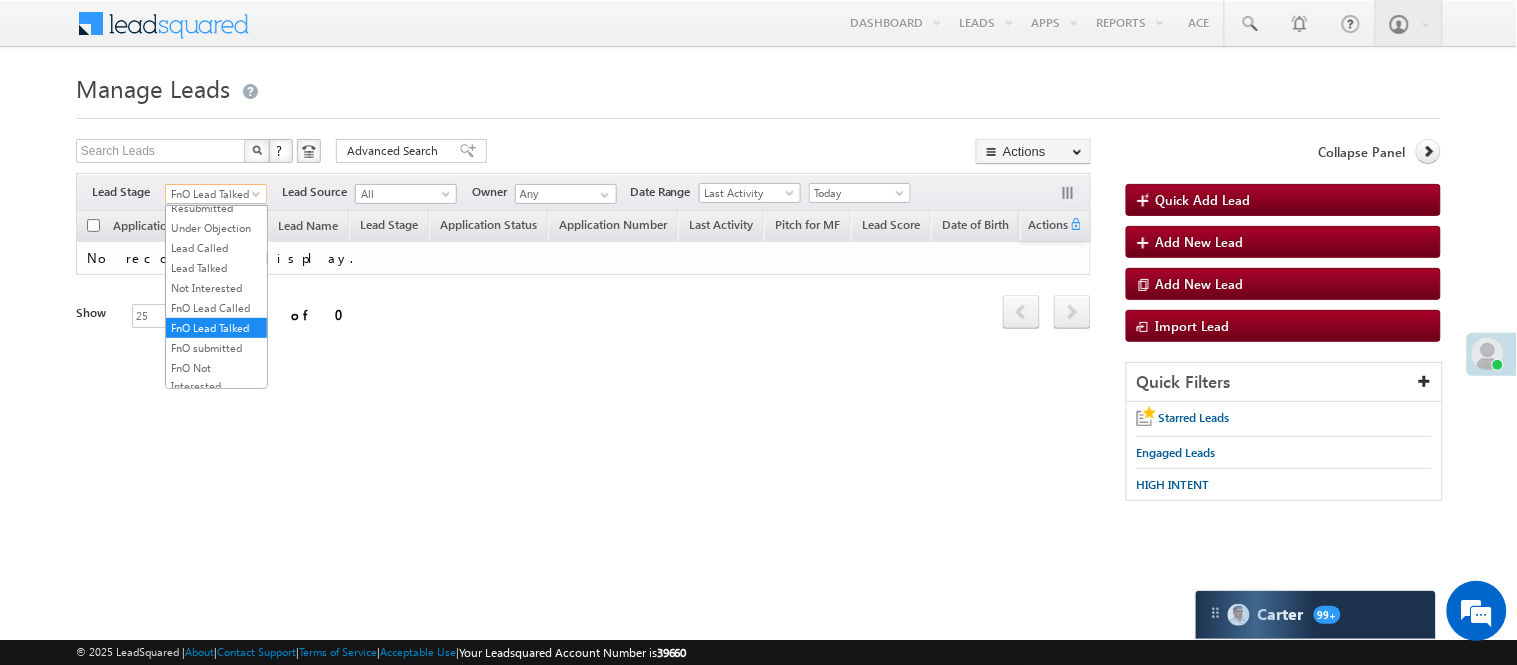 scroll, scrollTop: 0, scrollLeft: 0, axis: both 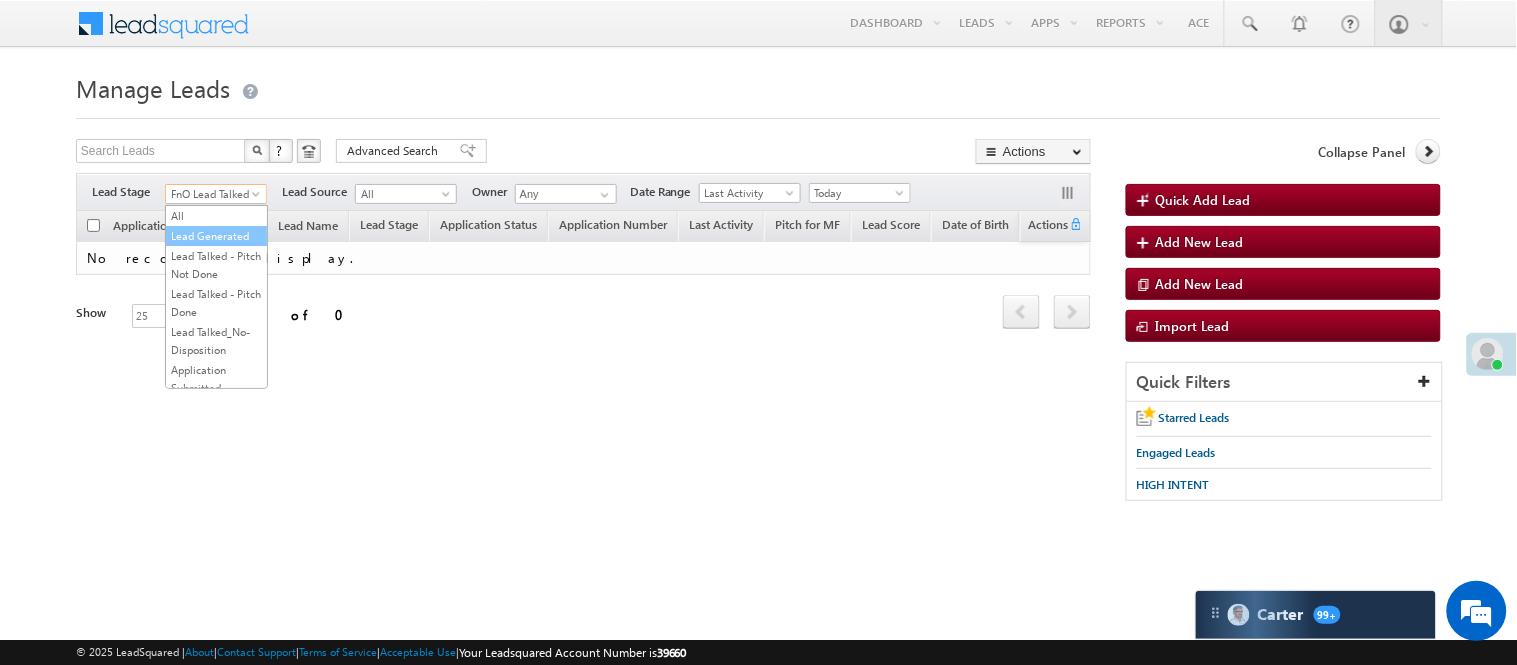 click on "Lead Generated" at bounding box center (216, 236) 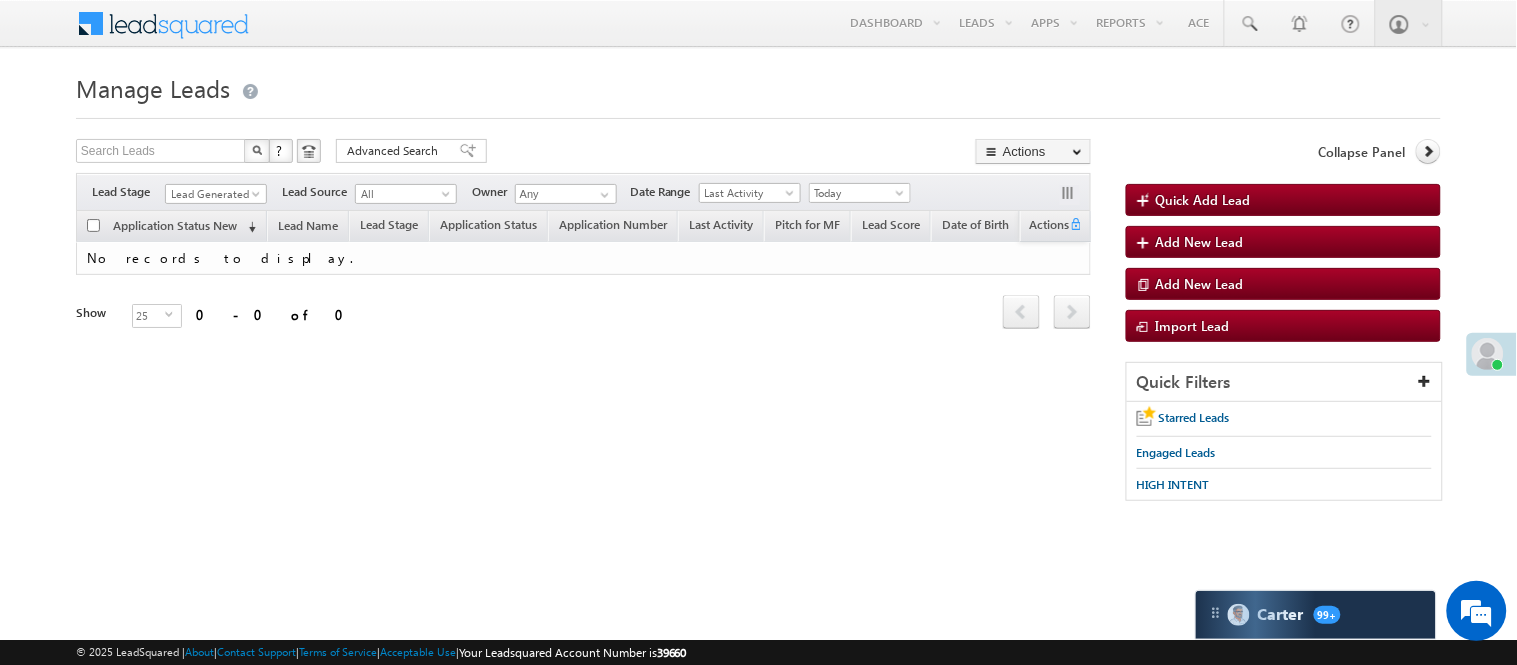 click on "Filters
Lead Stage
All Lead Generated Lead Talked - Pitch Not Done Lead Talked - Pitch Done Lead Talked_No-Disposition Application Submitted Payment Done Application Resubmitted Under Objection Lead Called Lead Talked Not Interested FnO Lead Called FnO Lead Talked FnO submitted FnO Not Interested FnO Approved FnO Rejected FnO Lead Generated Code Generated CG NI Lead Generated
Lead Source
All All
Owner Any Any" at bounding box center [583, 192] 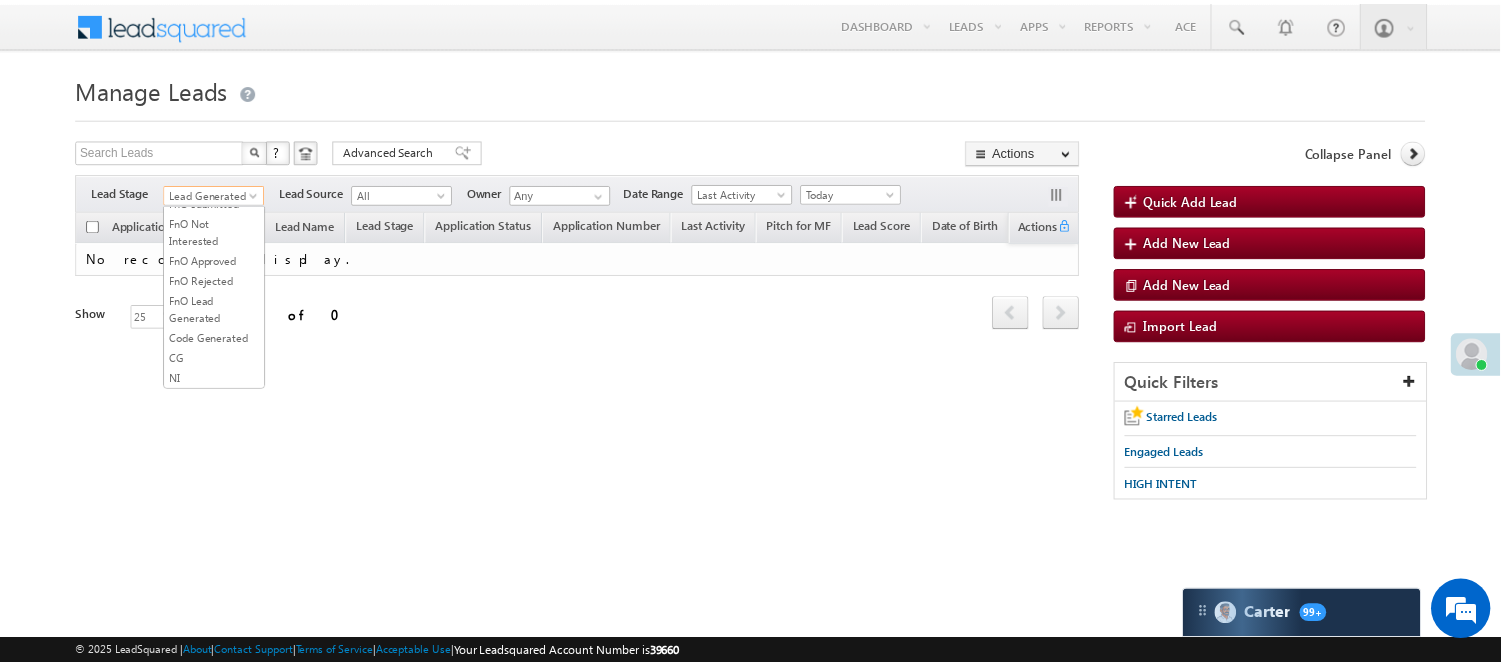 scroll, scrollTop: 274, scrollLeft: 0, axis: vertical 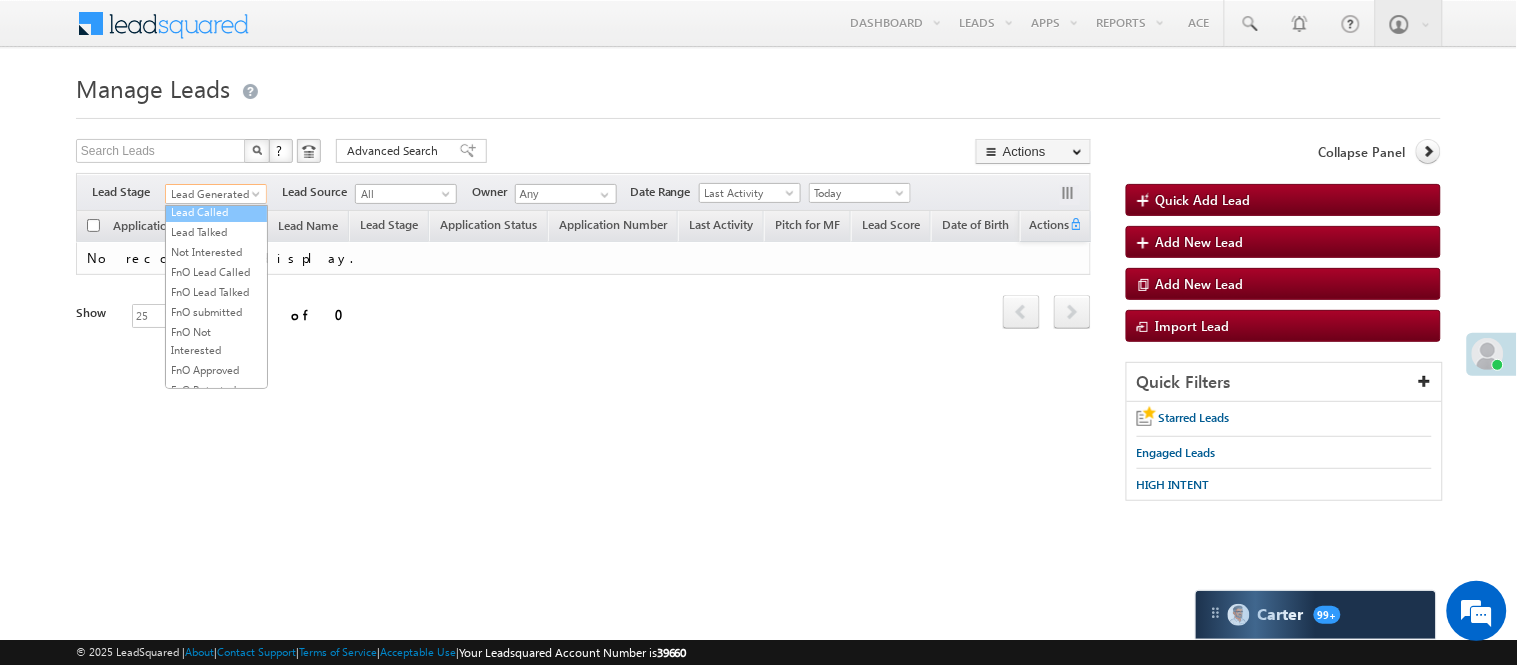 click on "Lead Called" at bounding box center (216, 212) 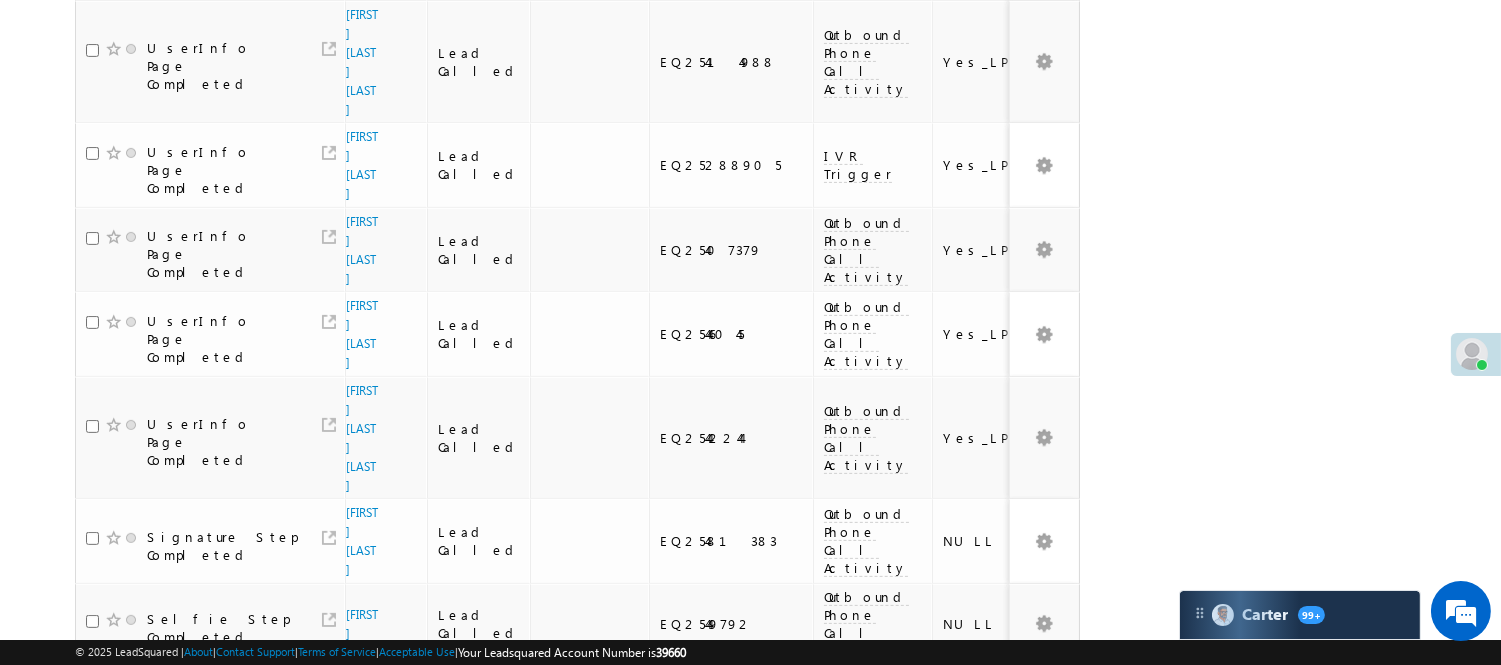 scroll, scrollTop: 1438, scrollLeft: 0, axis: vertical 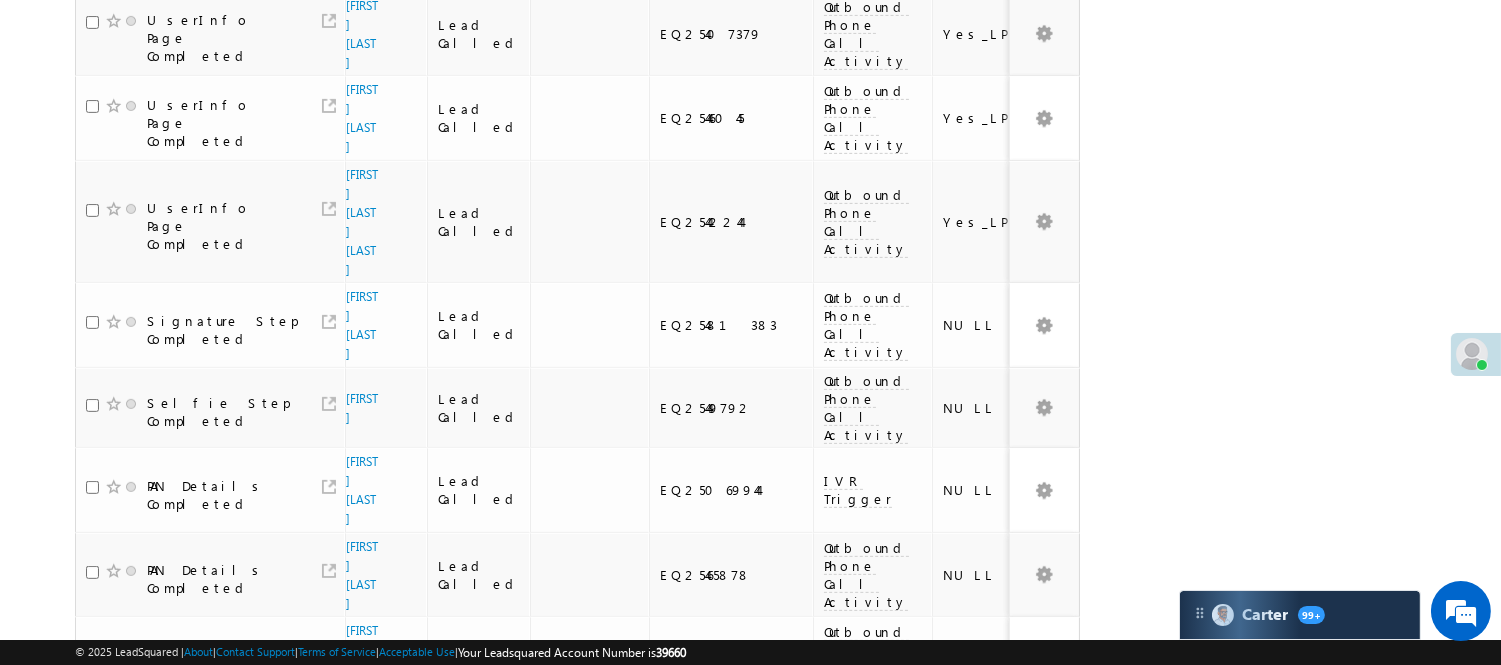click on "2" at bounding box center [938, 1116] 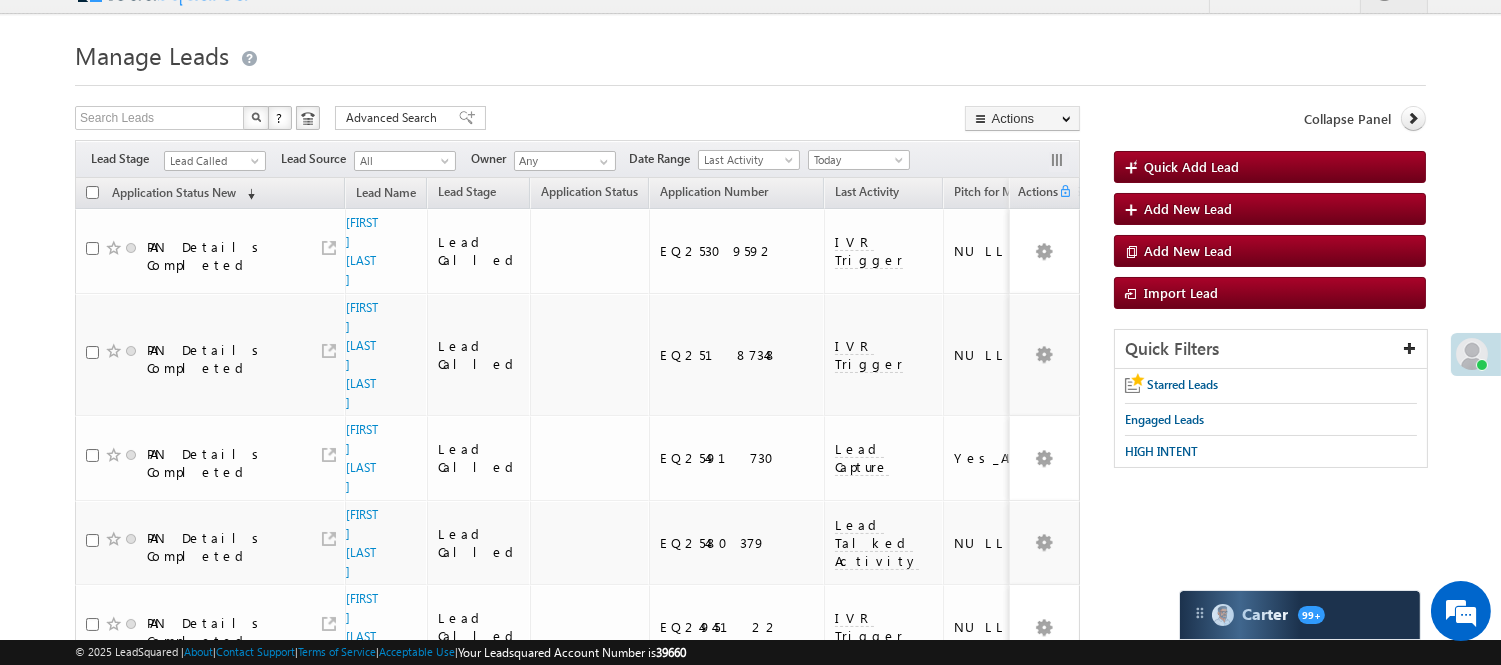 scroll, scrollTop: 0, scrollLeft: 0, axis: both 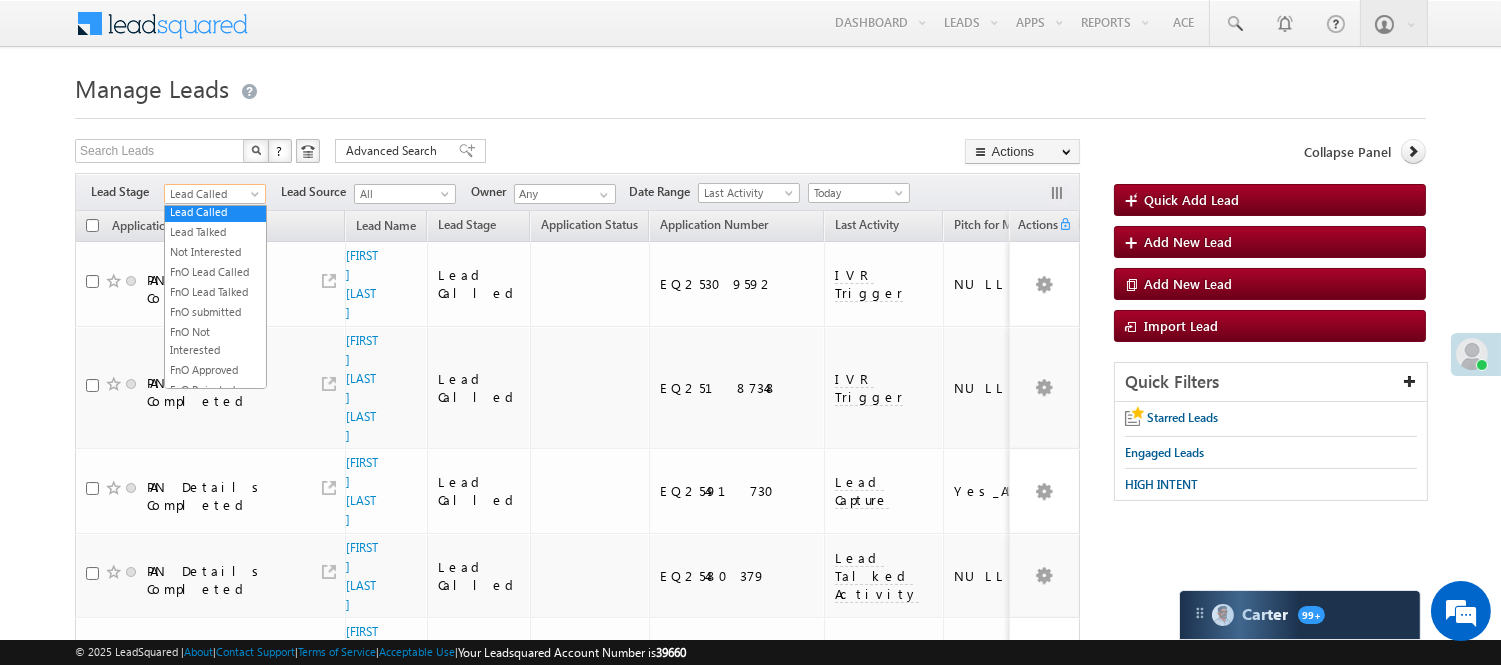 click on "Lead Called" at bounding box center (212, 194) 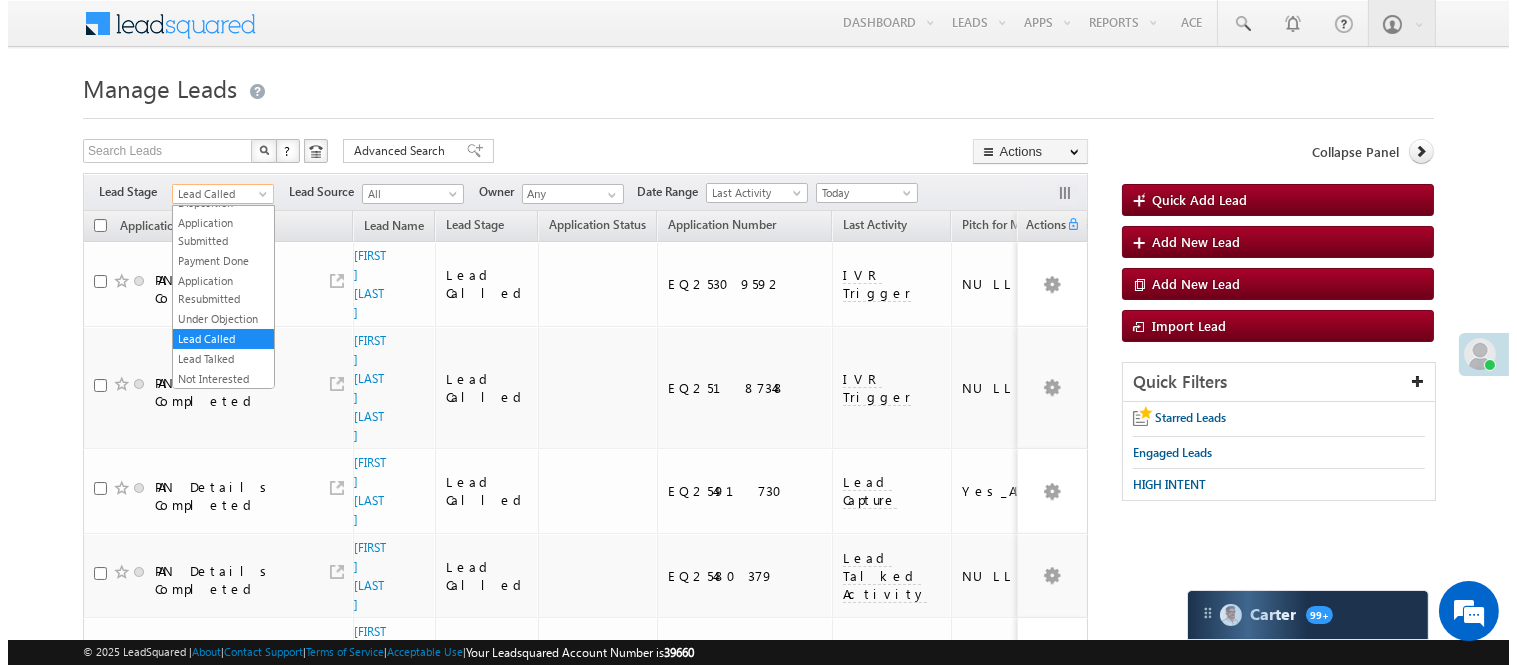 scroll, scrollTop: 0, scrollLeft: 0, axis: both 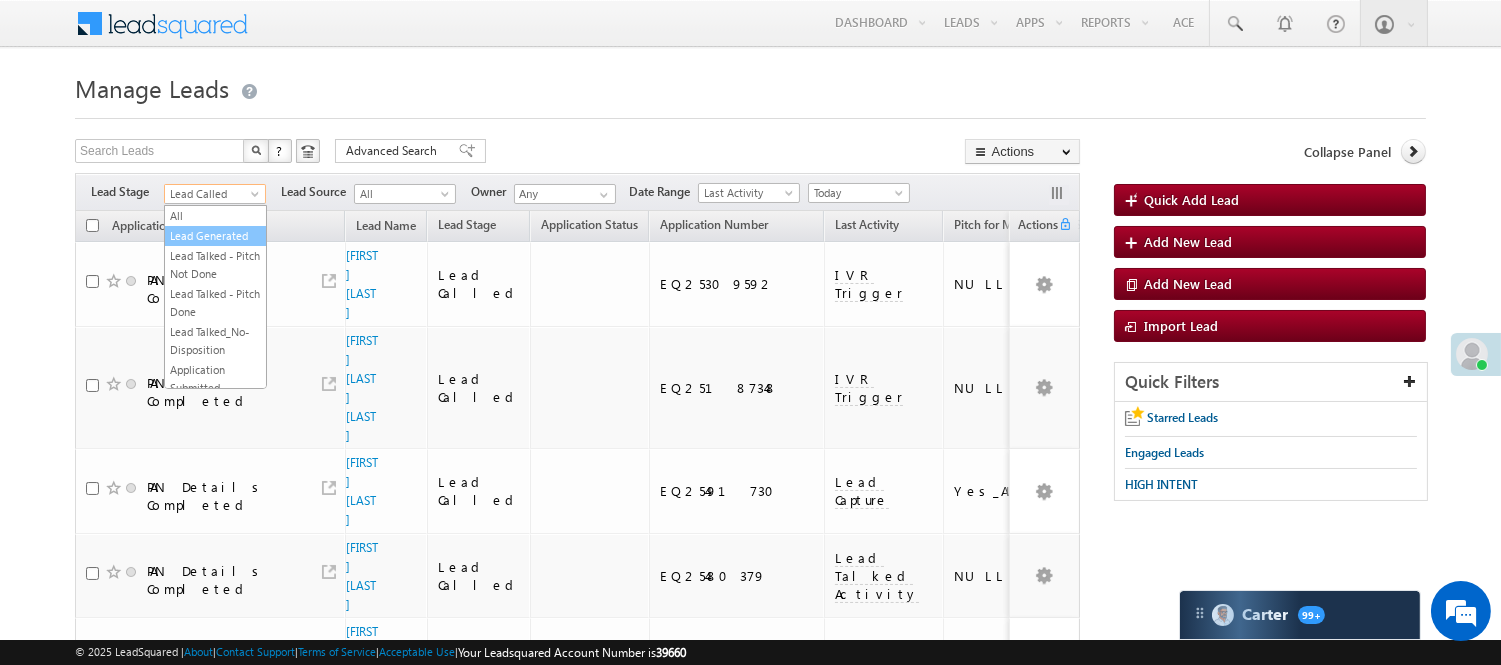 click on "Lead Generated" at bounding box center [215, 236] 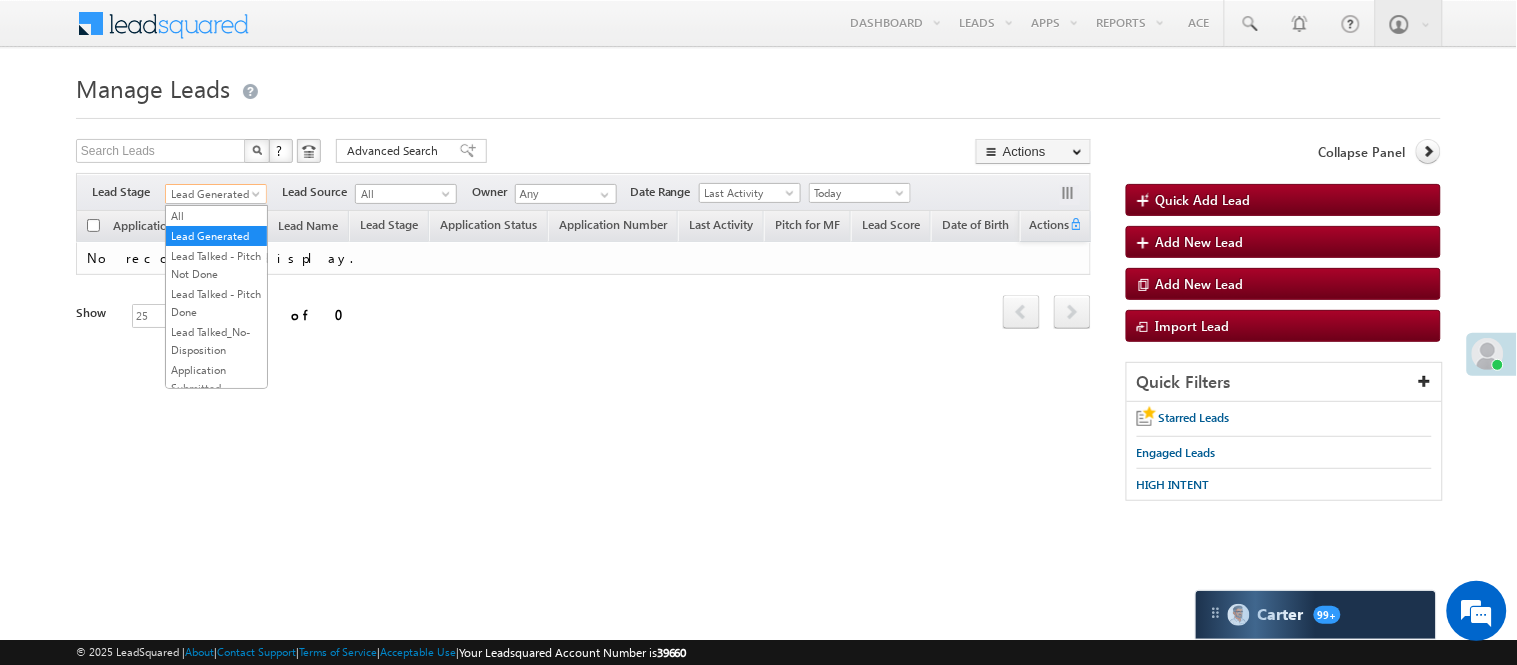 click on "Lead Generated" at bounding box center (213, 194) 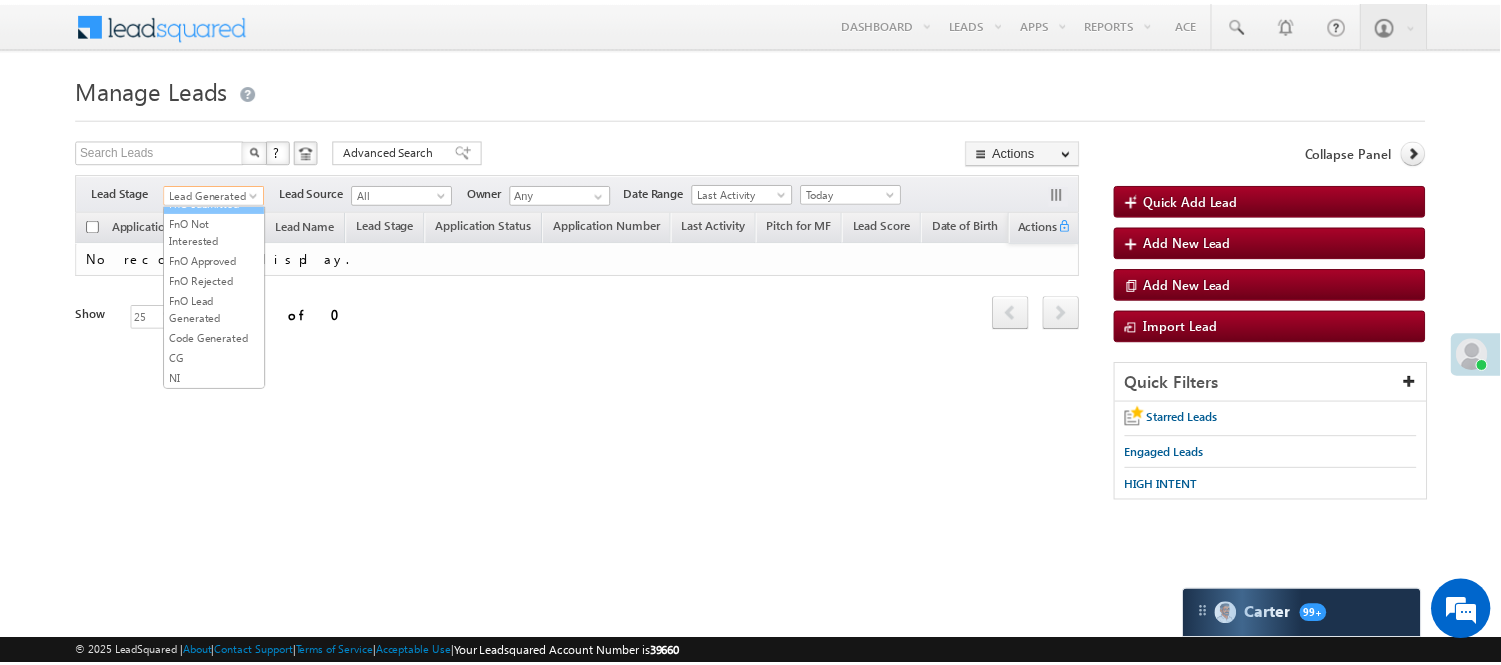 scroll, scrollTop: 496, scrollLeft: 0, axis: vertical 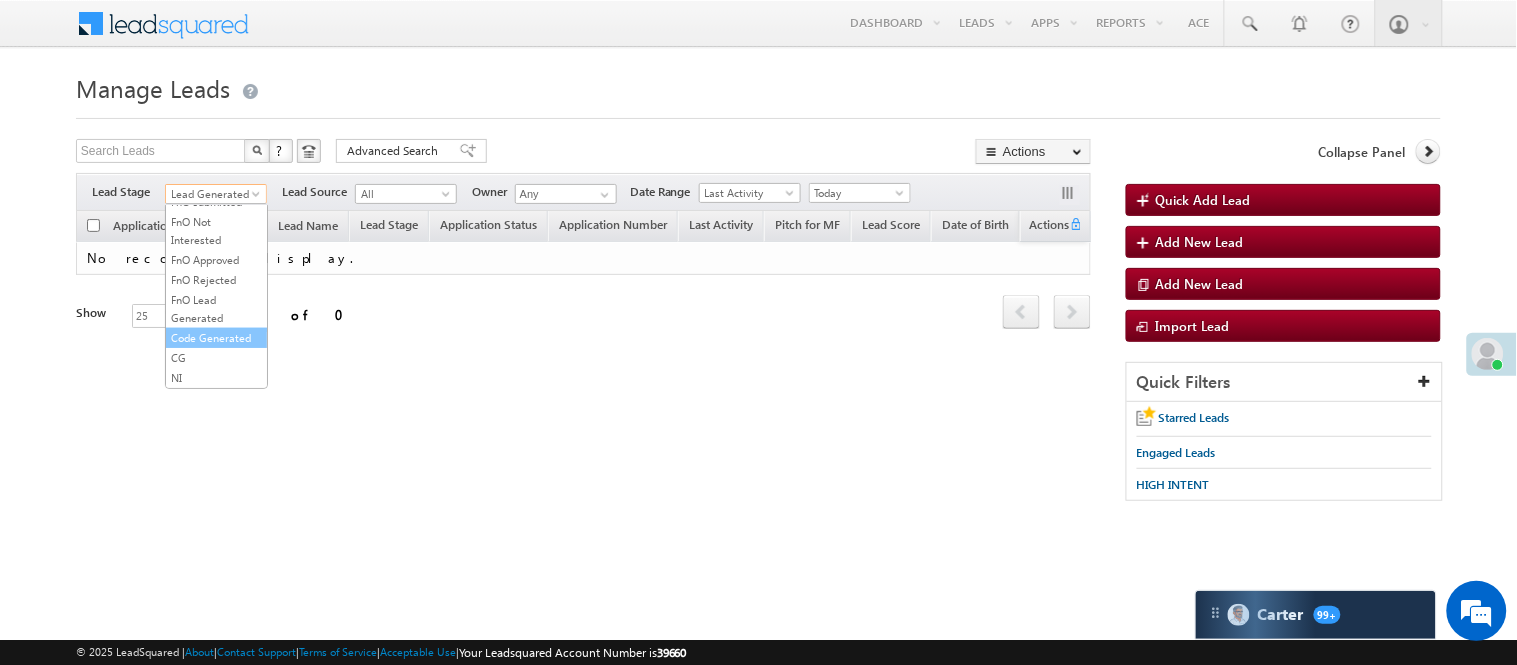 click on "Code Generated" at bounding box center (216, 338) 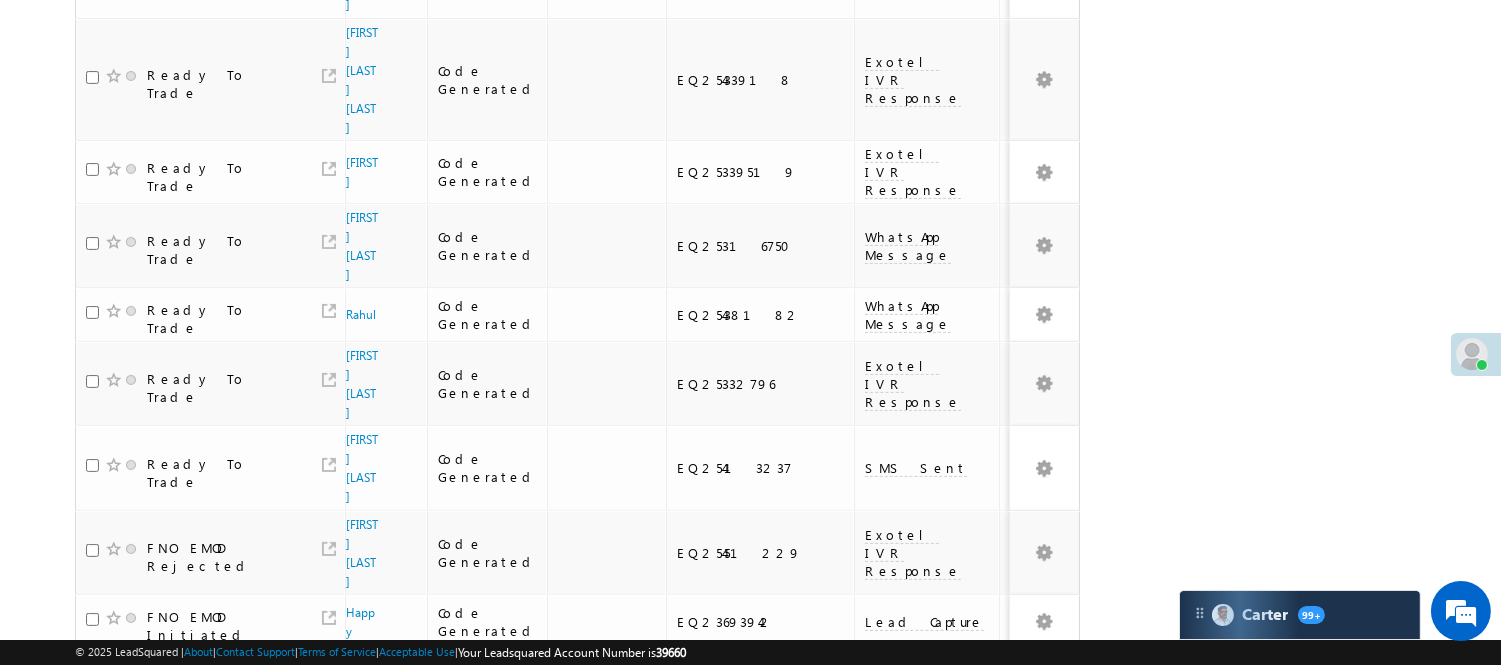 scroll, scrollTop: 1302, scrollLeft: 0, axis: vertical 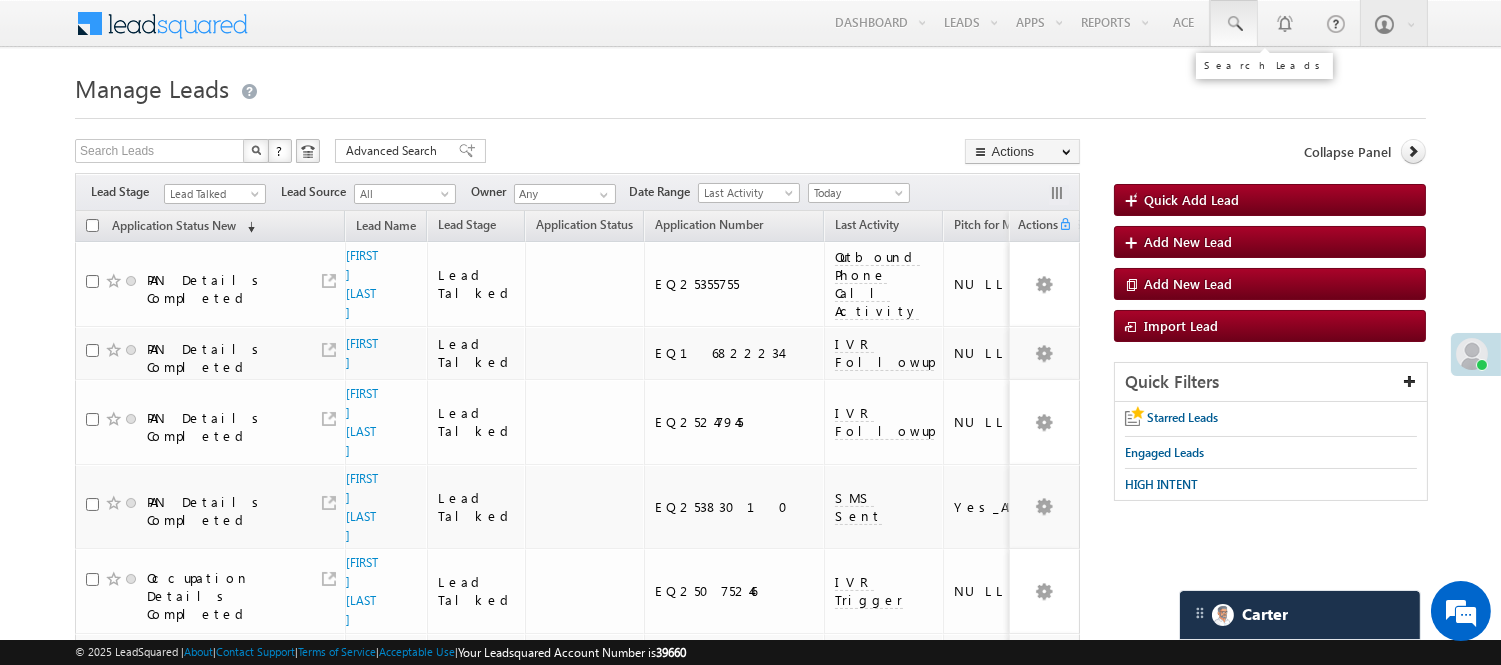 click at bounding box center [1234, 24] 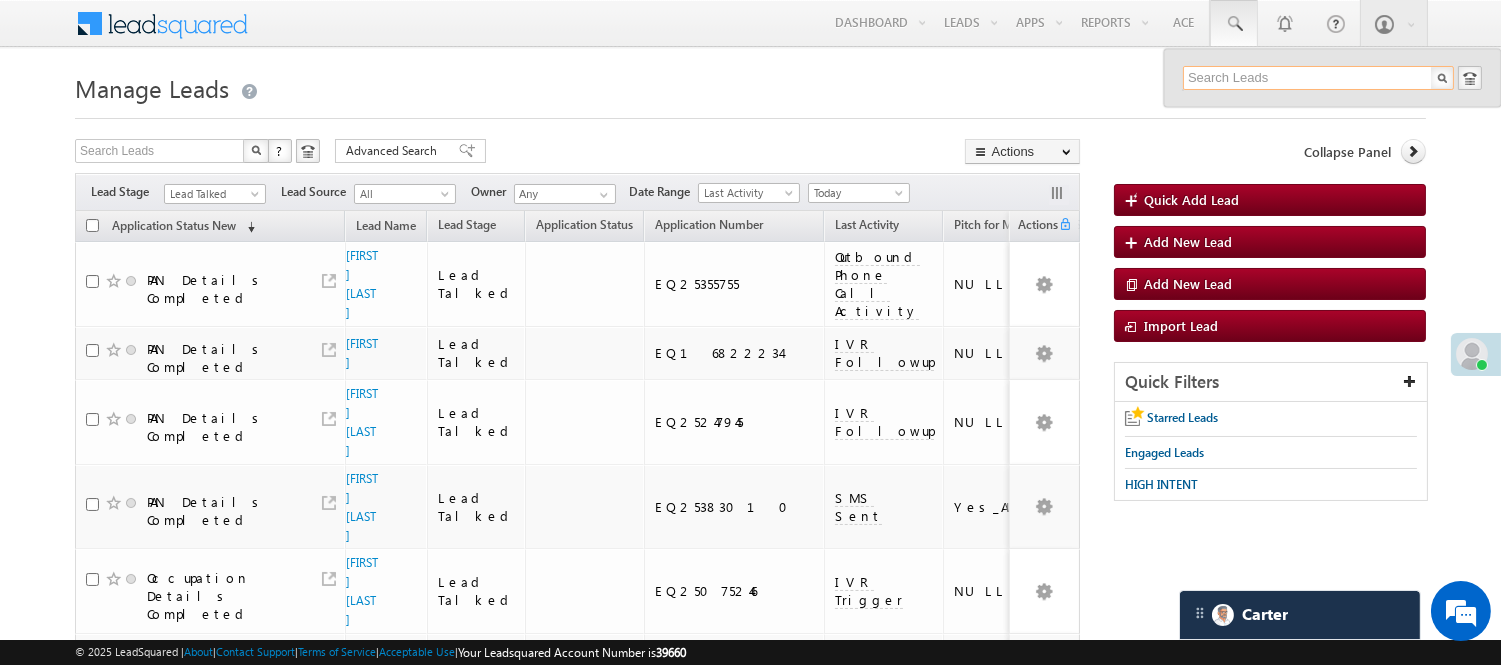 click at bounding box center [1318, 78] 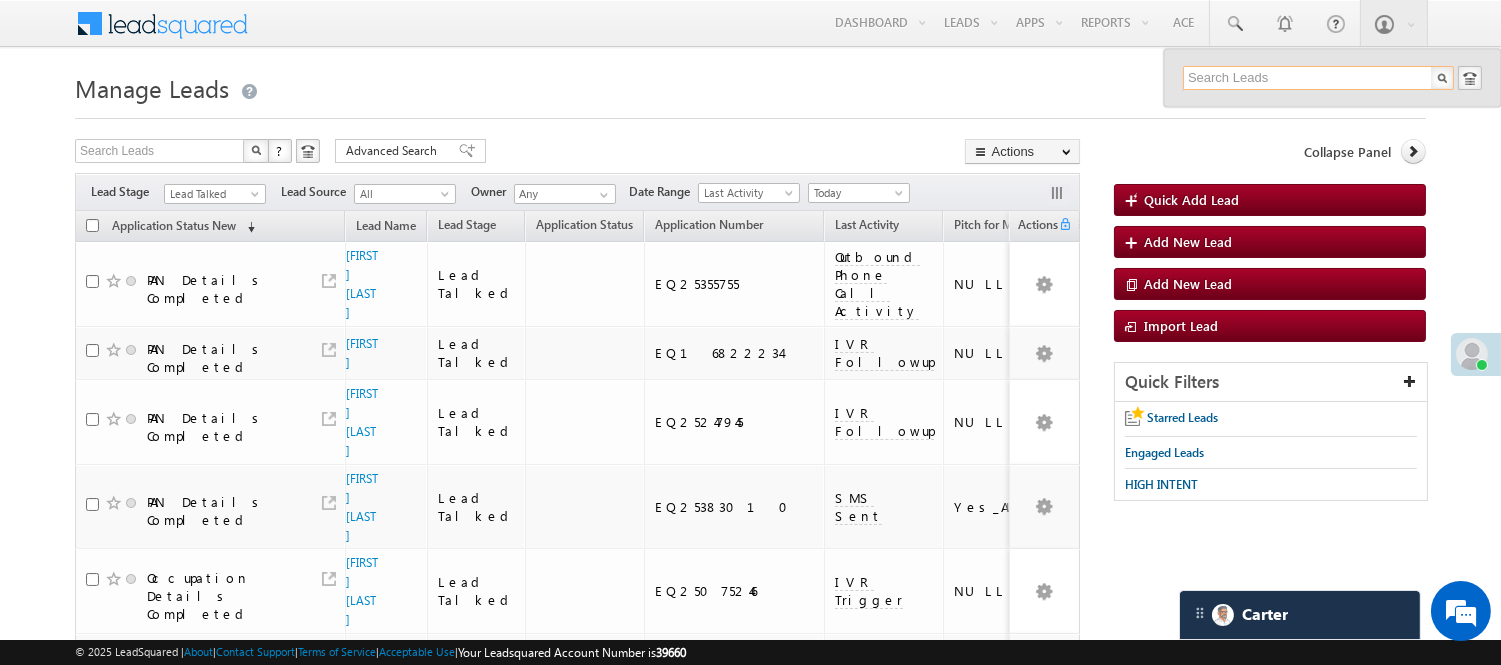 paste on "EQ25477197" 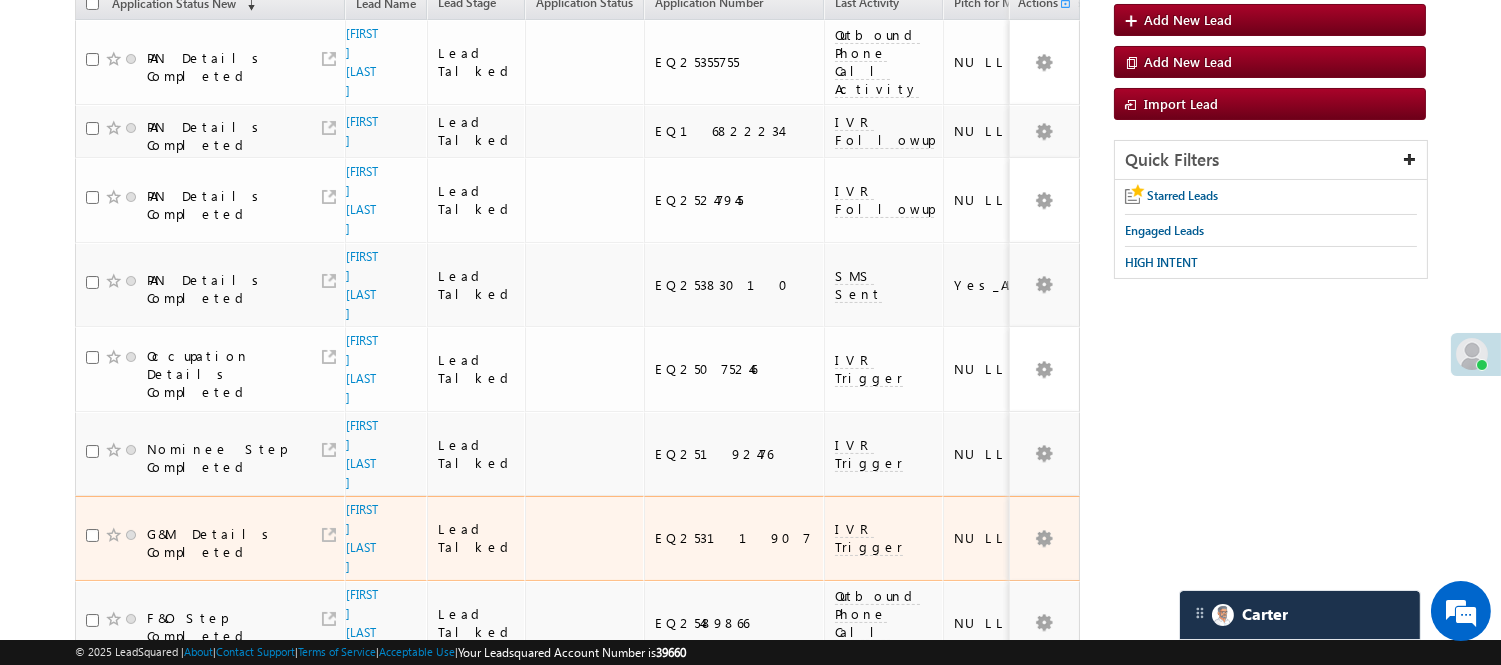 scroll, scrollTop: 0, scrollLeft: 0, axis: both 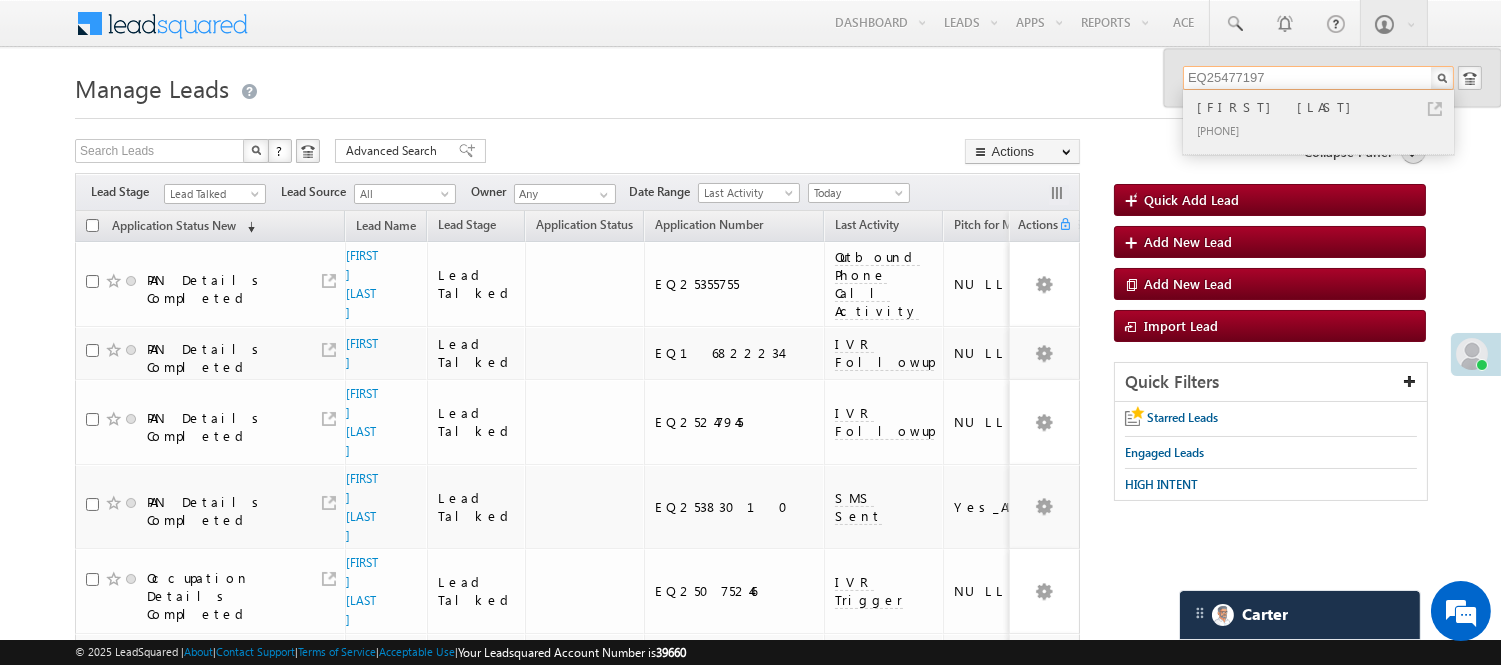 type on "EQ25477197" 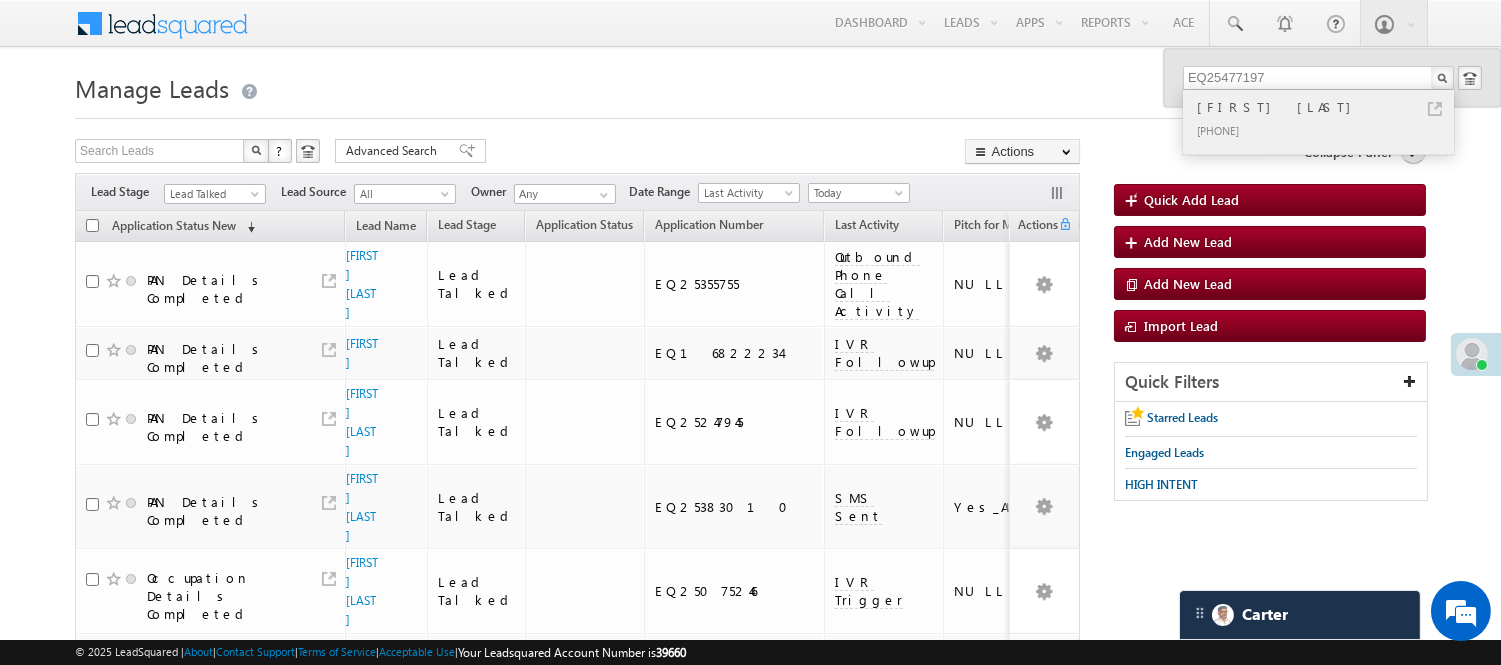 click on "+91-9775765919" at bounding box center (1327, 130) 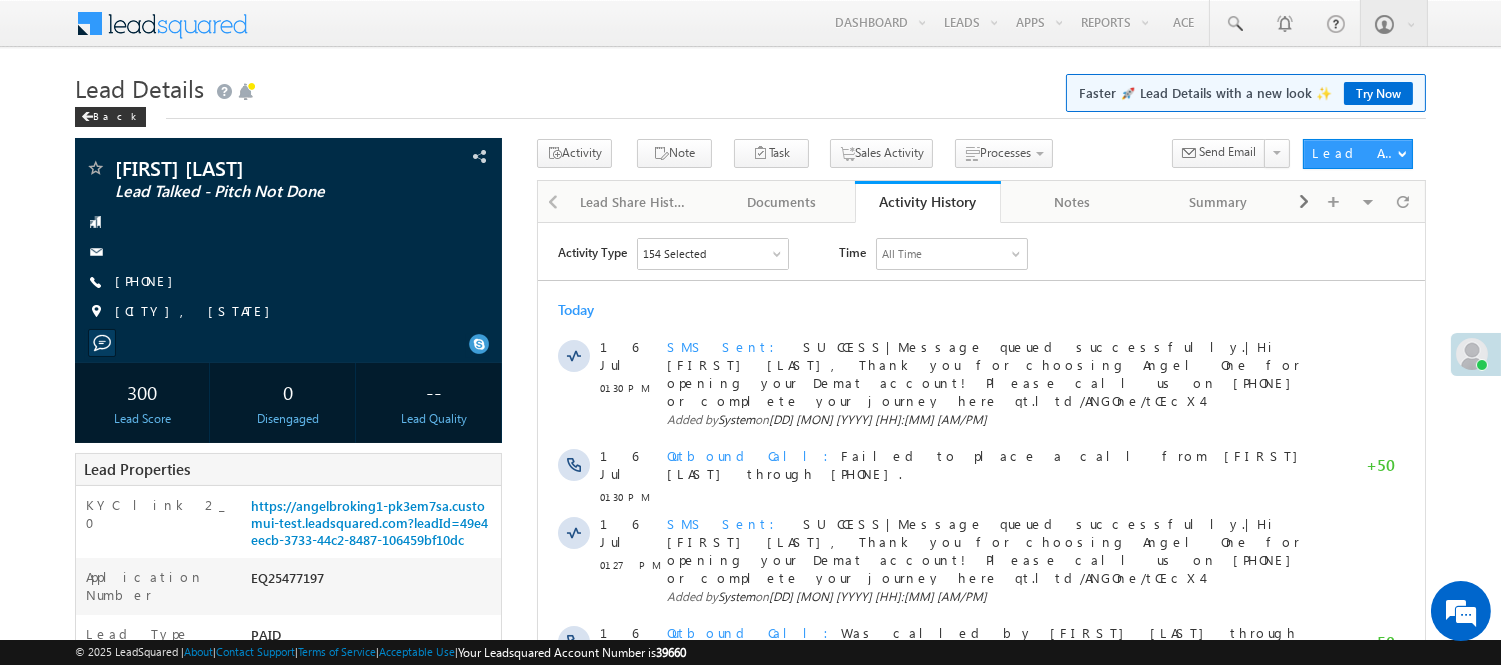 scroll, scrollTop: 0, scrollLeft: 0, axis: both 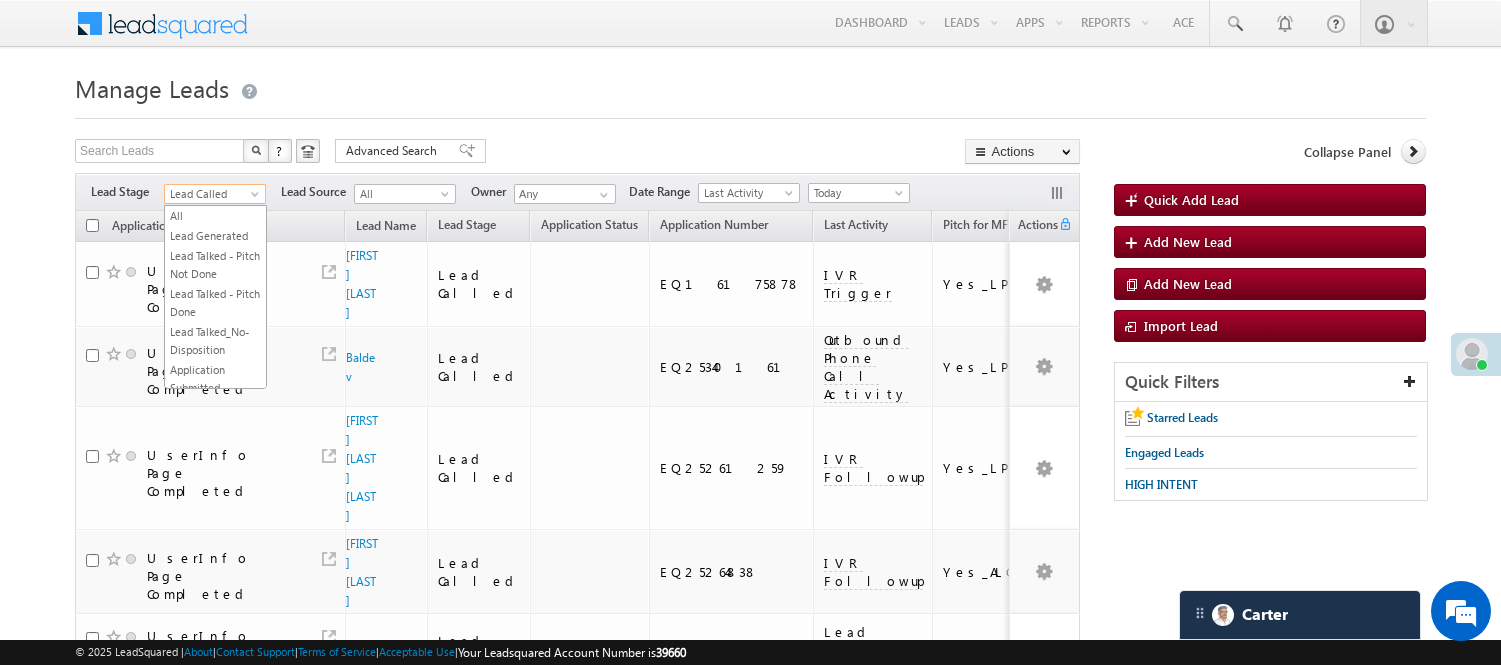 click on "Lead Called" at bounding box center [212, 194] 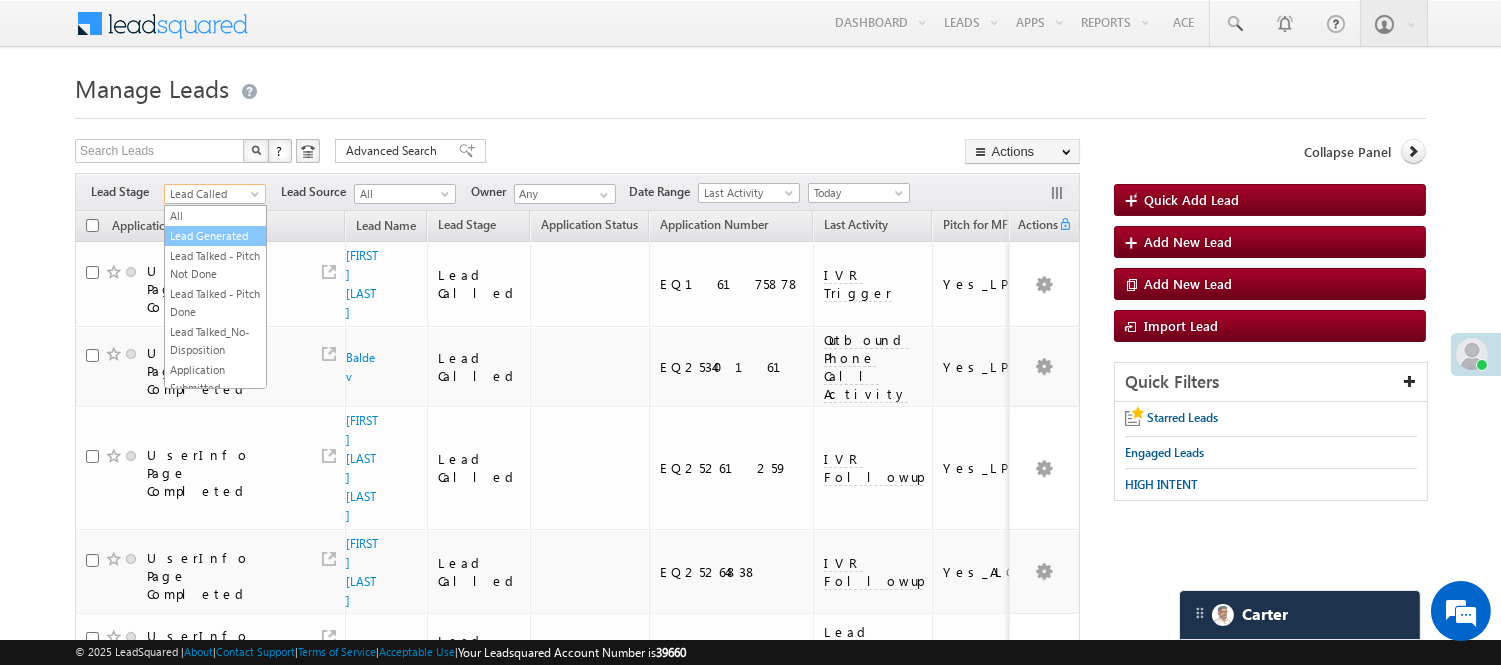 scroll, scrollTop: 0, scrollLeft: 0, axis: both 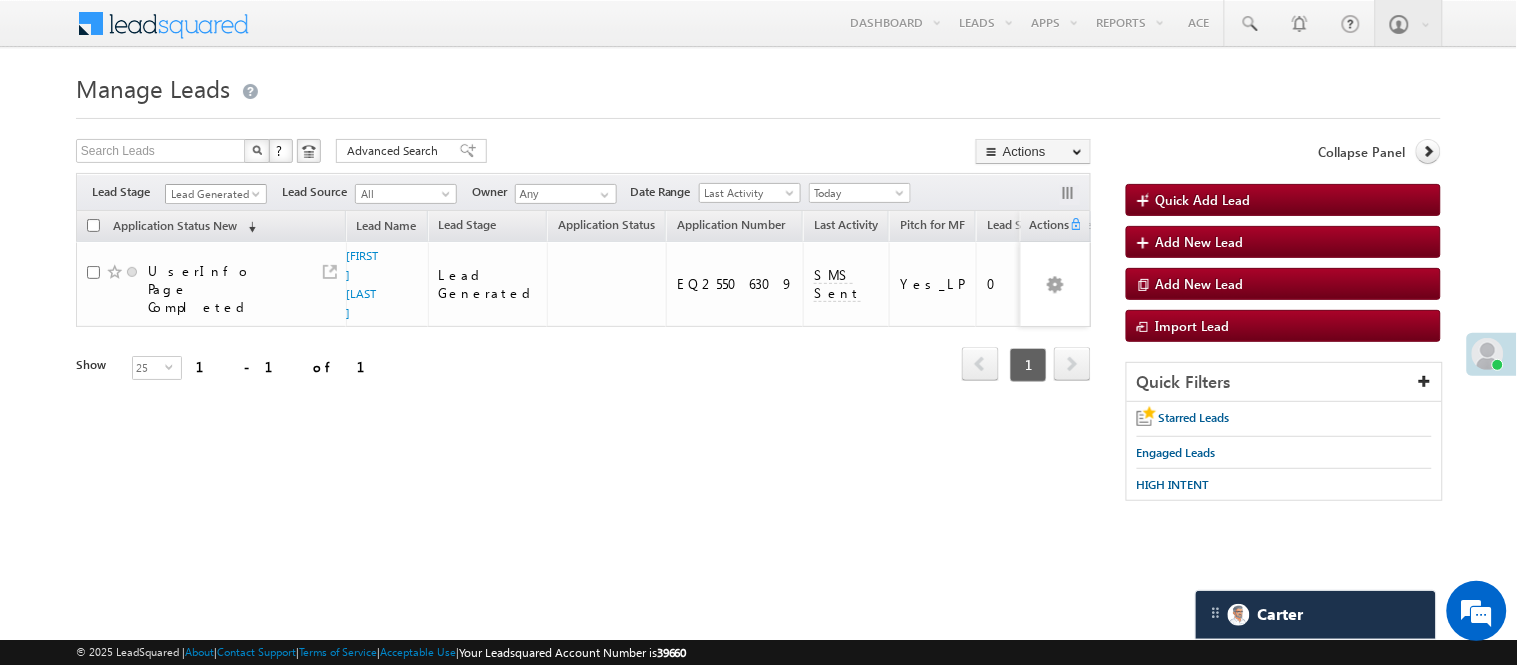 click on "Lead Generated" at bounding box center [213, 194] 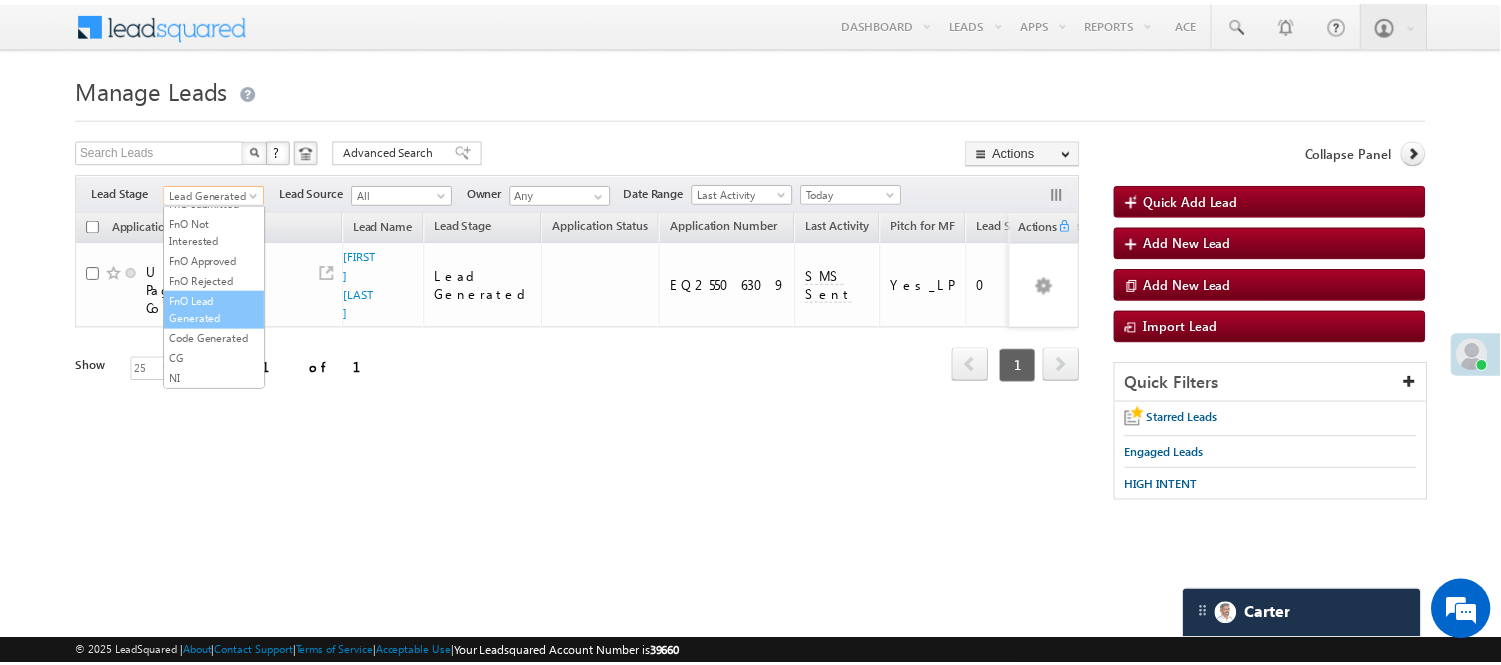 scroll, scrollTop: 496, scrollLeft: 0, axis: vertical 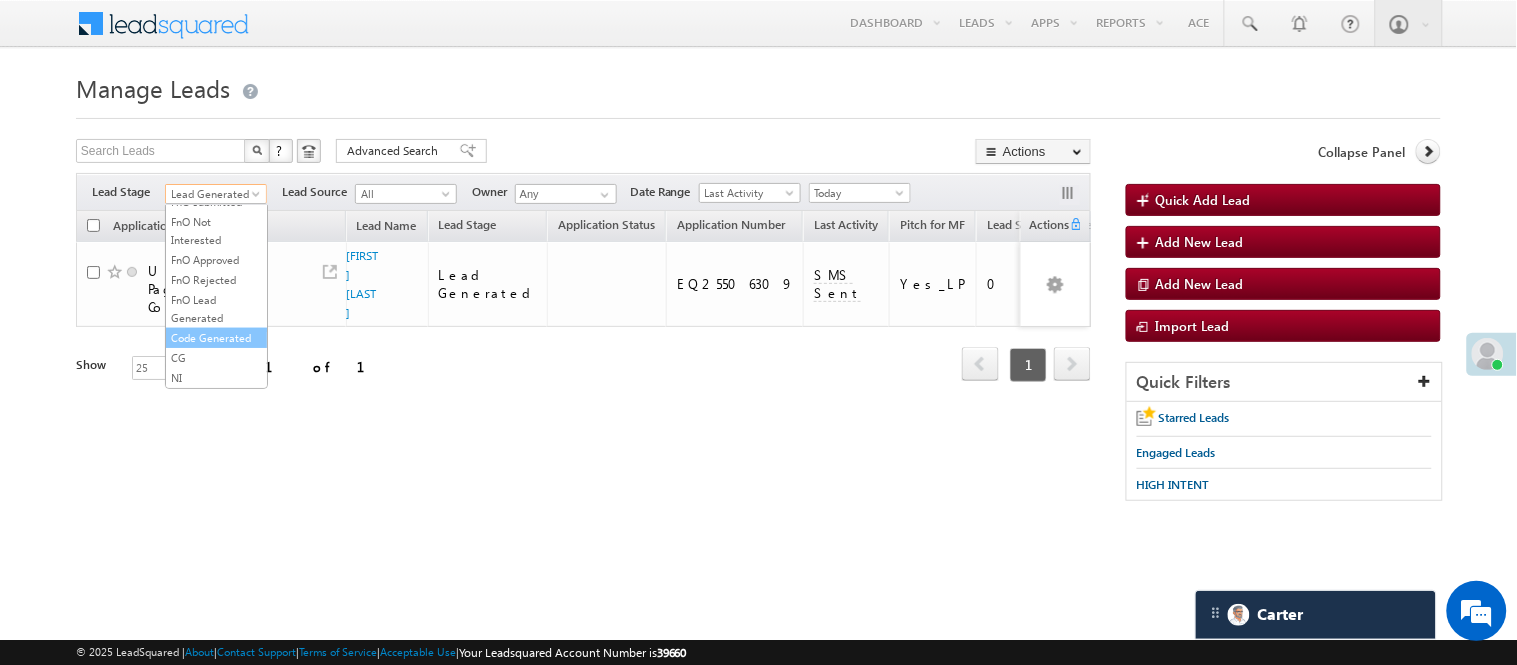click on "Code Generated" at bounding box center (216, 338) 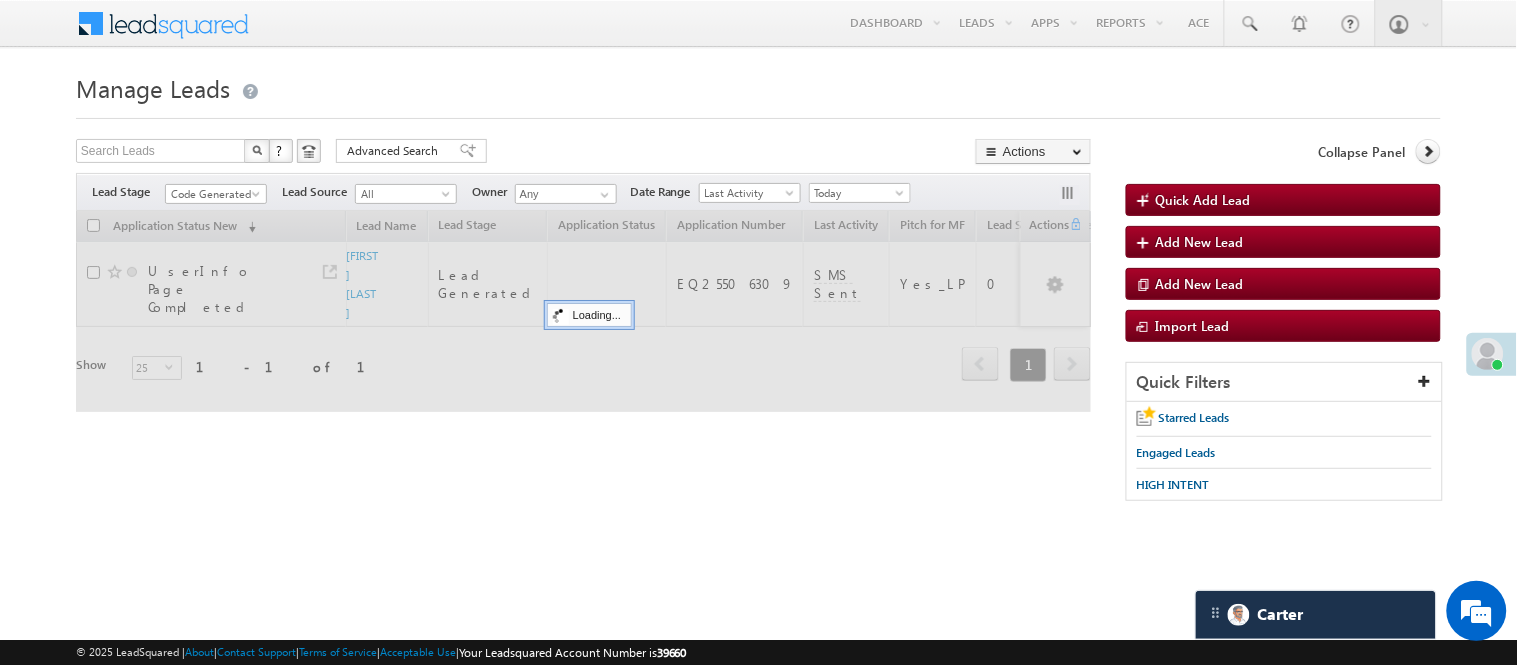 click at bounding box center [758, 112] 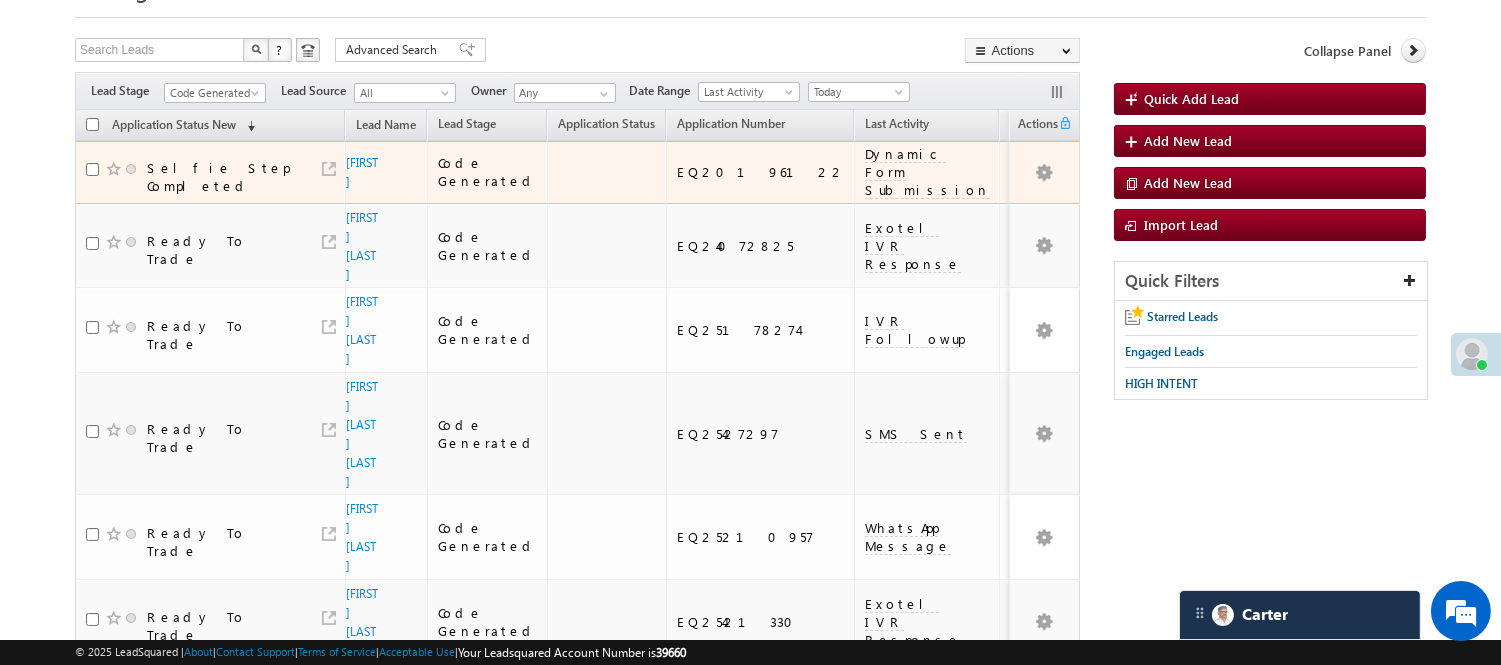 scroll, scrollTop: 0, scrollLeft: 0, axis: both 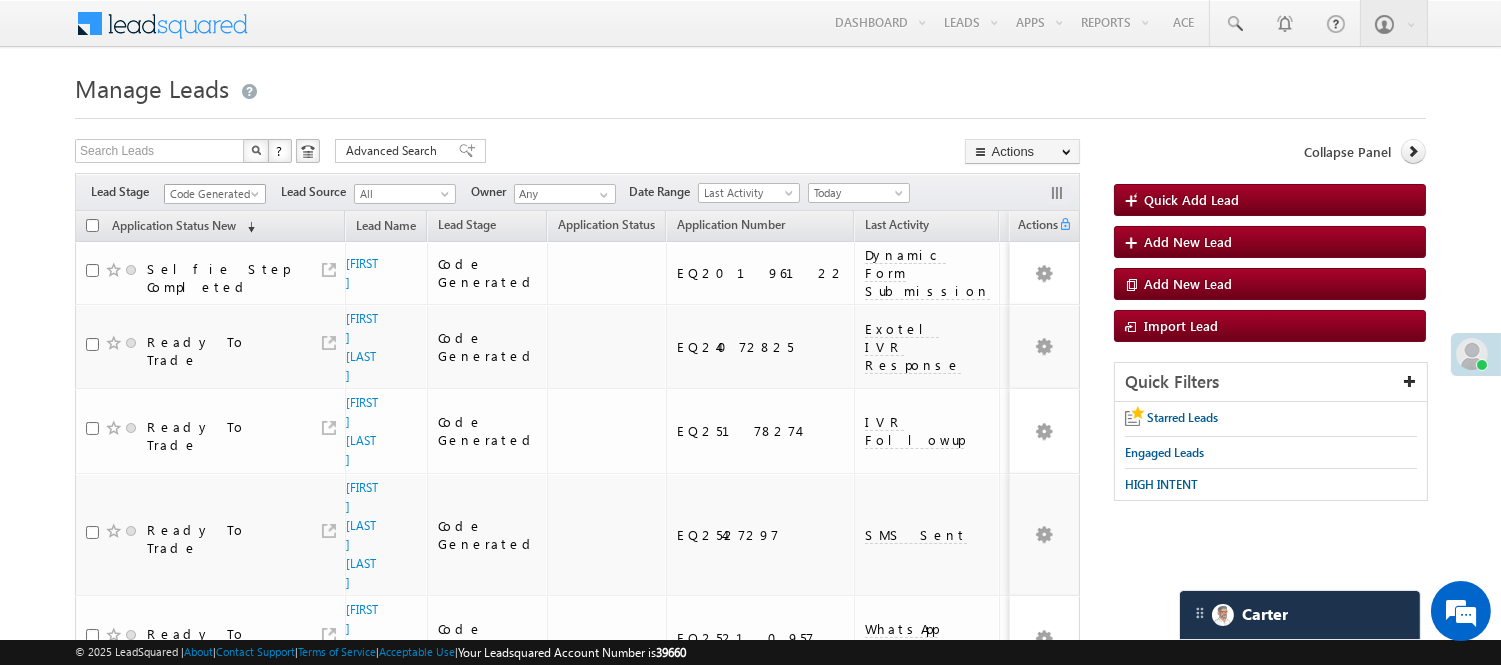 click on "Code Generated" at bounding box center [212, 194] 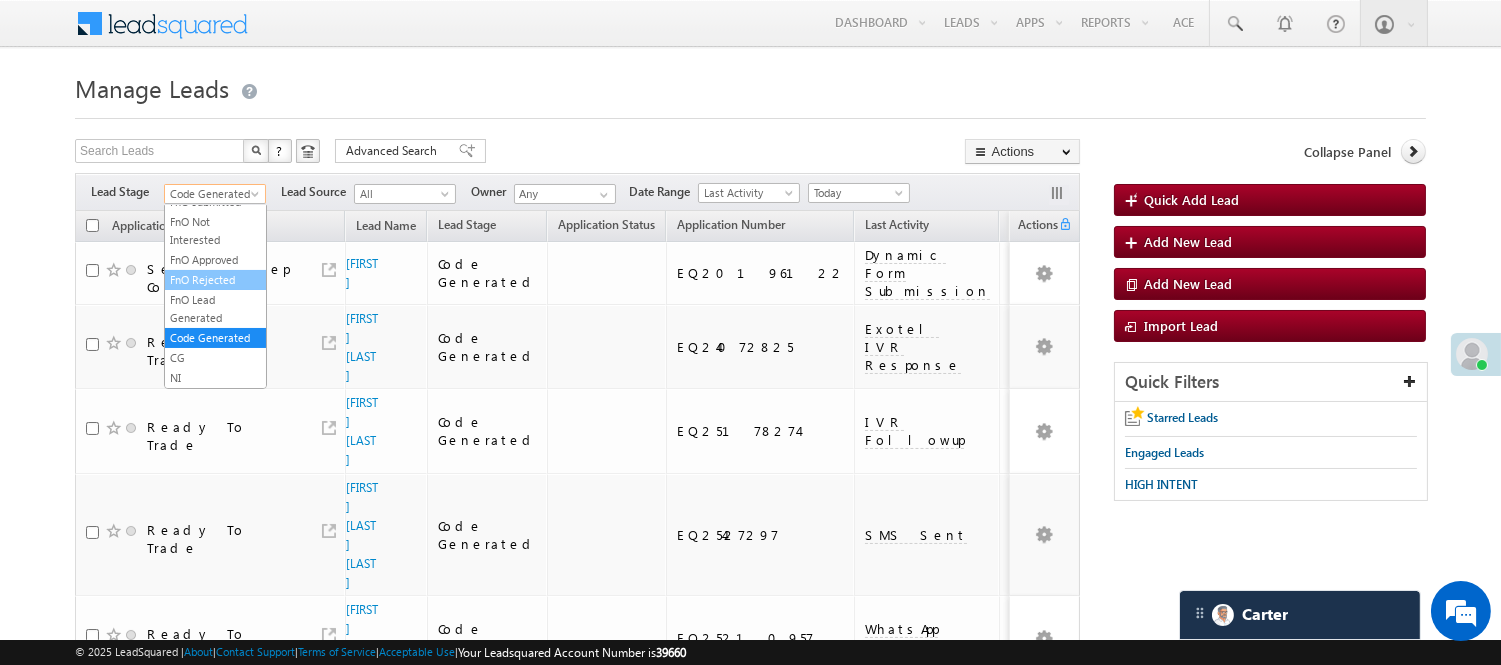 scroll, scrollTop: 52, scrollLeft: 0, axis: vertical 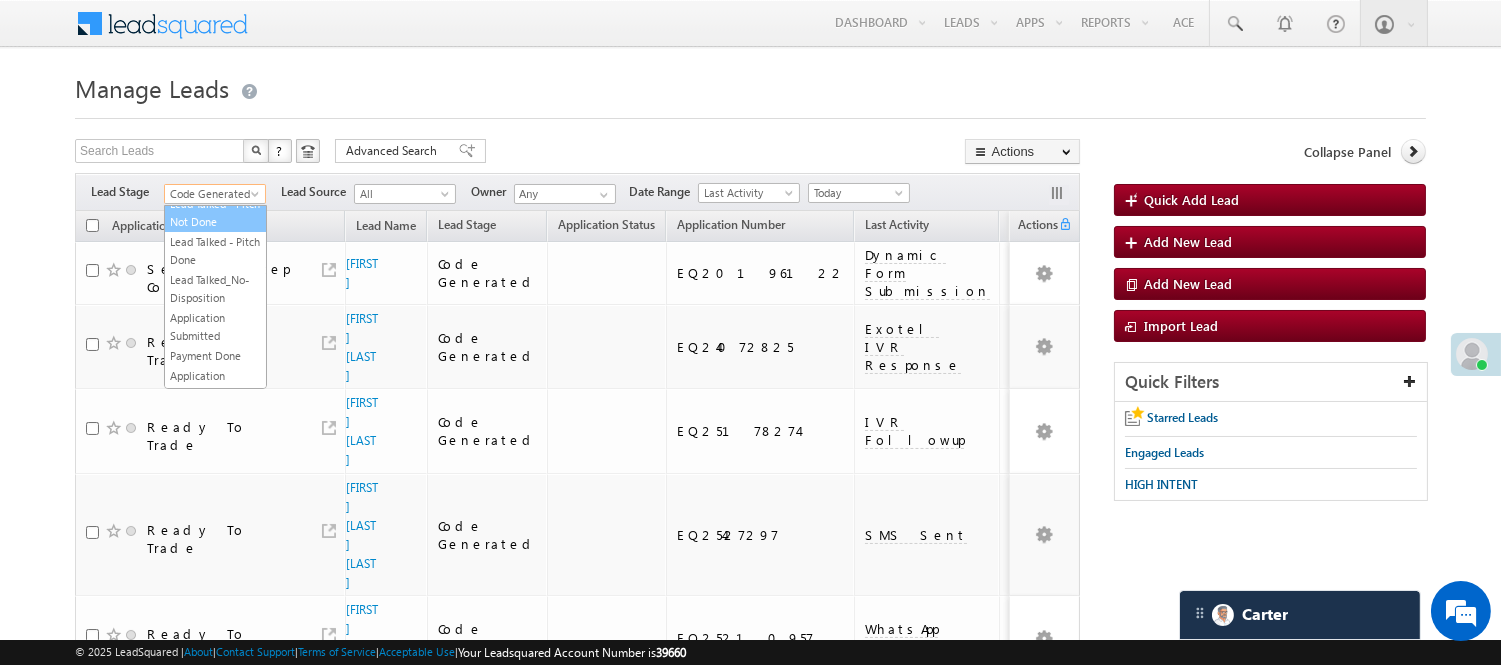 click on "Lead Talked - Pitch Not Done" at bounding box center [215, 213] 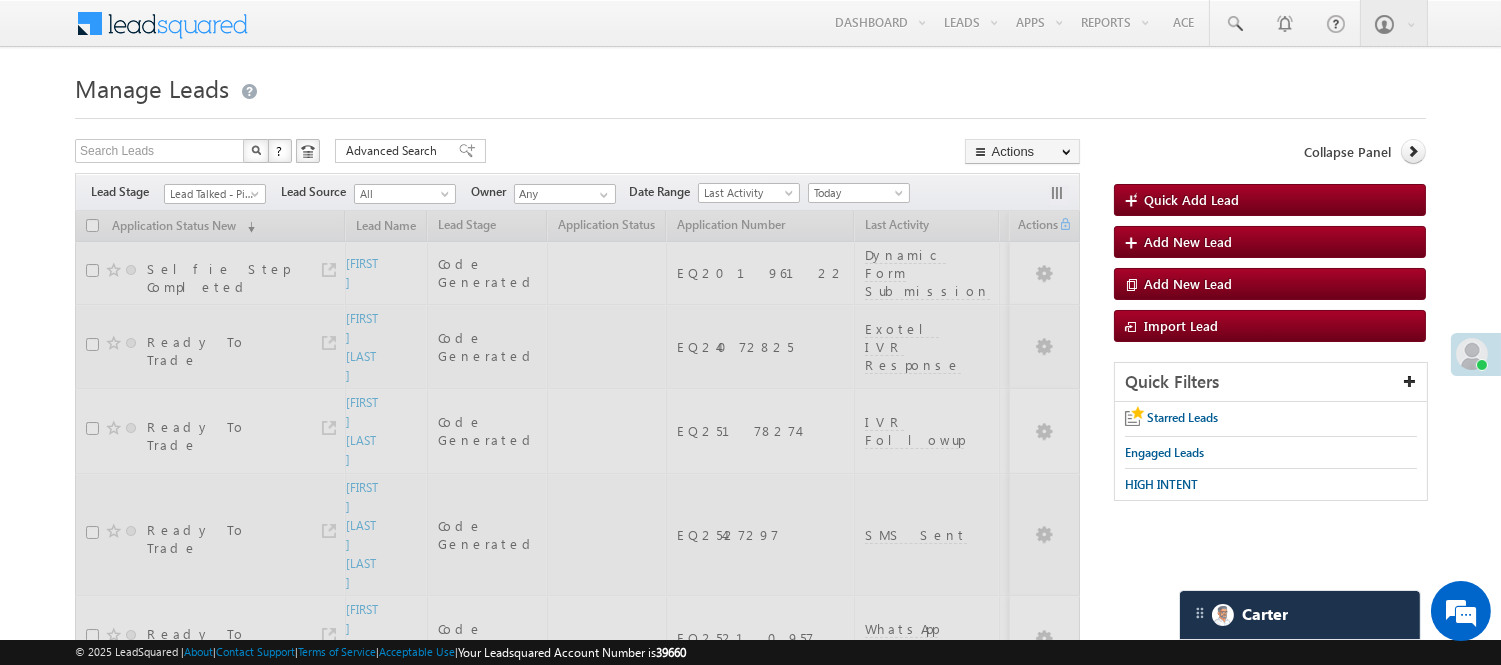 drag, startPoint x: 233, startPoint y: 181, endPoint x: 227, endPoint y: 197, distance: 17.088007 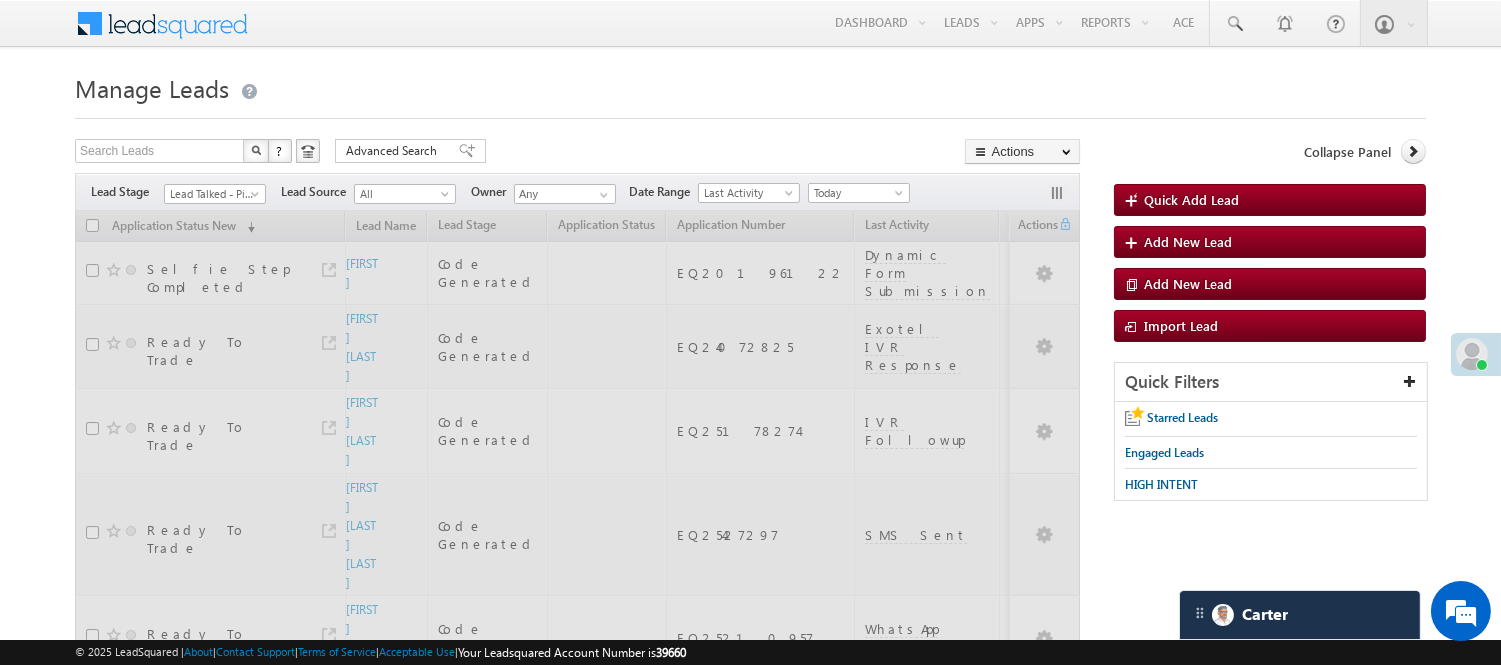 click on "Filters
Lead Stage
All Lead Generated Lead Talked - Pitch Not Done Lead Talked - Pitch Done Lead Talked_No-Disposition Application Submitted Payment Done Application Resubmitted Under Objection Lead Called Lead Talked Not Interested FnO Lead Called FnO Lead Talked FnO submitted FnO Not Interested FnO Approved FnO Rejected FnO Lead Generated Code Generated CG NI Lead Talked - Pitch Not Done
Lead Source
All All" at bounding box center [577, 192] 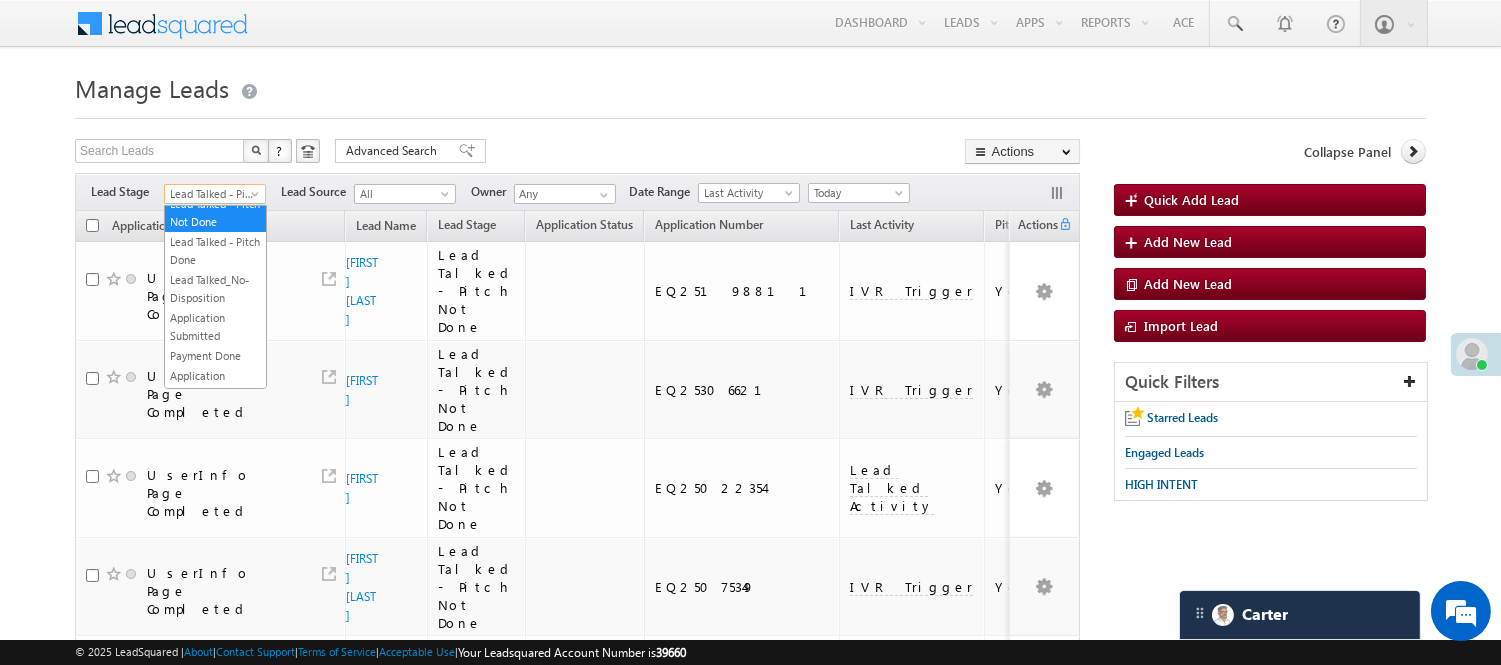 click on "Lead Talked - Pitch Not Done" at bounding box center (212, 194) 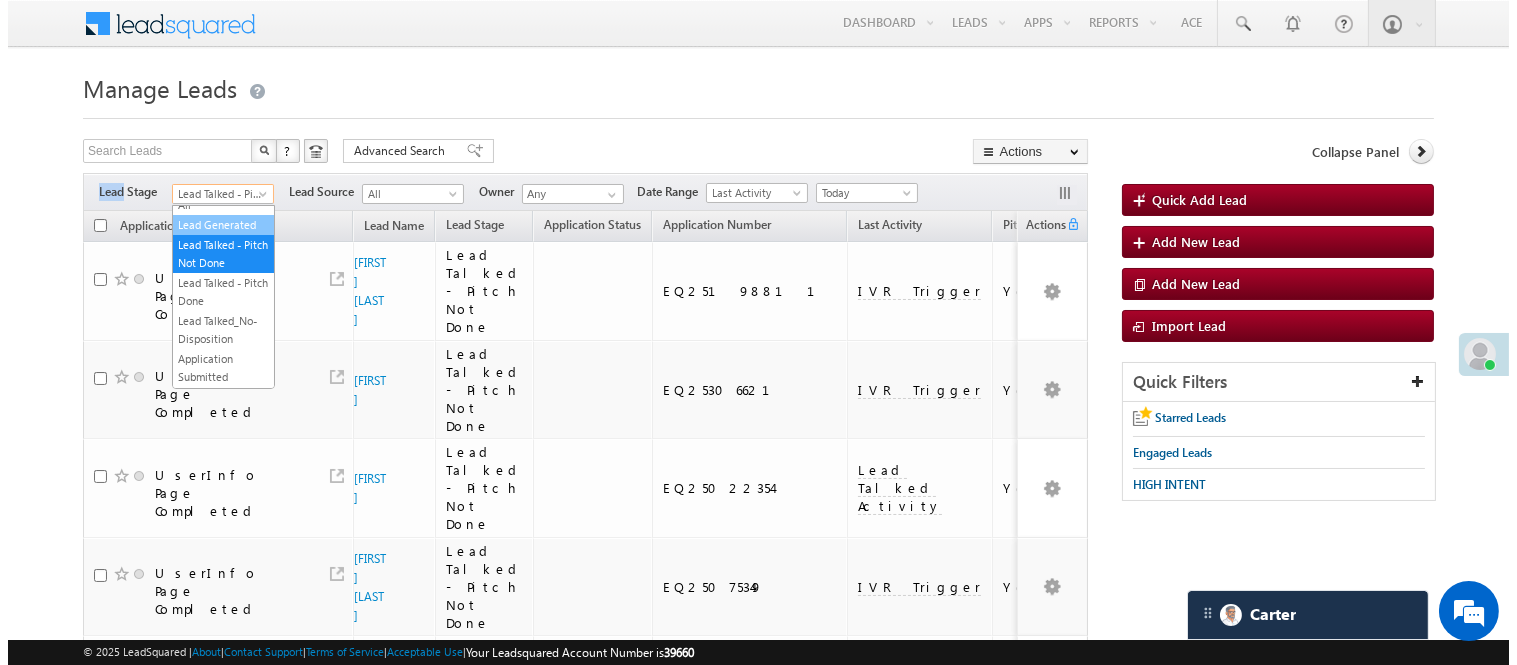 scroll, scrollTop: 0, scrollLeft: 0, axis: both 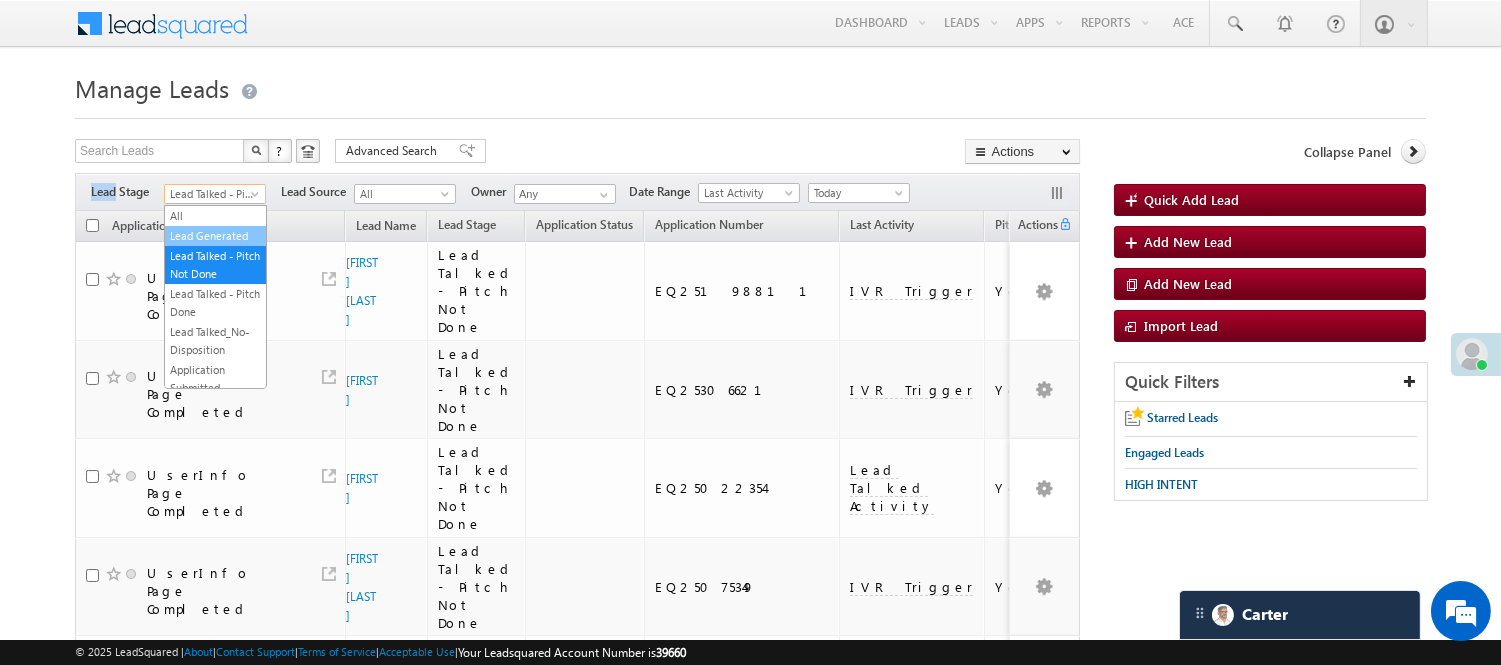 click on "Lead Generated" at bounding box center [215, 236] 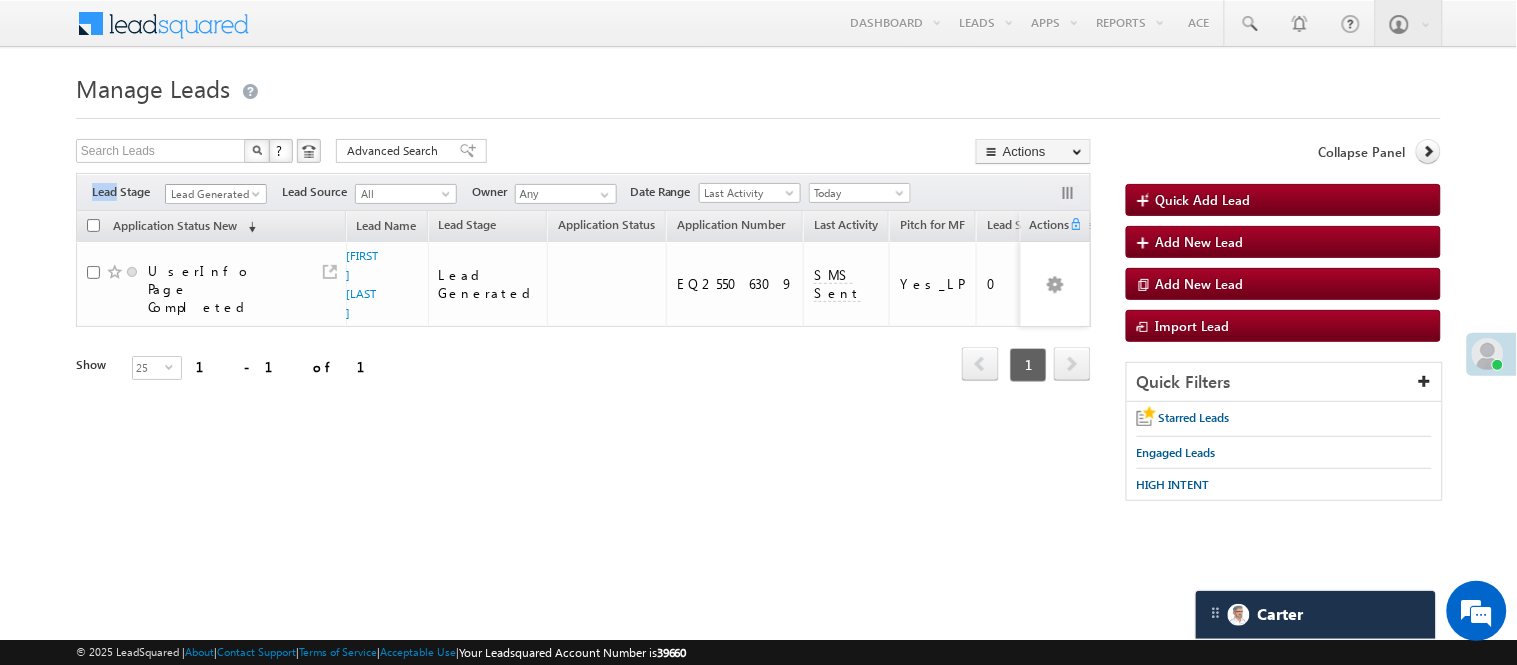 click on "Lead Generated" at bounding box center (213, 194) 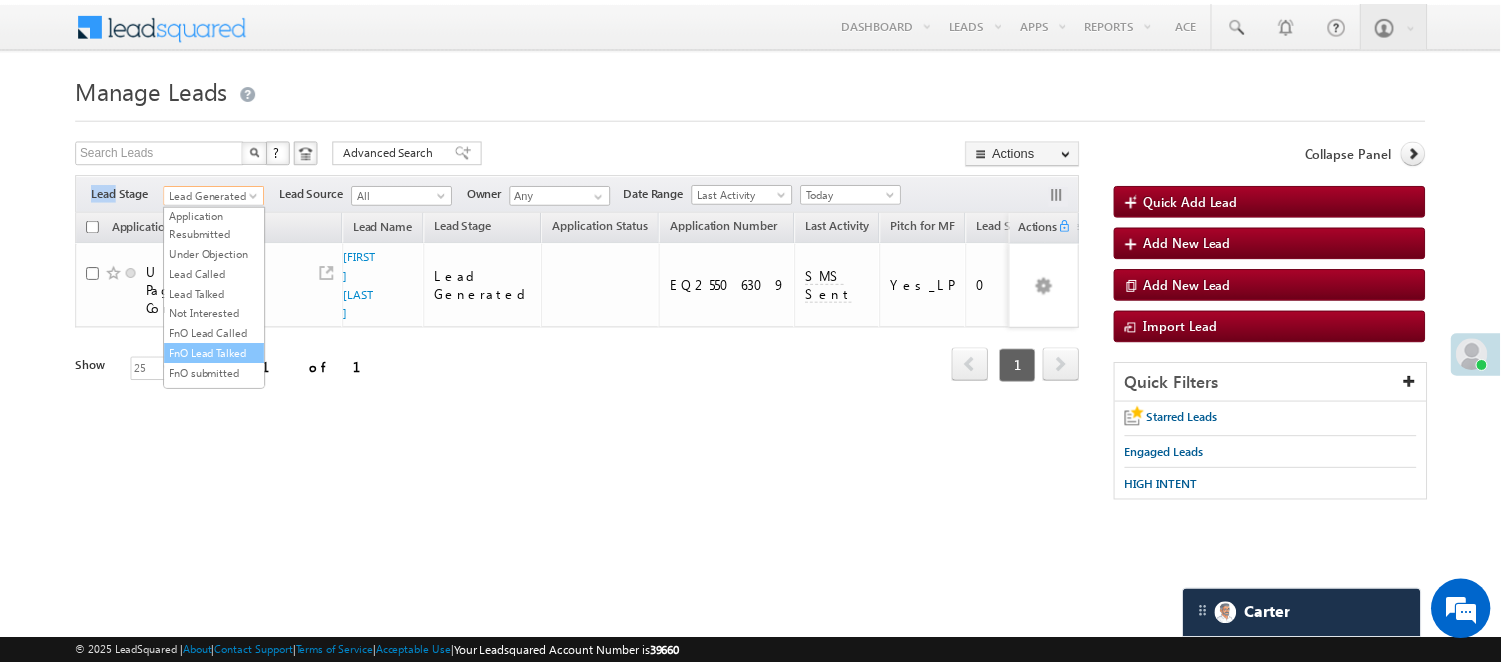 scroll, scrollTop: 163, scrollLeft: 0, axis: vertical 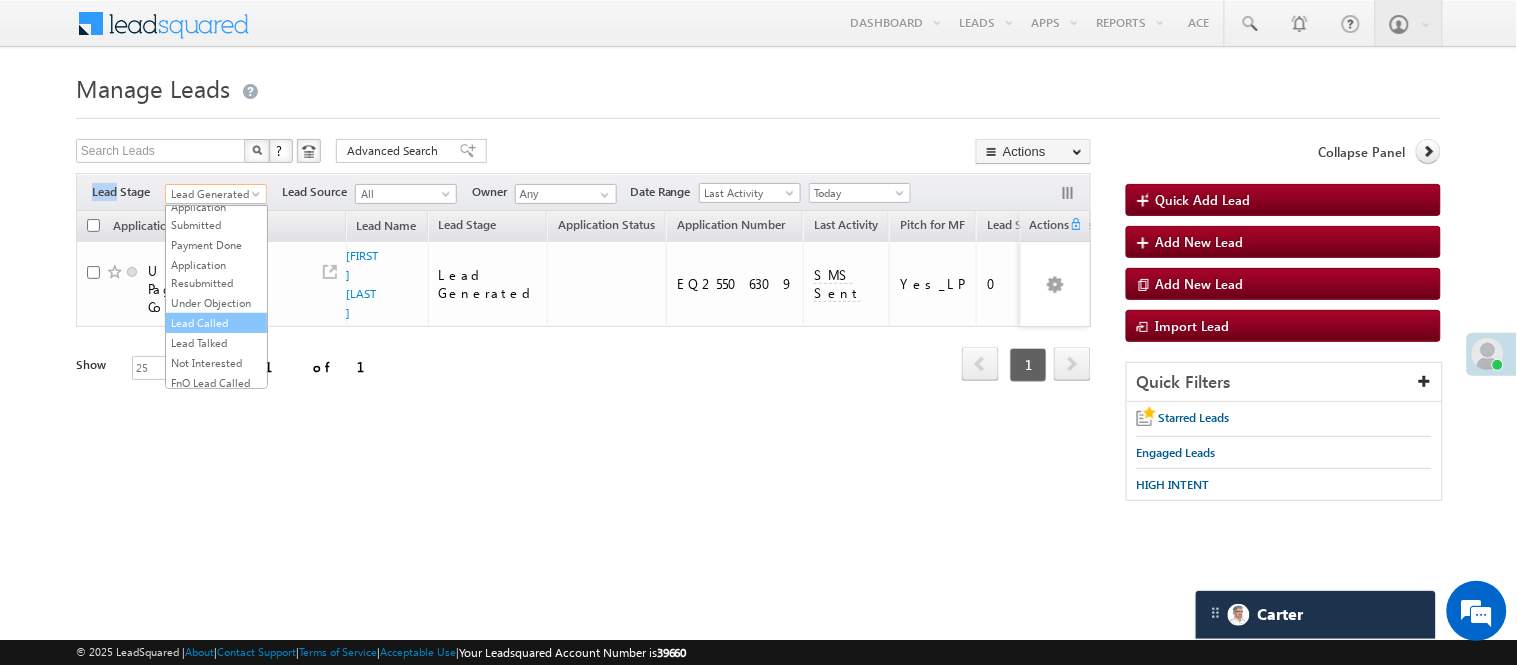 click on "Lead Called" at bounding box center [216, 323] 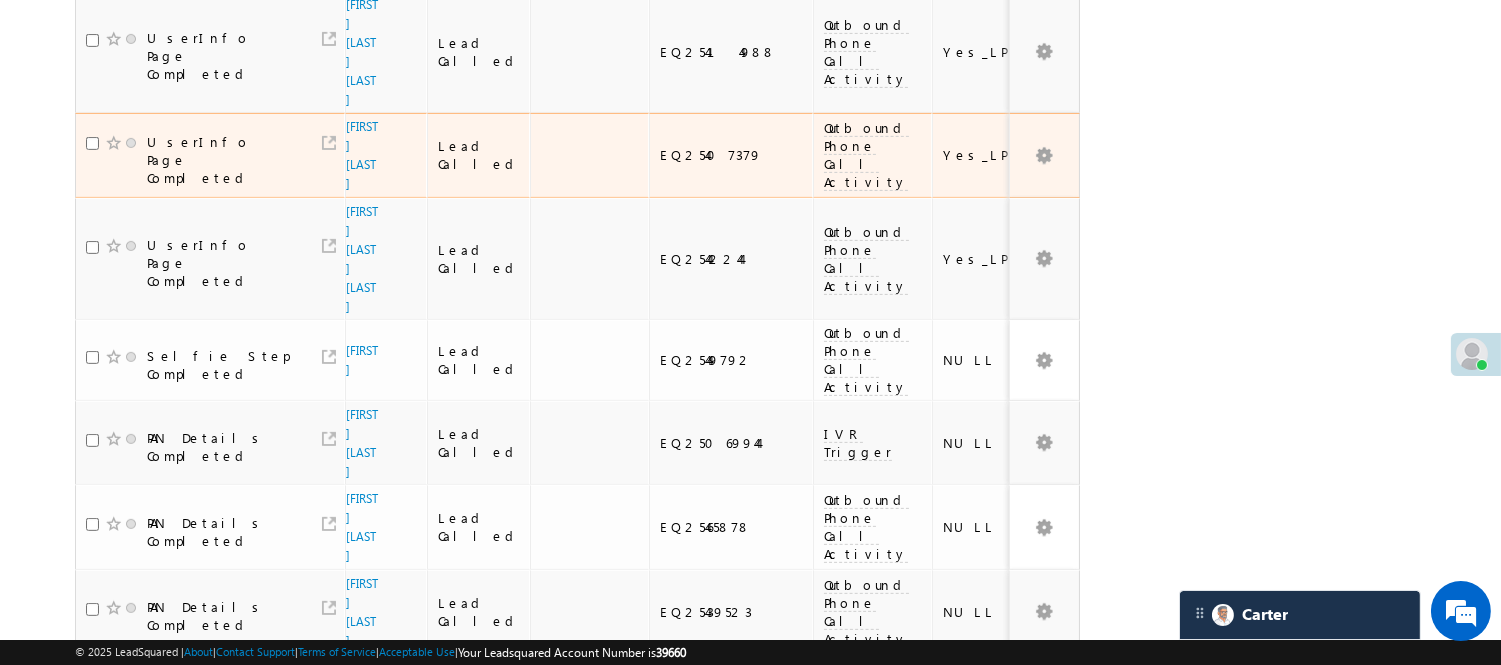 scroll, scrollTop: 1423, scrollLeft: 0, axis: vertical 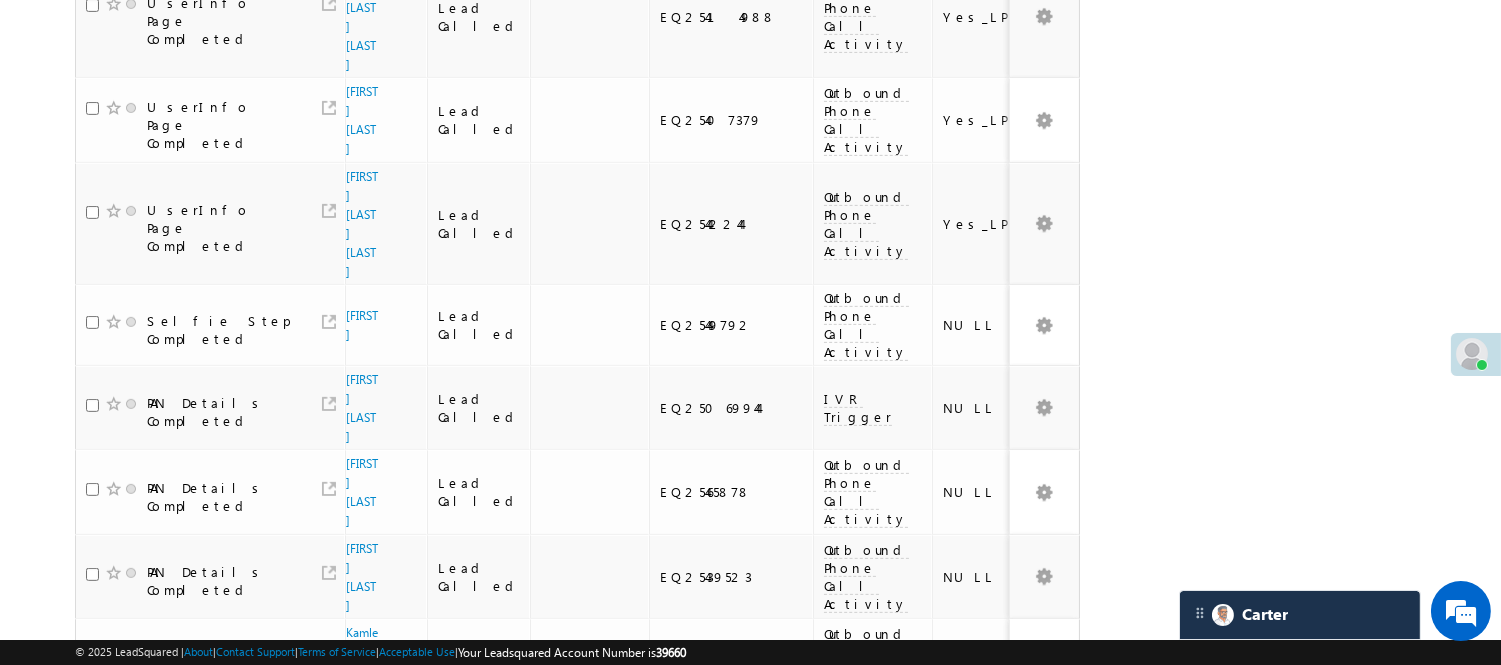 click on "3" at bounding box center [978, 1118] 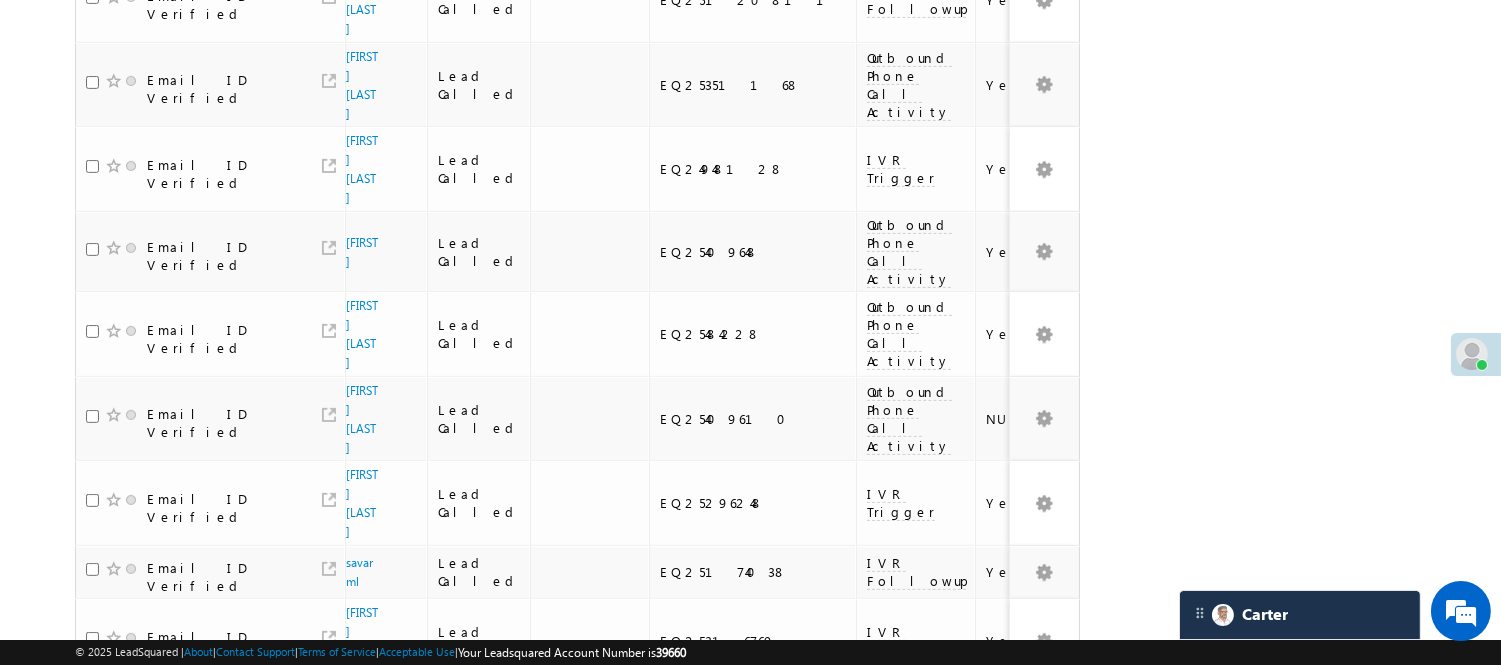 scroll, scrollTop: 1412, scrollLeft: 0, axis: vertical 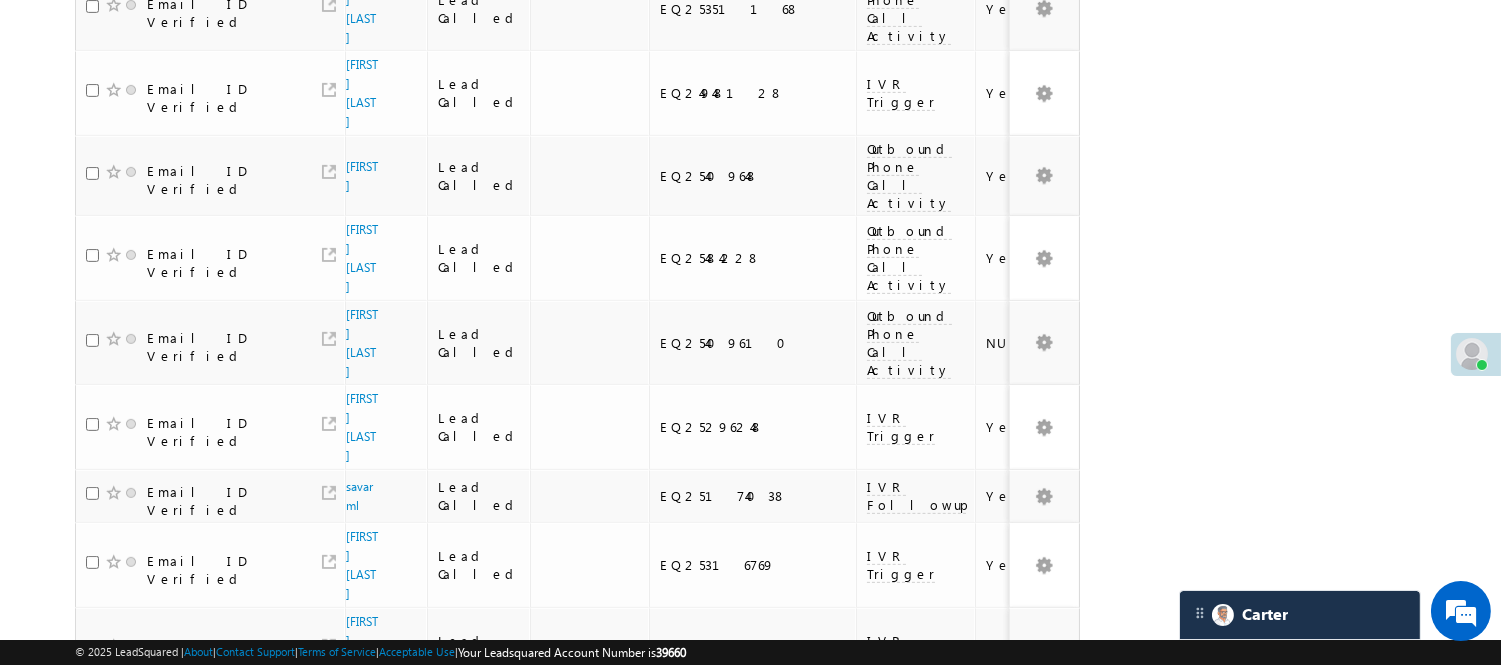 click on "4" at bounding box center (1018, 980) 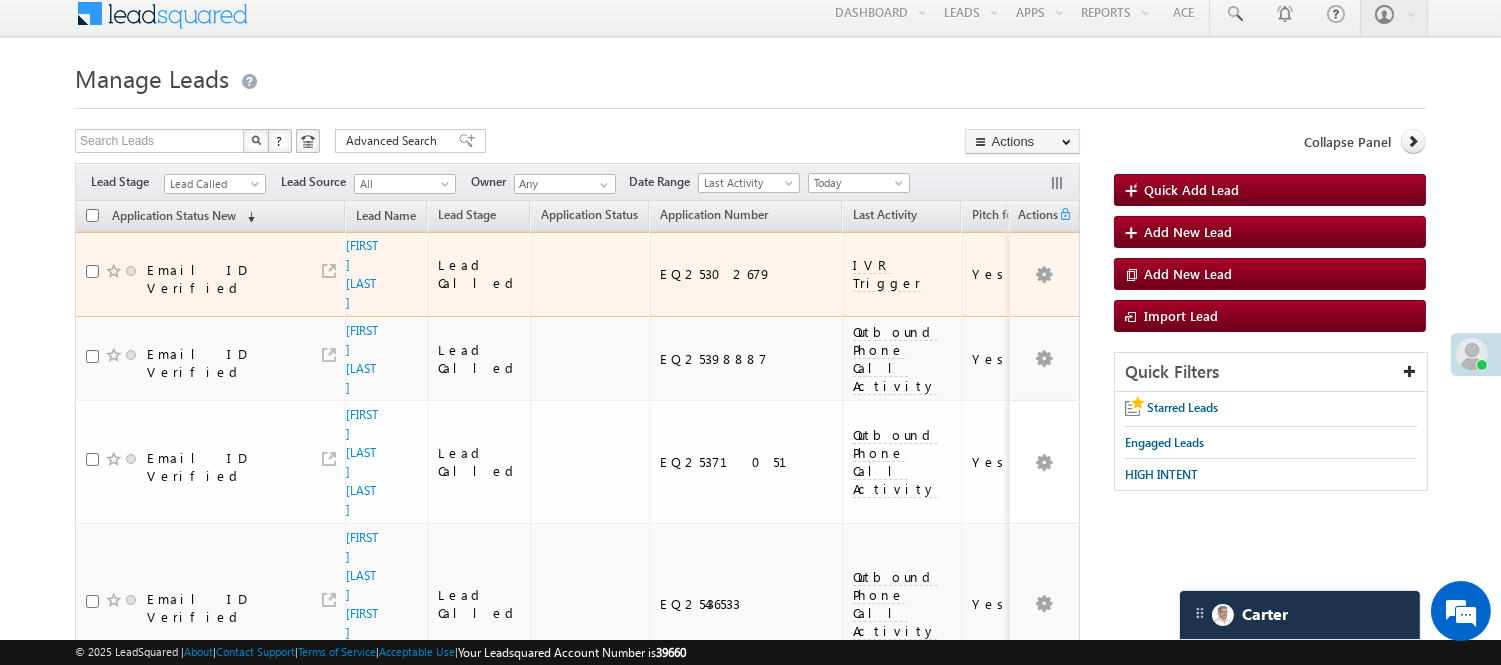 scroll, scrollTop: 0, scrollLeft: 0, axis: both 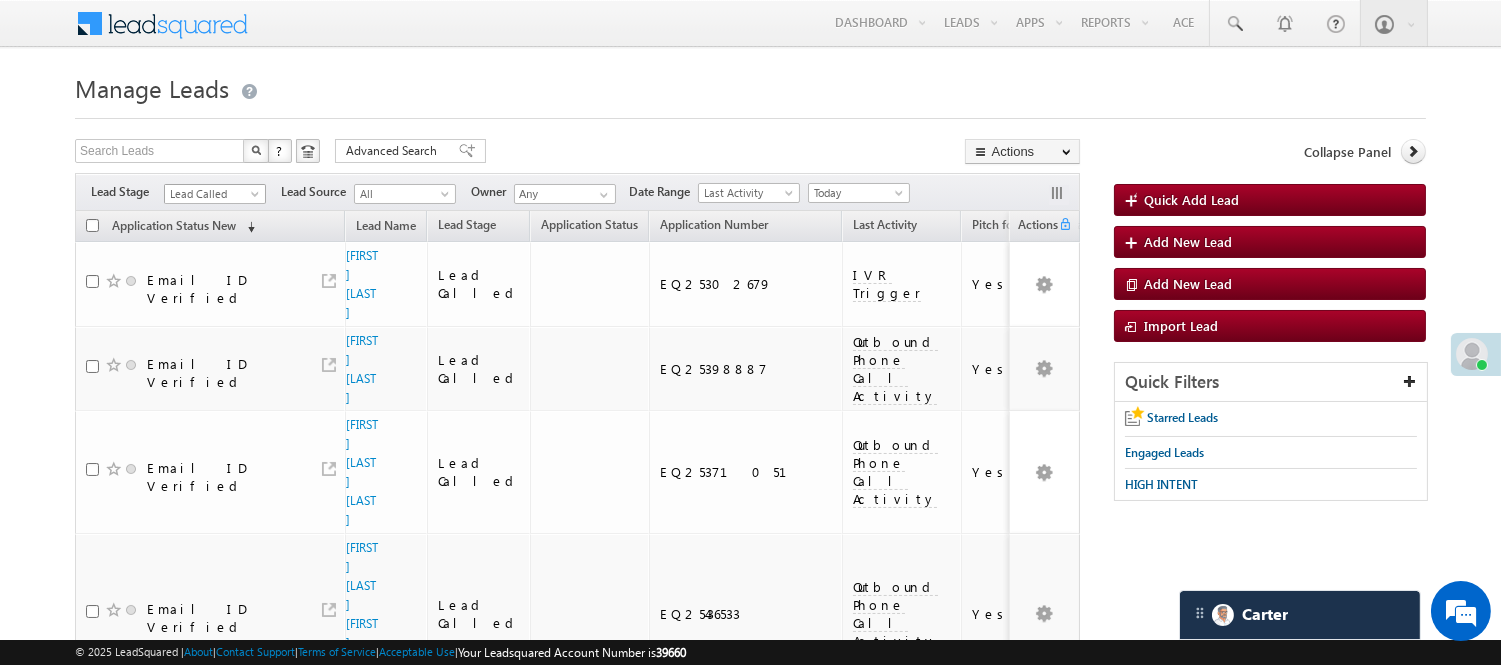 click on "Lead Called" at bounding box center [212, 194] 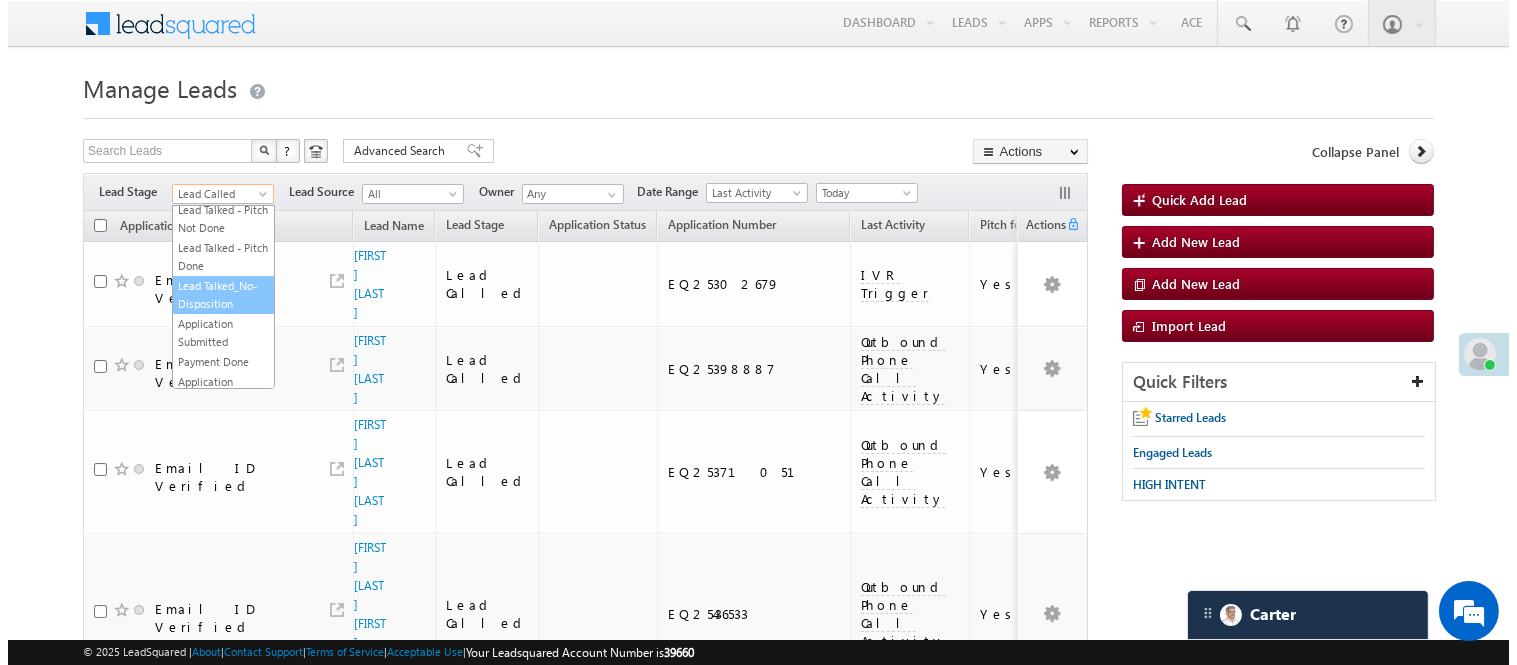 scroll, scrollTop: 0, scrollLeft: 0, axis: both 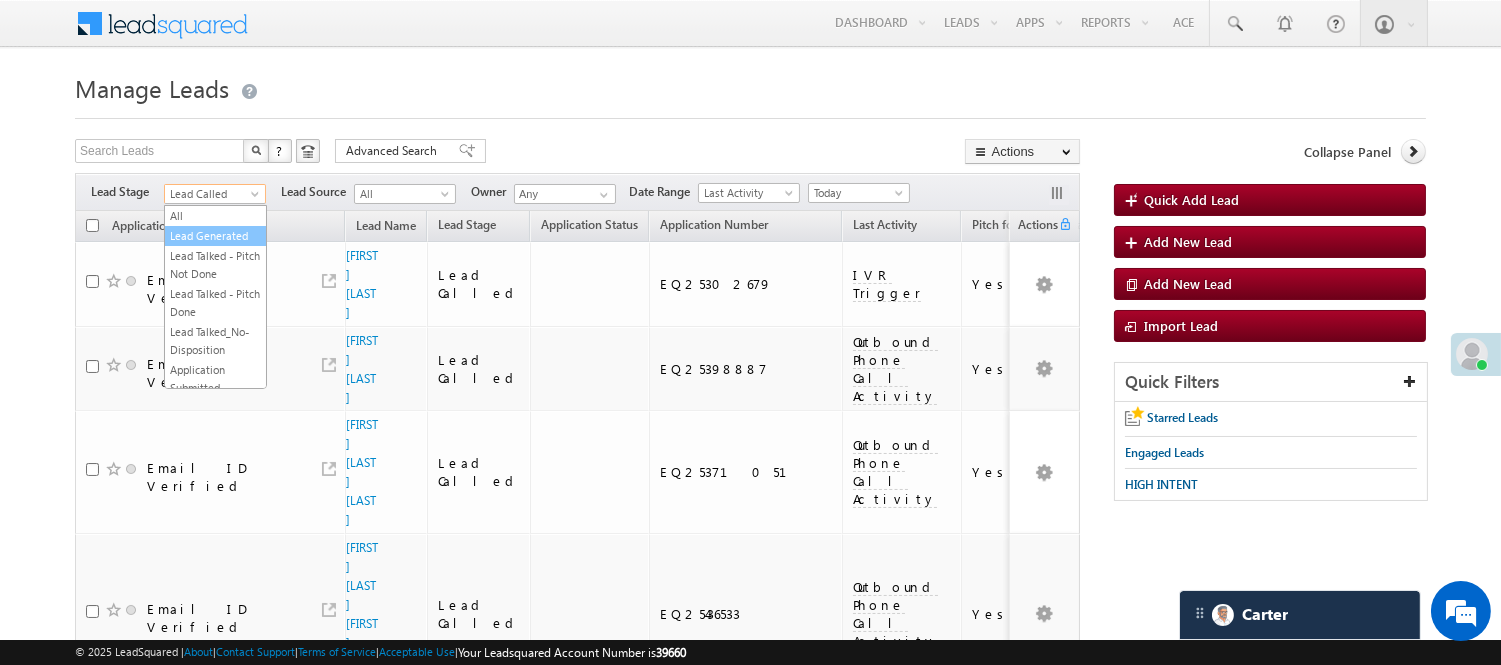 click on "Lead Generated" at bounding box center [215, 236] 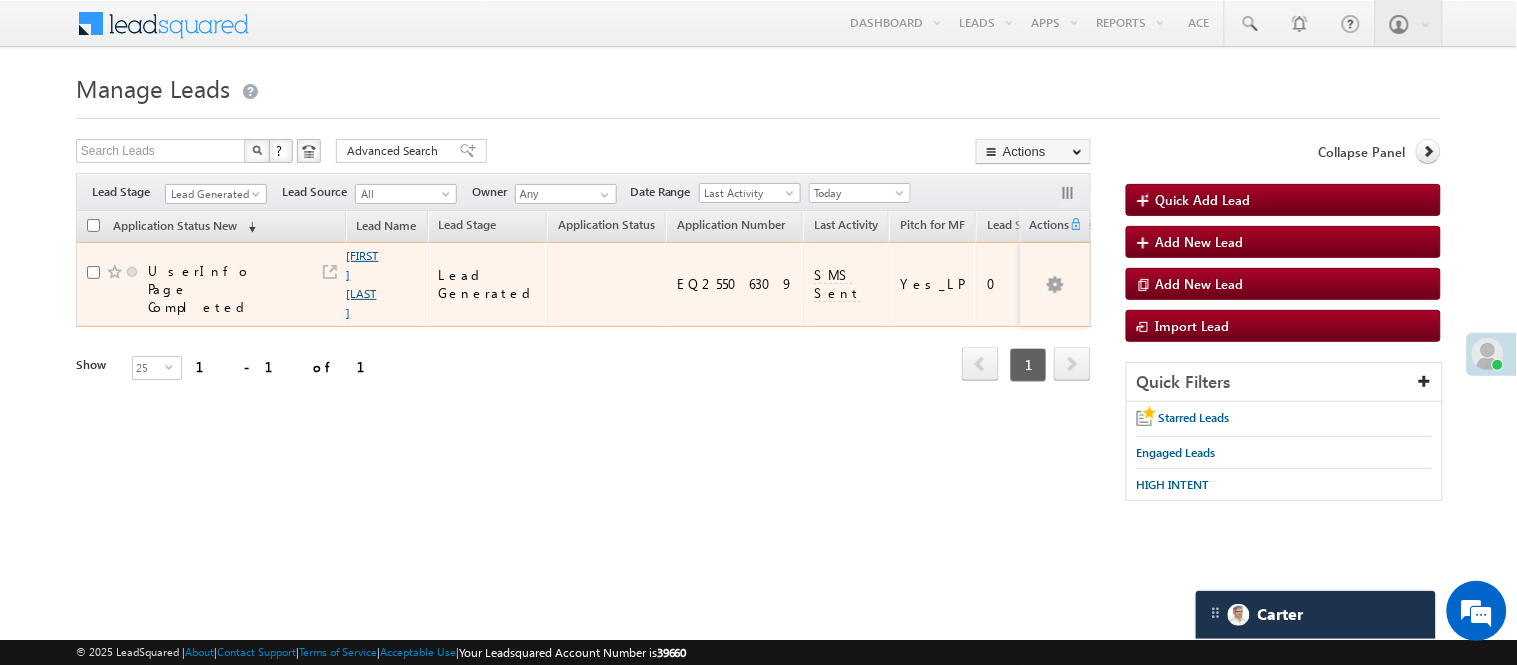 click on "Parshant kumar" at bounding box center (363, 284) 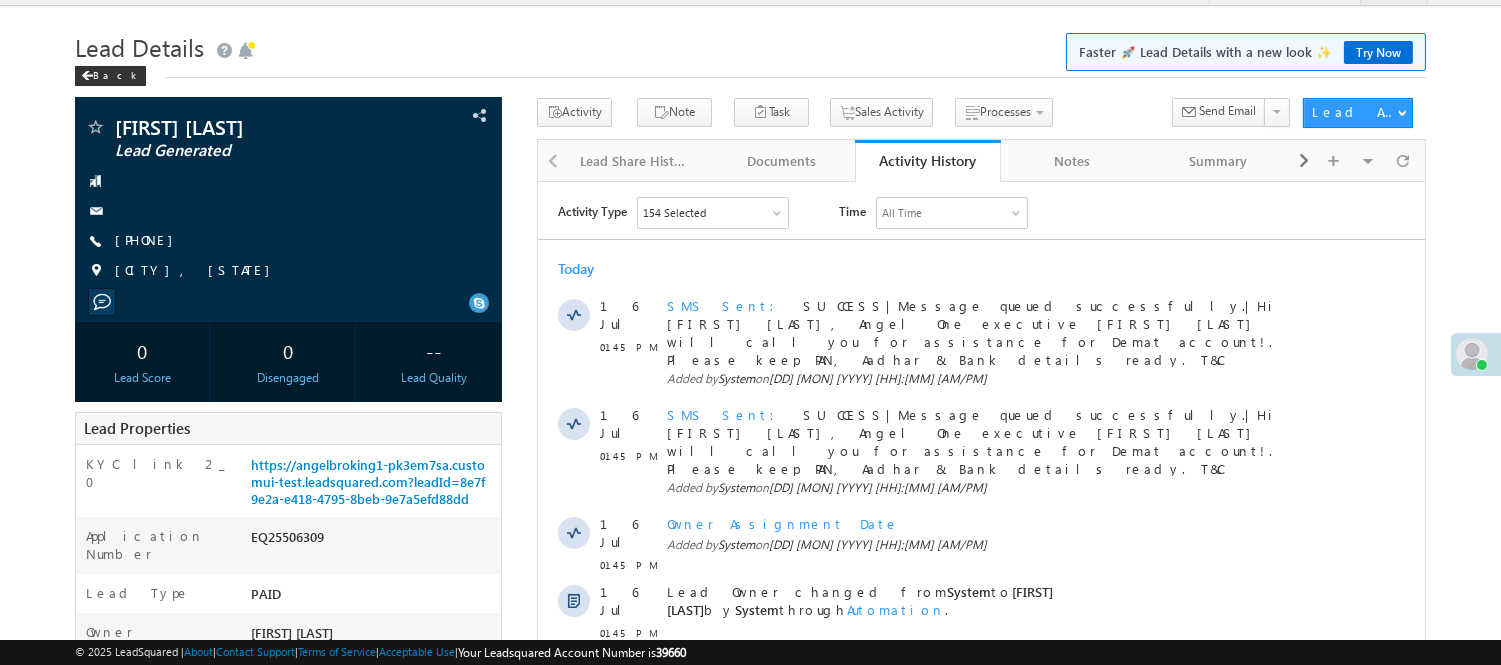 scroll, scrollTop: 111, scrollLeft: 0, axis: vertical 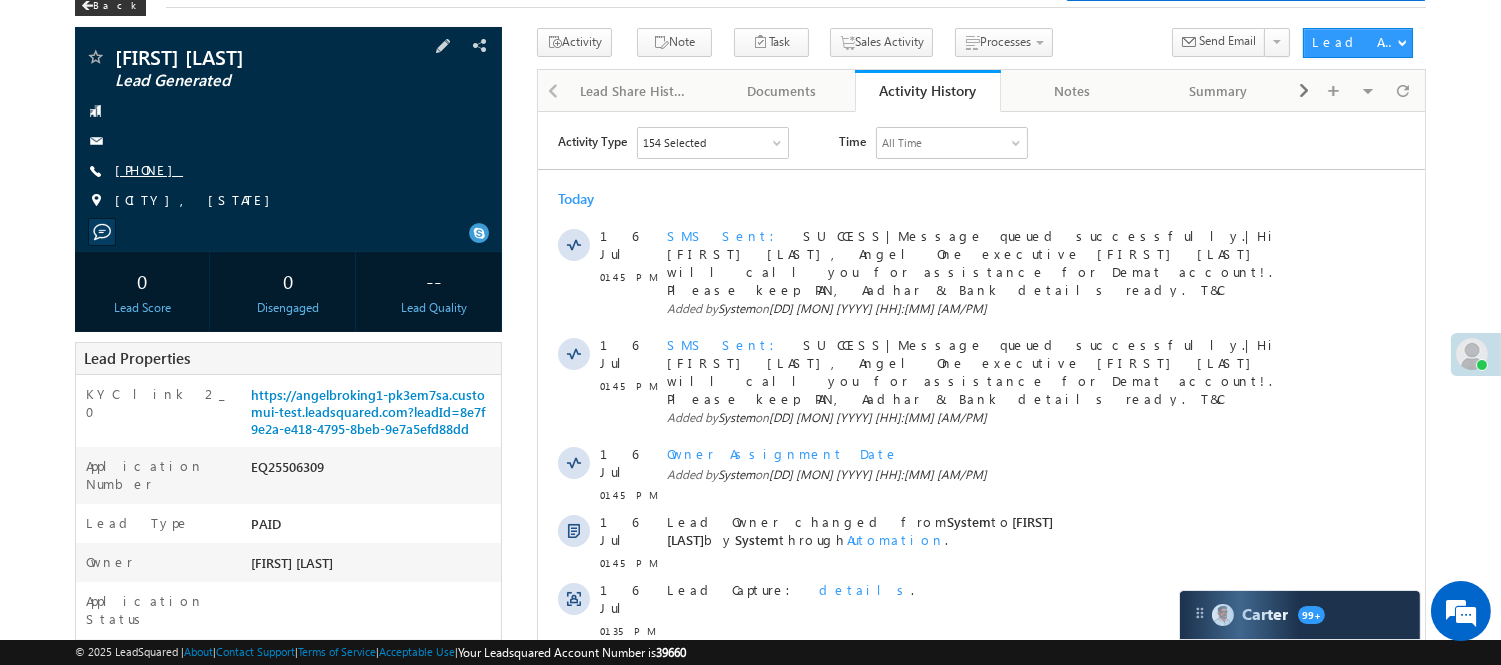 click on "[PHONE]" at bounding box center [149, 169] 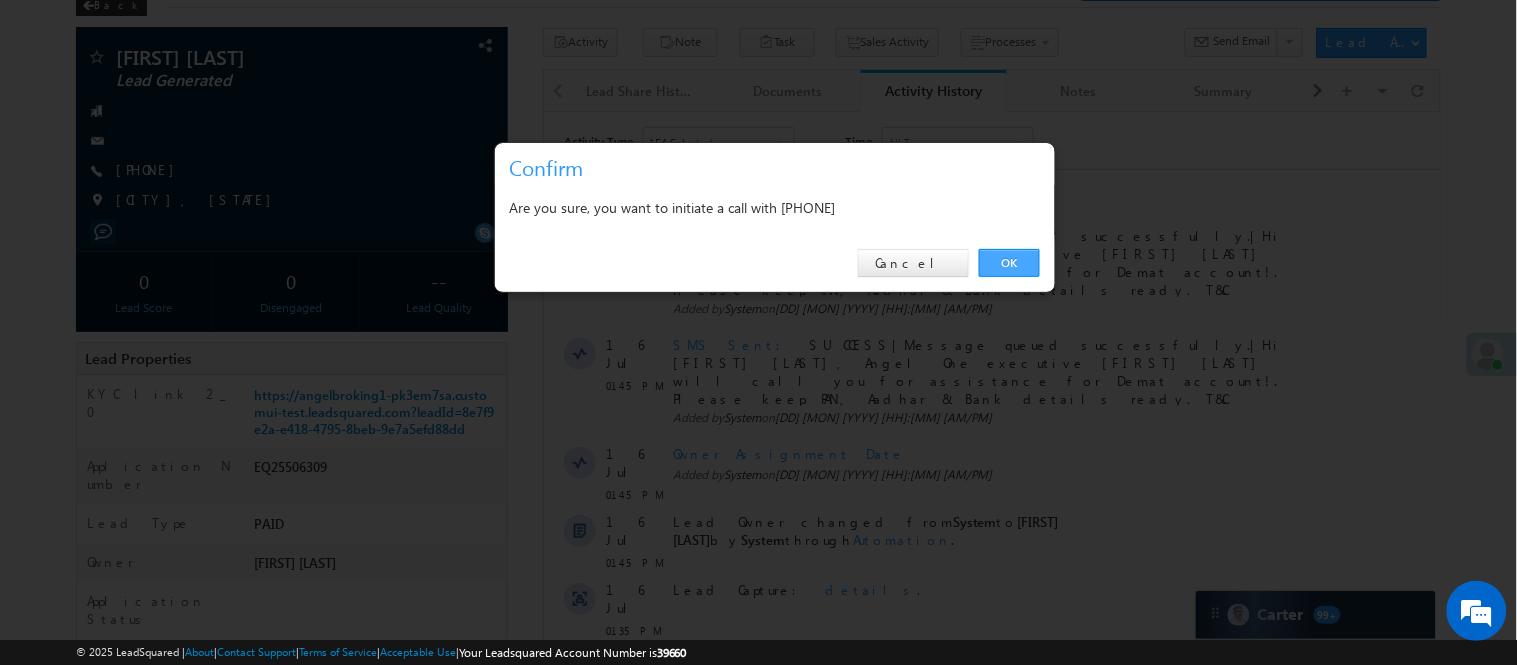 click on "OK" at bounding box center (1009, 263) 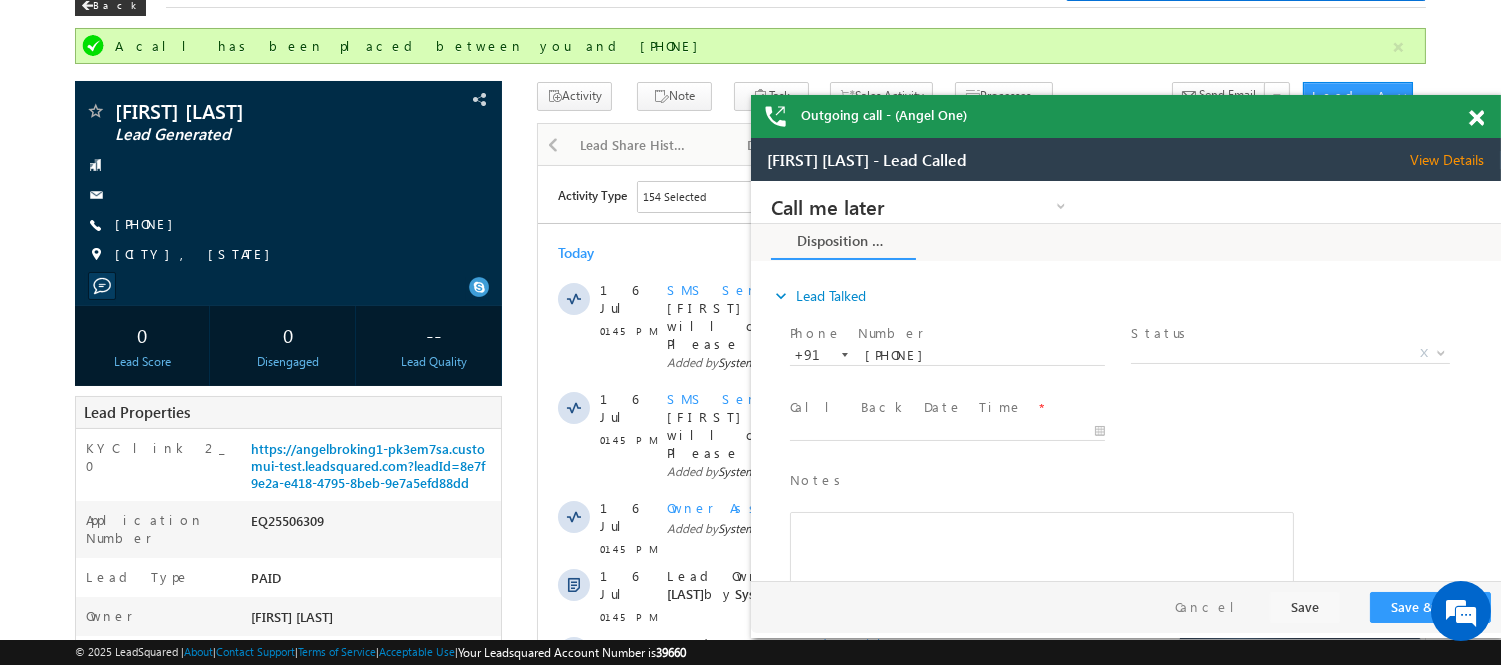 scroll, scrollTop: 0, scrollLeft: 0, axis: both 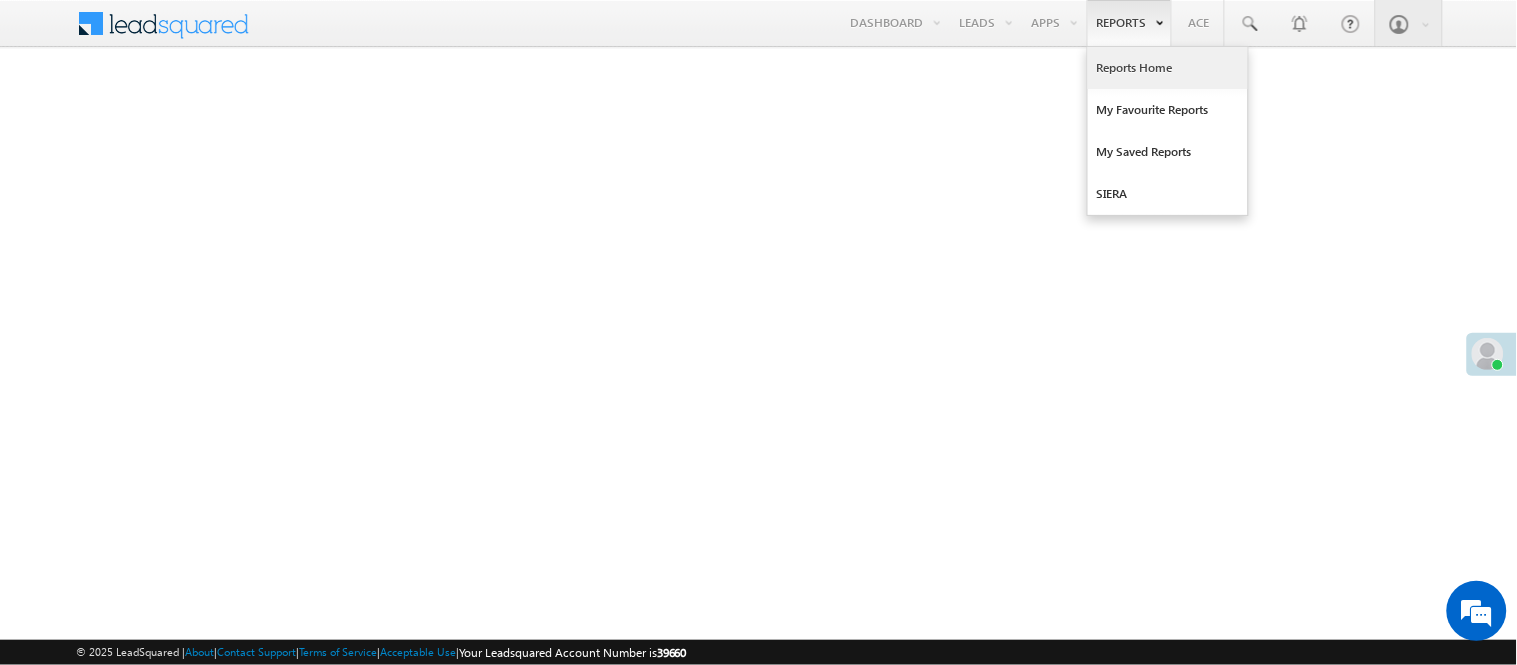 click on "Reports Home" at bounding box center (1168, 68) 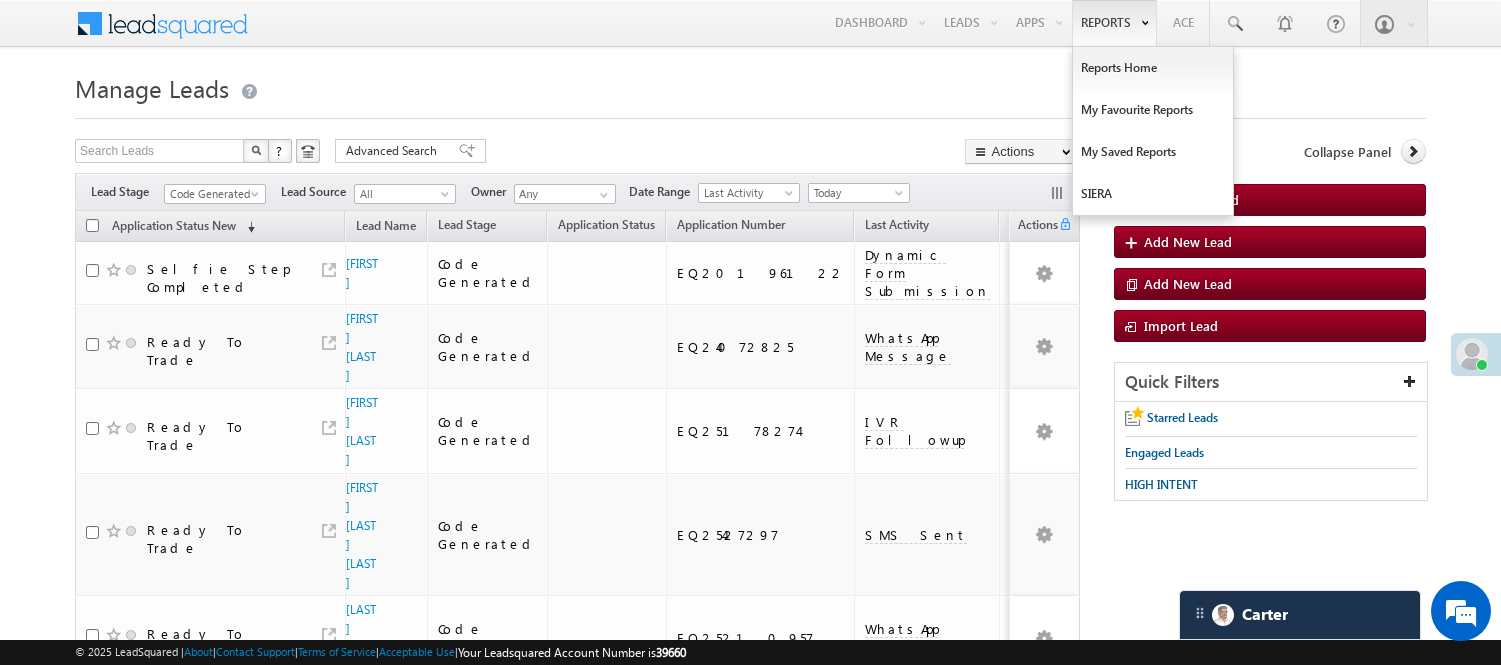scroll, scrollTop: 0, scrollLeft: 0, axis: both 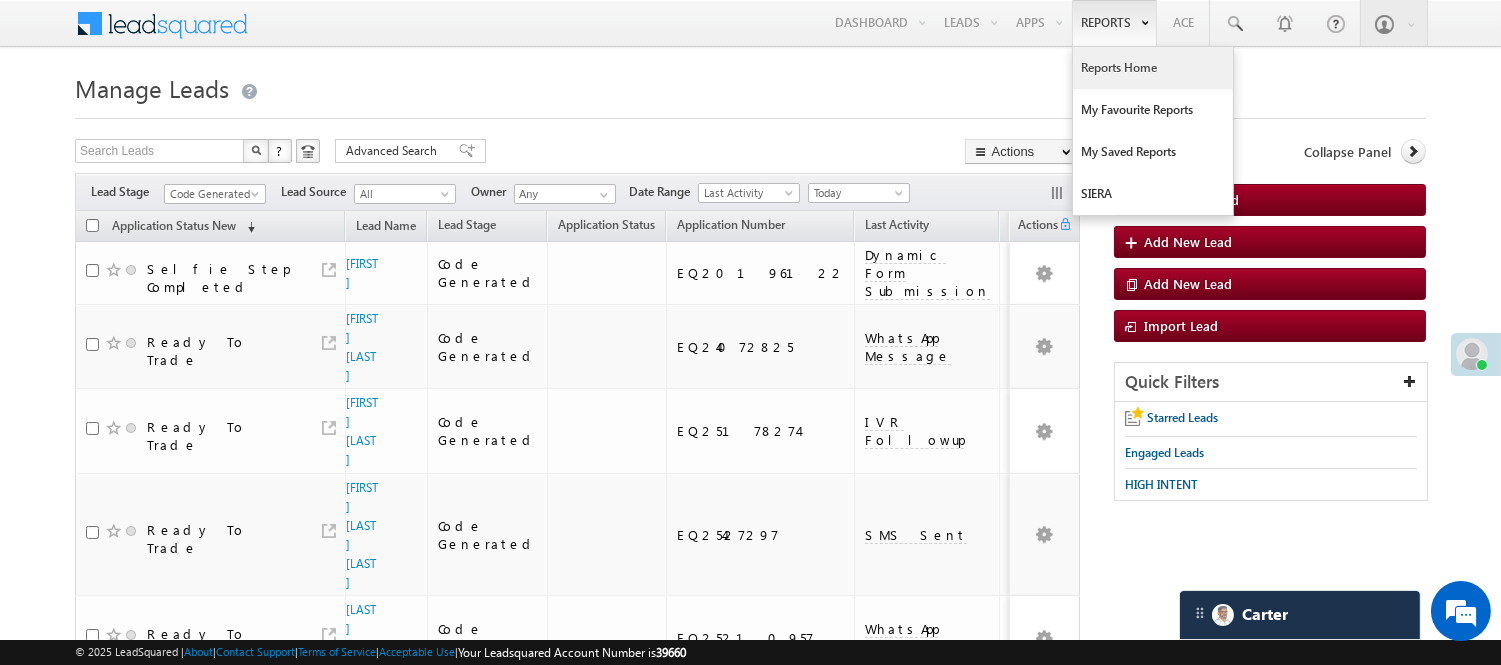 click on "Reports Home" at bounding box center (1153, 68) 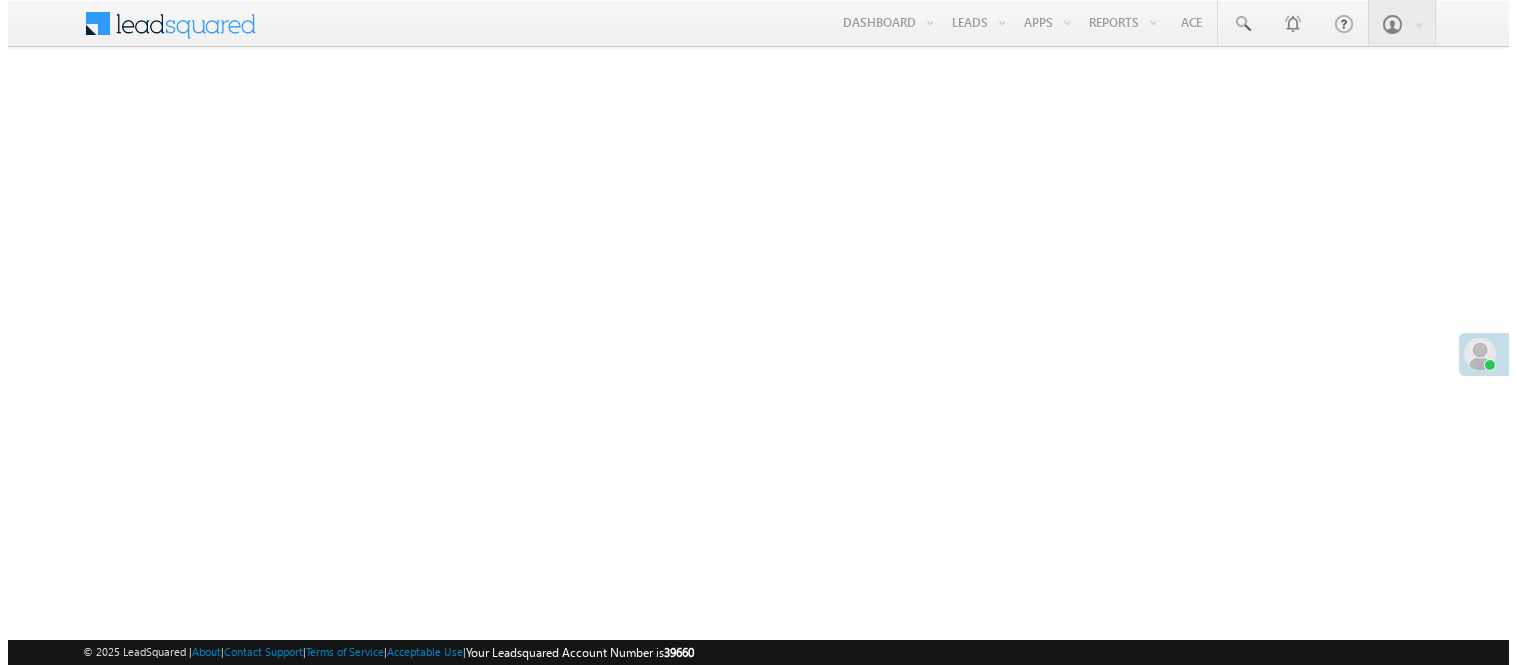 scroll, scrollTop: 0, scrollLeft: 0, axis: both 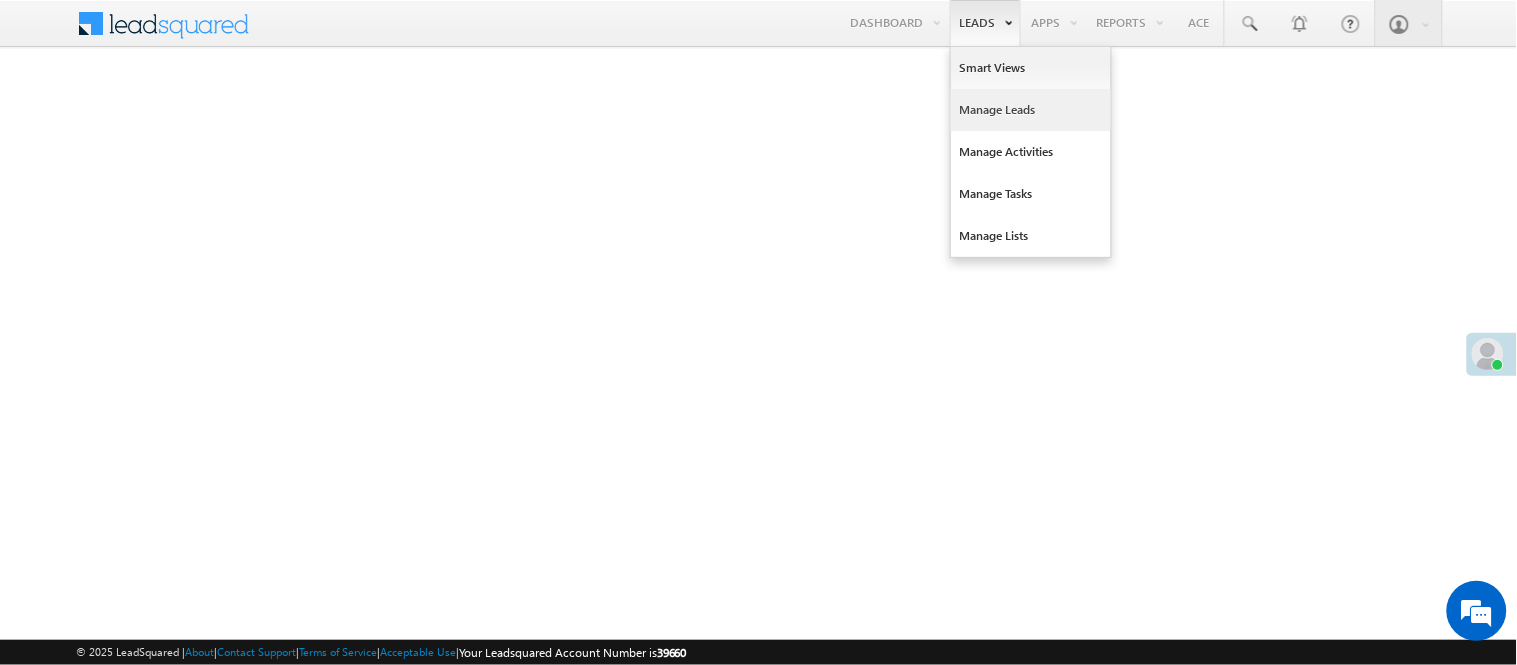 click on "Manage Leads" at bounding box center [1031, 110] 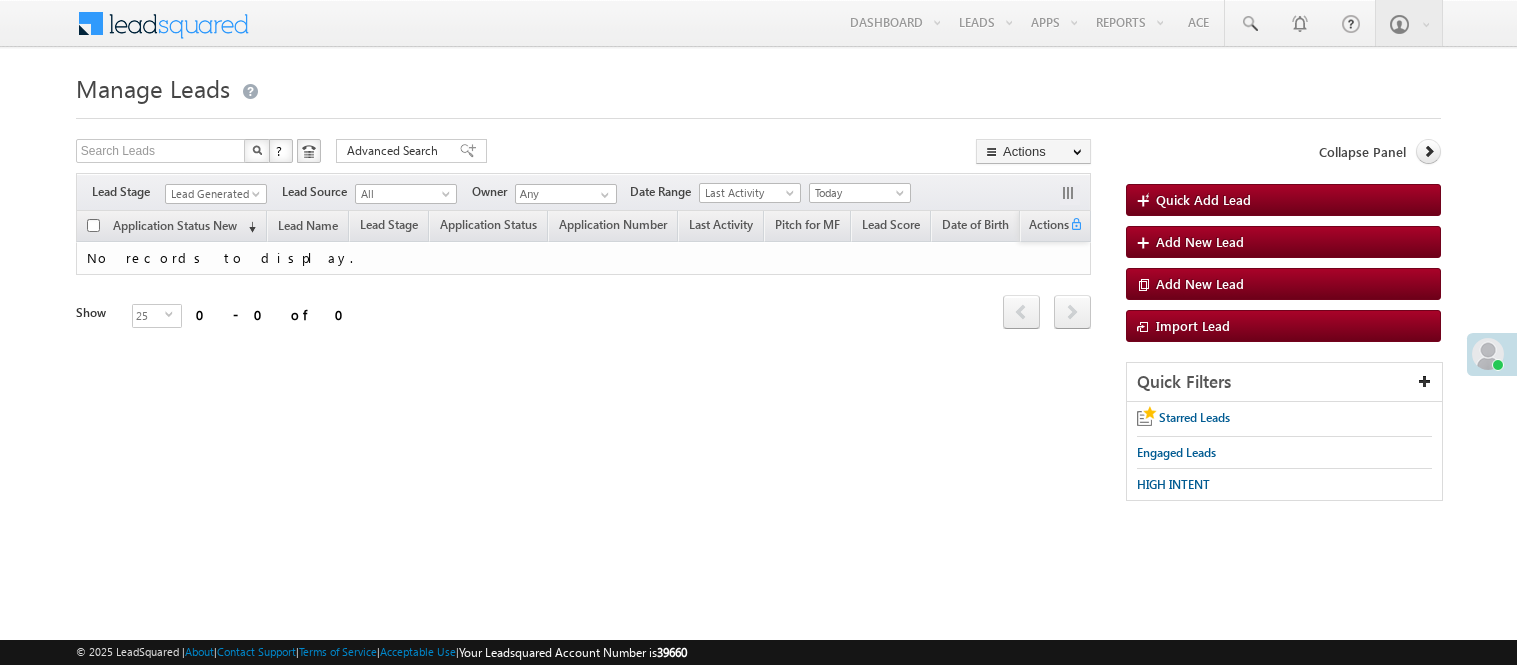 scroll, scrollTop: 0, scrollLeft: 0, axis: both 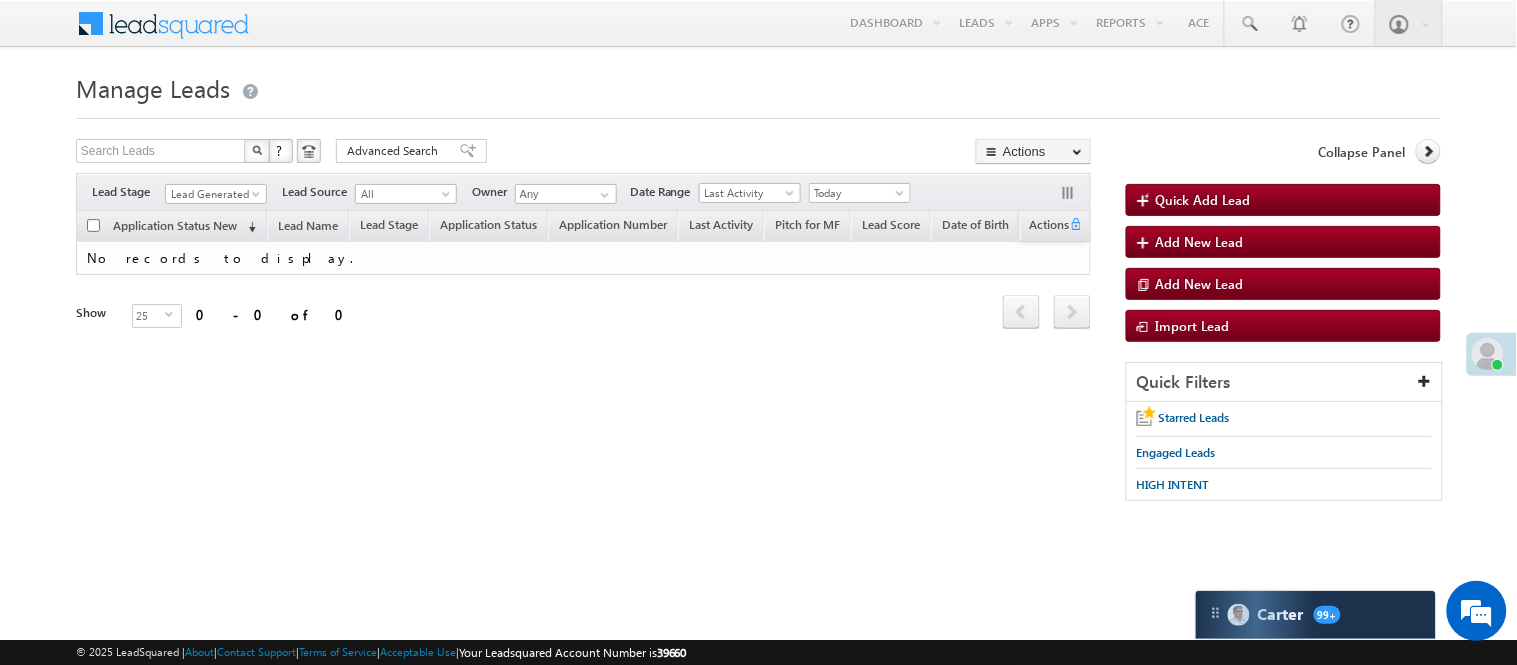 click at bounding box center [258, 198] 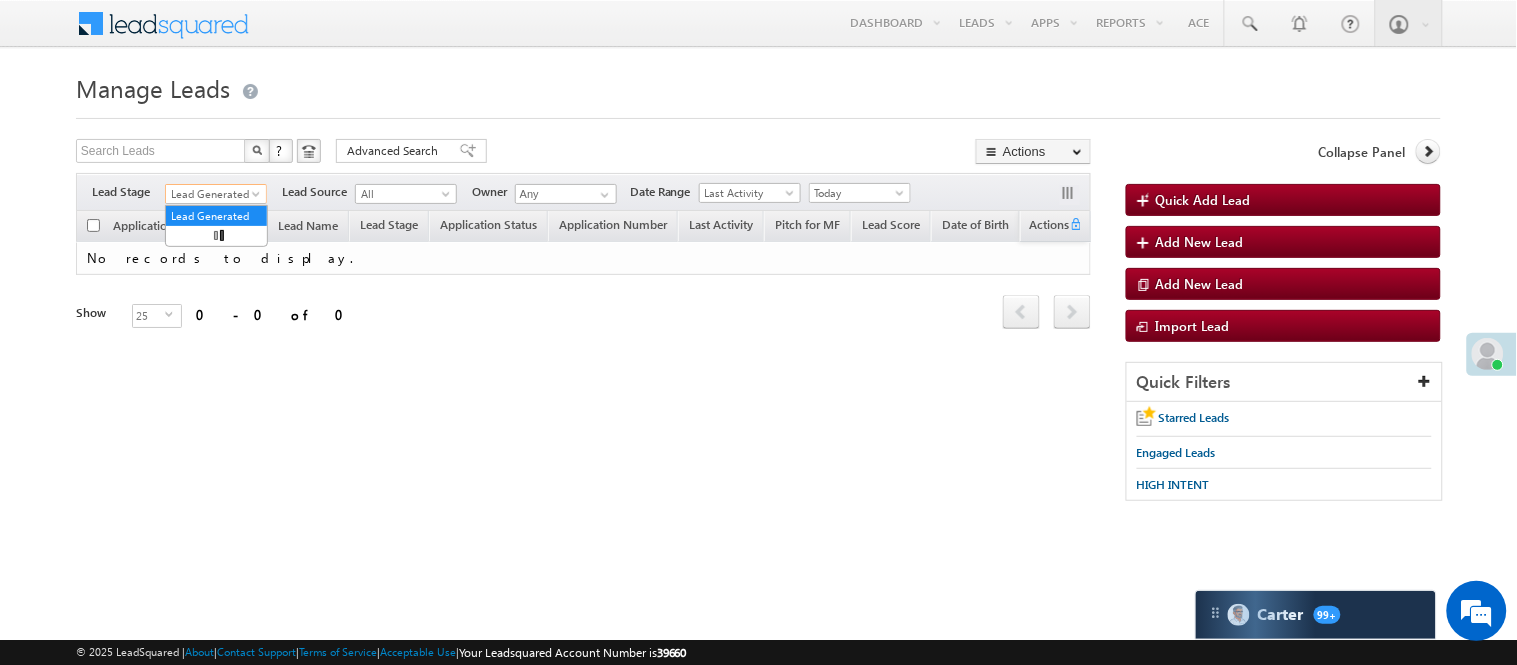 click on "Lead Generated" at bounding box center (213, 194) 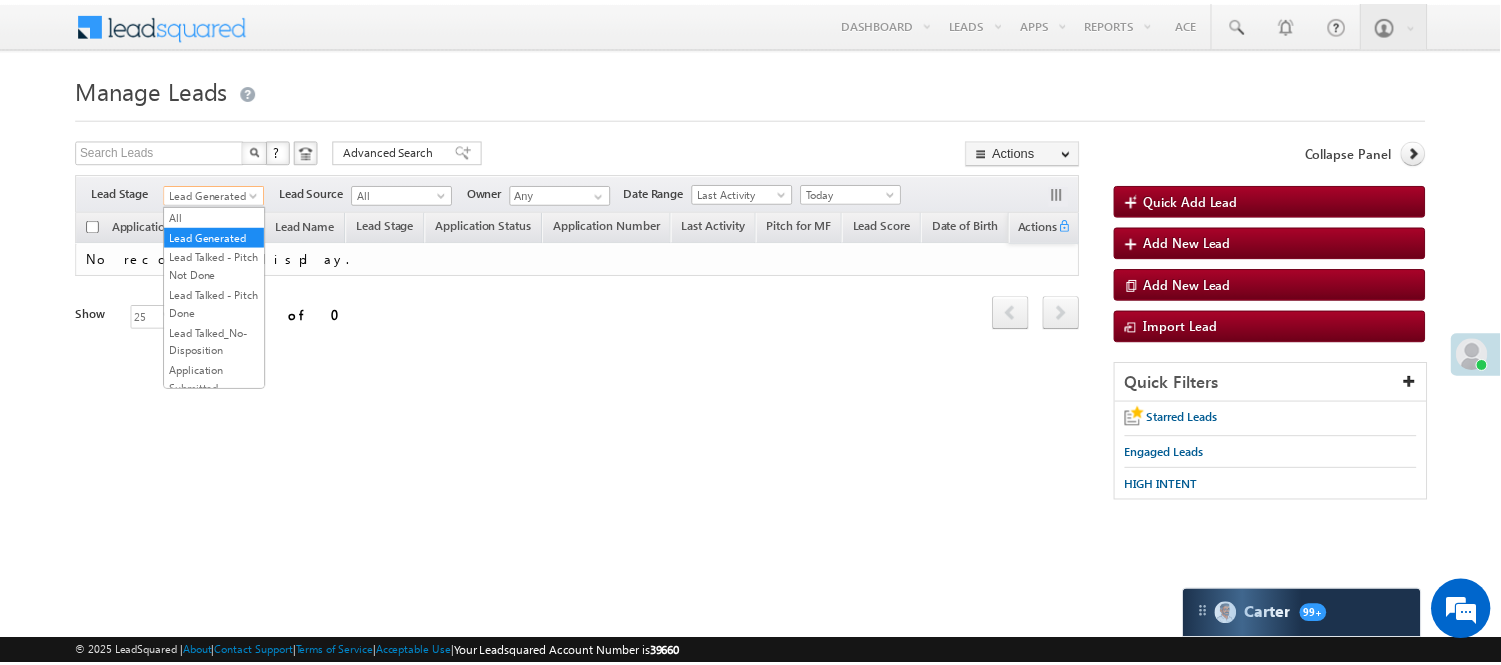 scroll, scrollTop: 496, scrollLeft: 0, axis: vertical 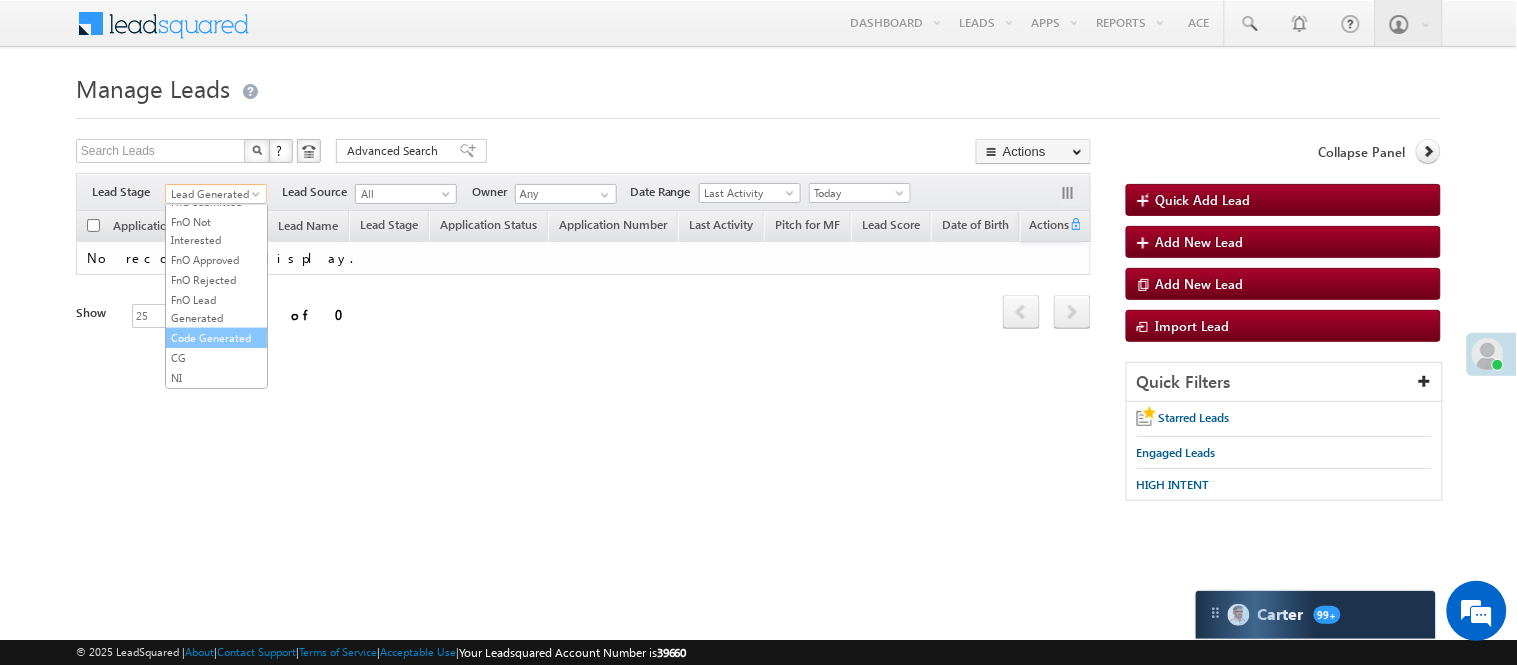 click on "Code Generated" at bounding box center [216, 338] 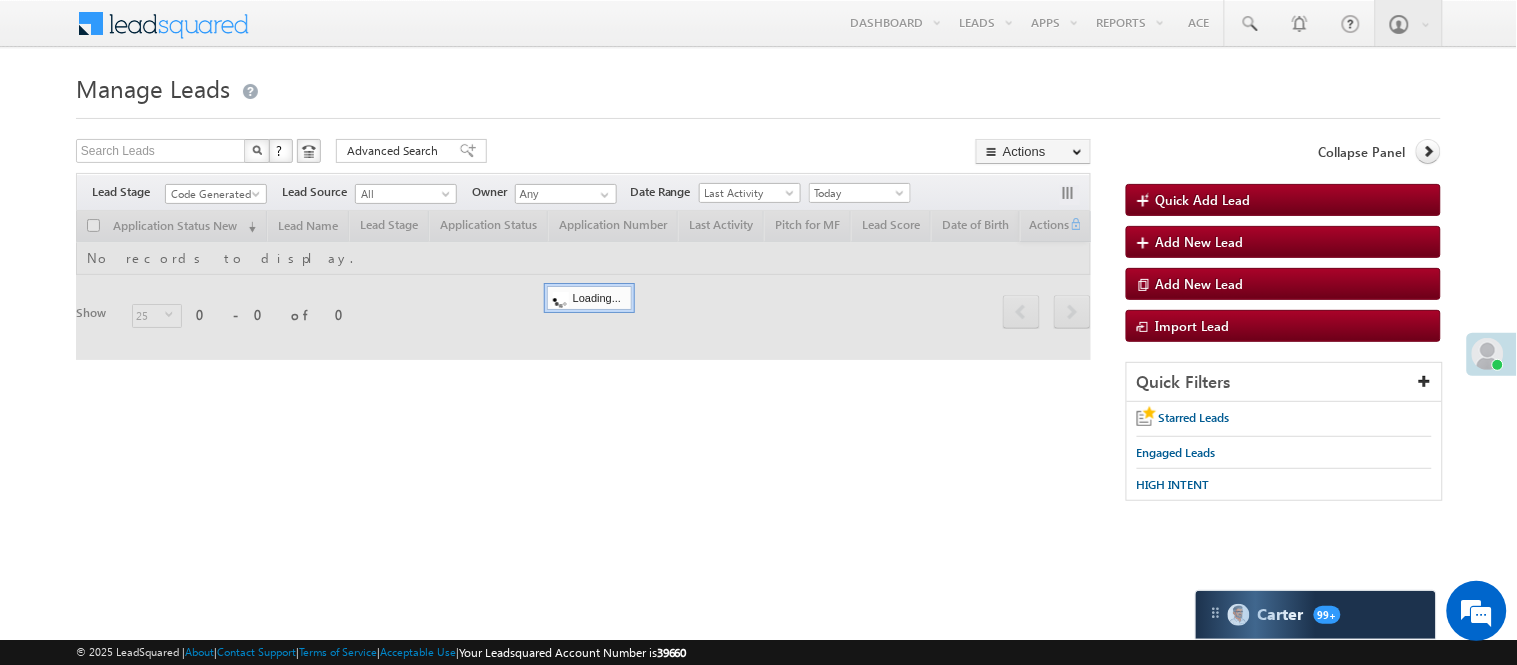 click at bounding box center (583, 285) 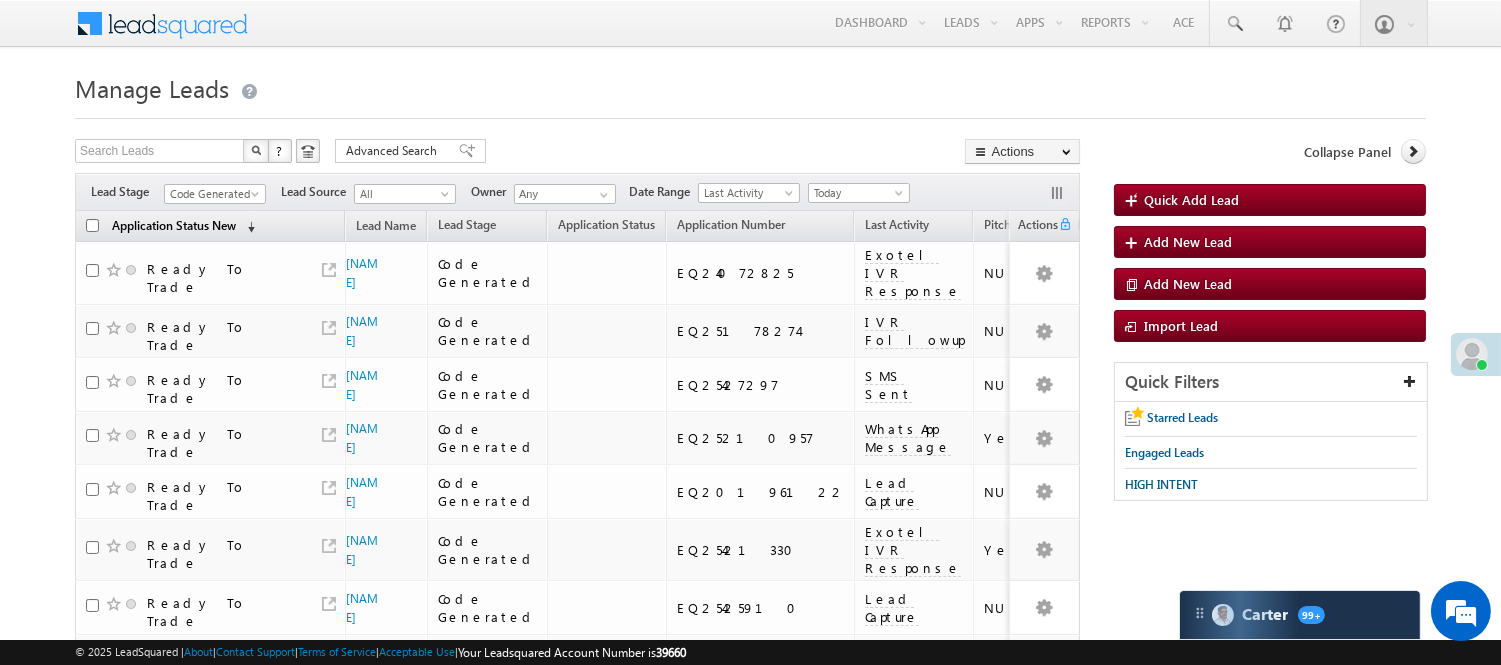 scroll, scrollTop: 0, scrollLeft: 0, axis: both 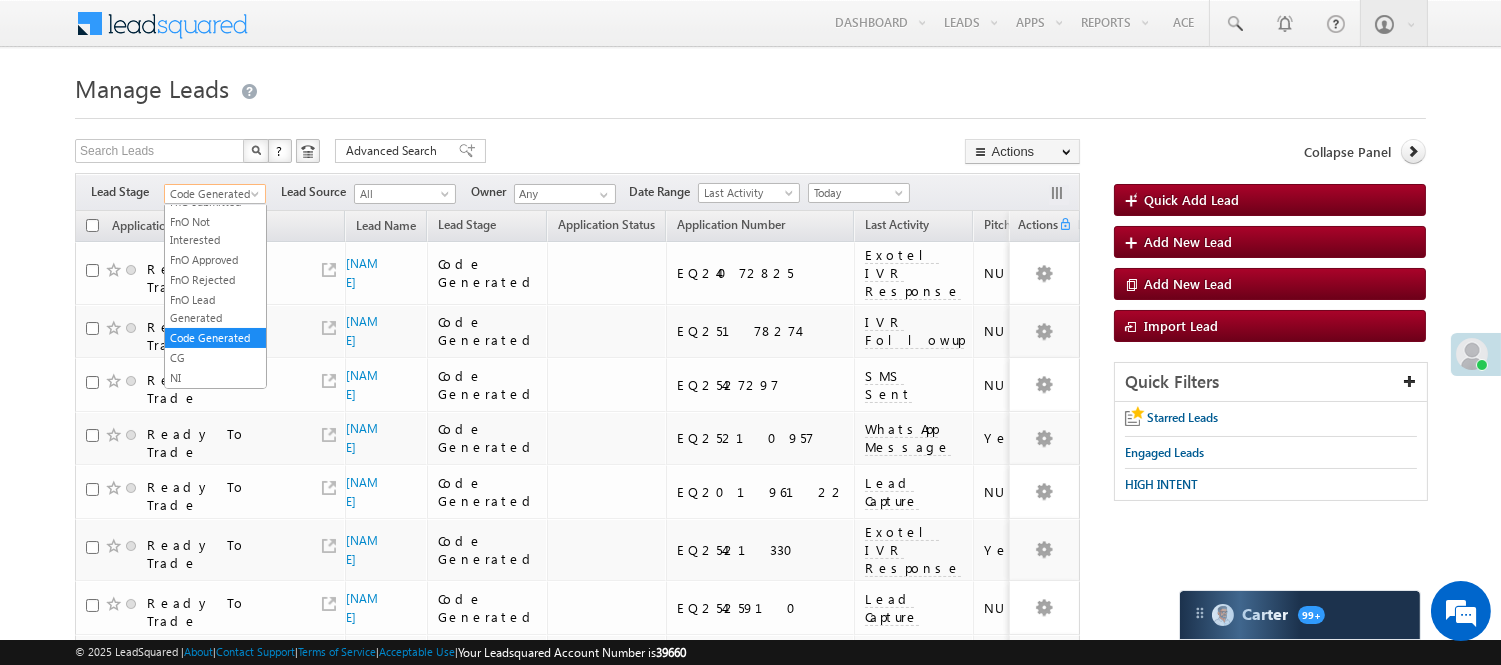 click on "Code Generated" at bounding box center (212, 194) 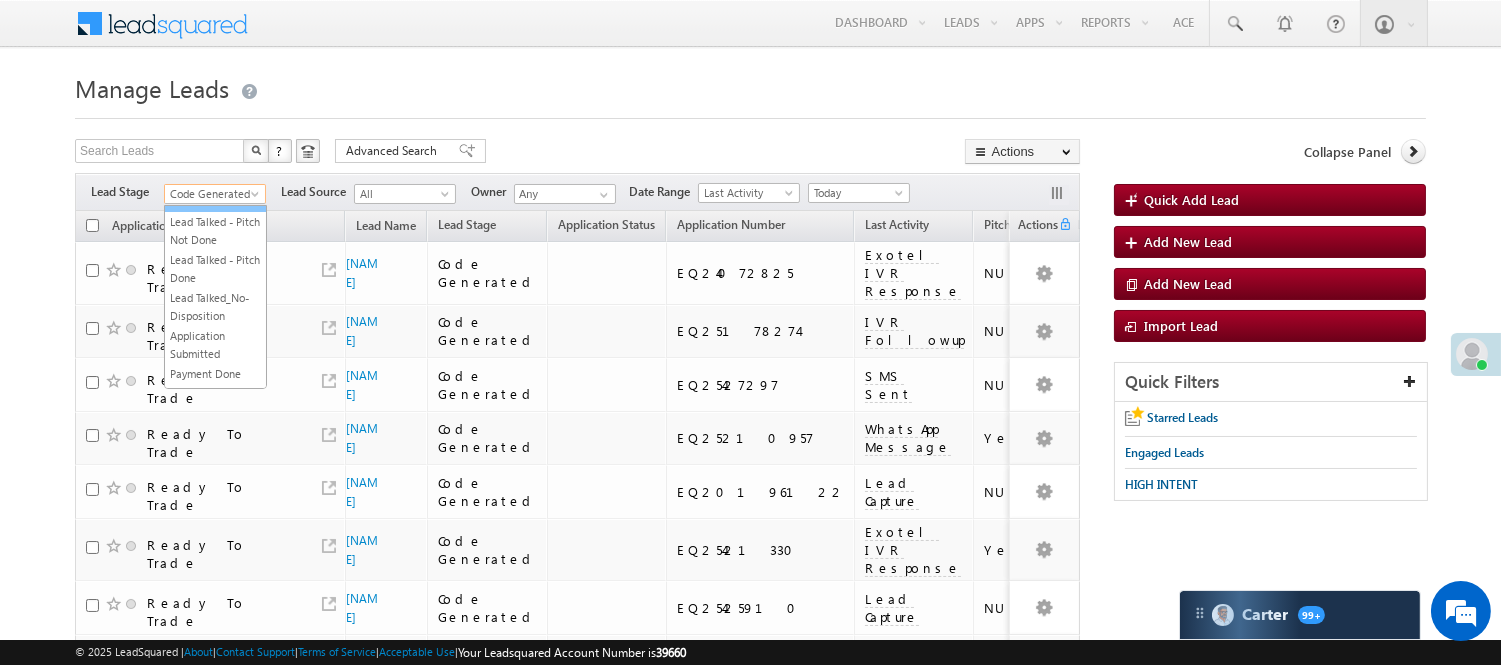 scroll, scrollTop: 0, scrollLeft: 0, axis: both 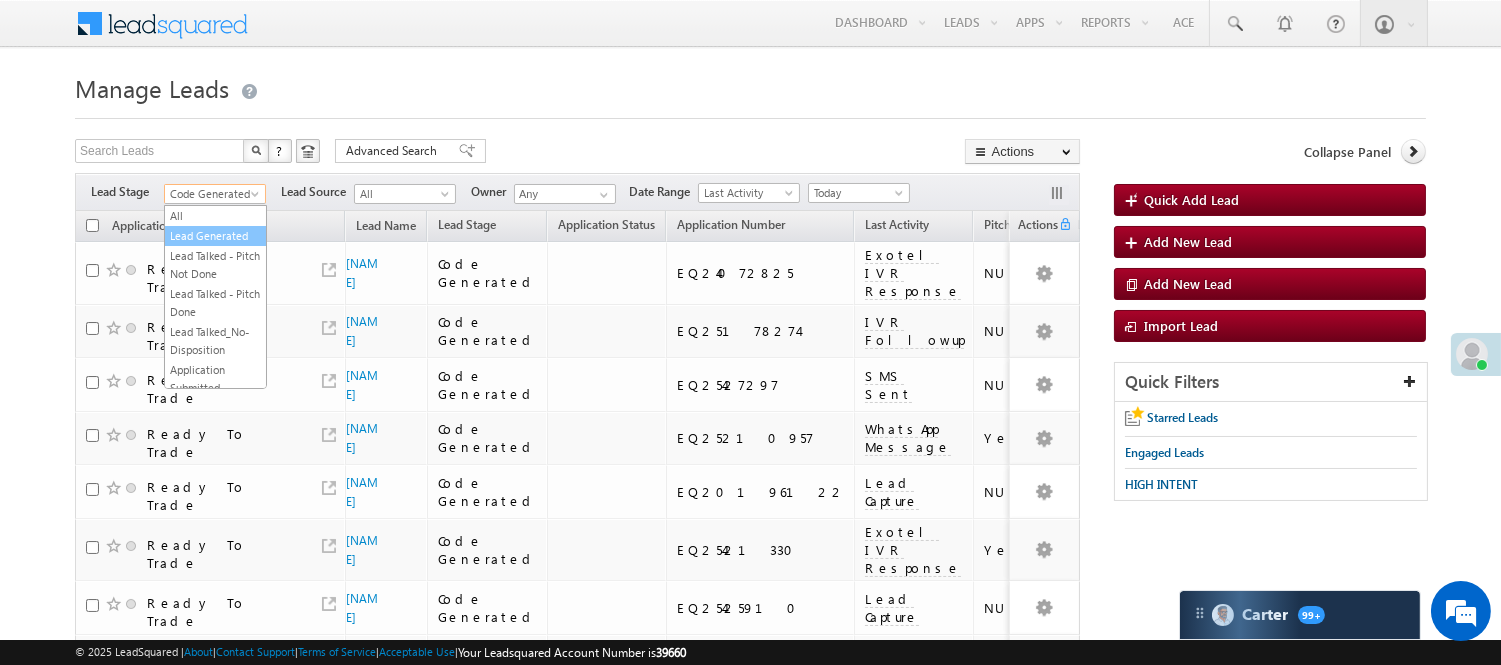 click on "Lead Generated" at bounding box center [215, 236] 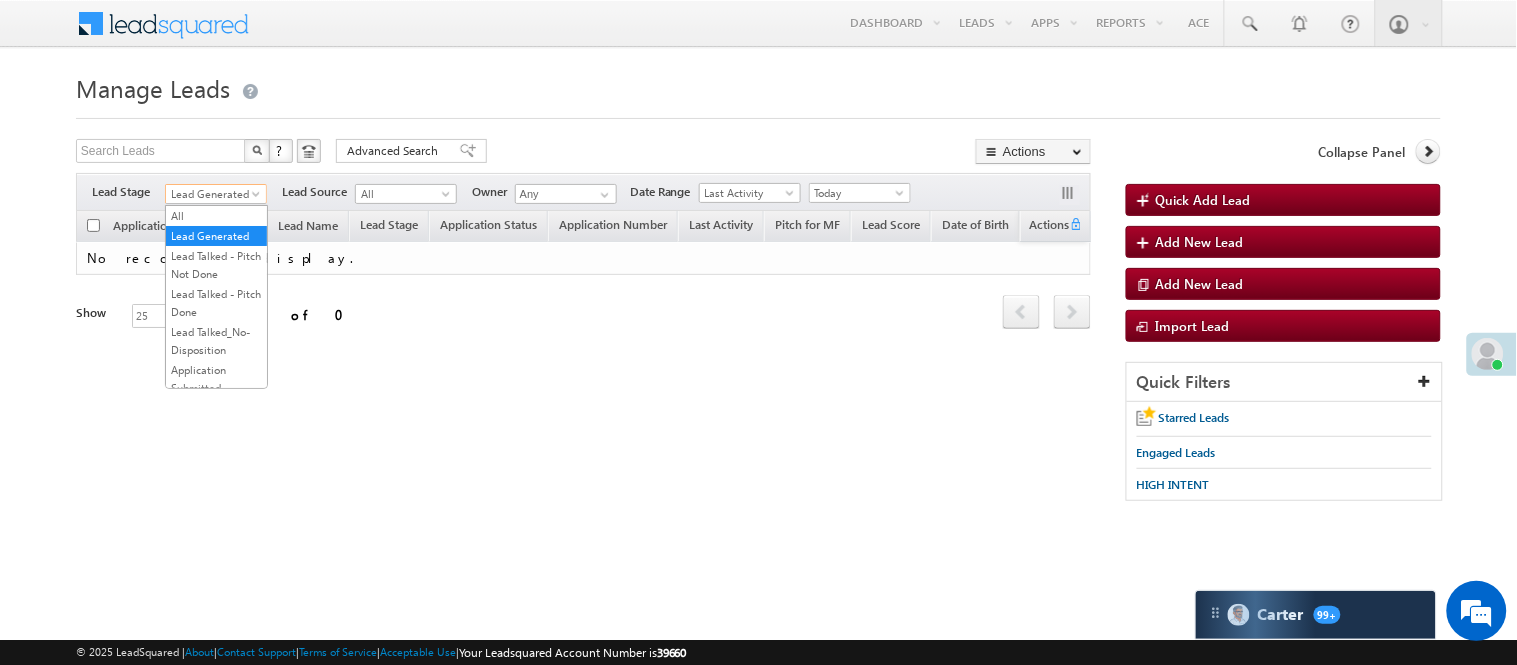click on "Lead Generated" at bounding box center (213, 194) 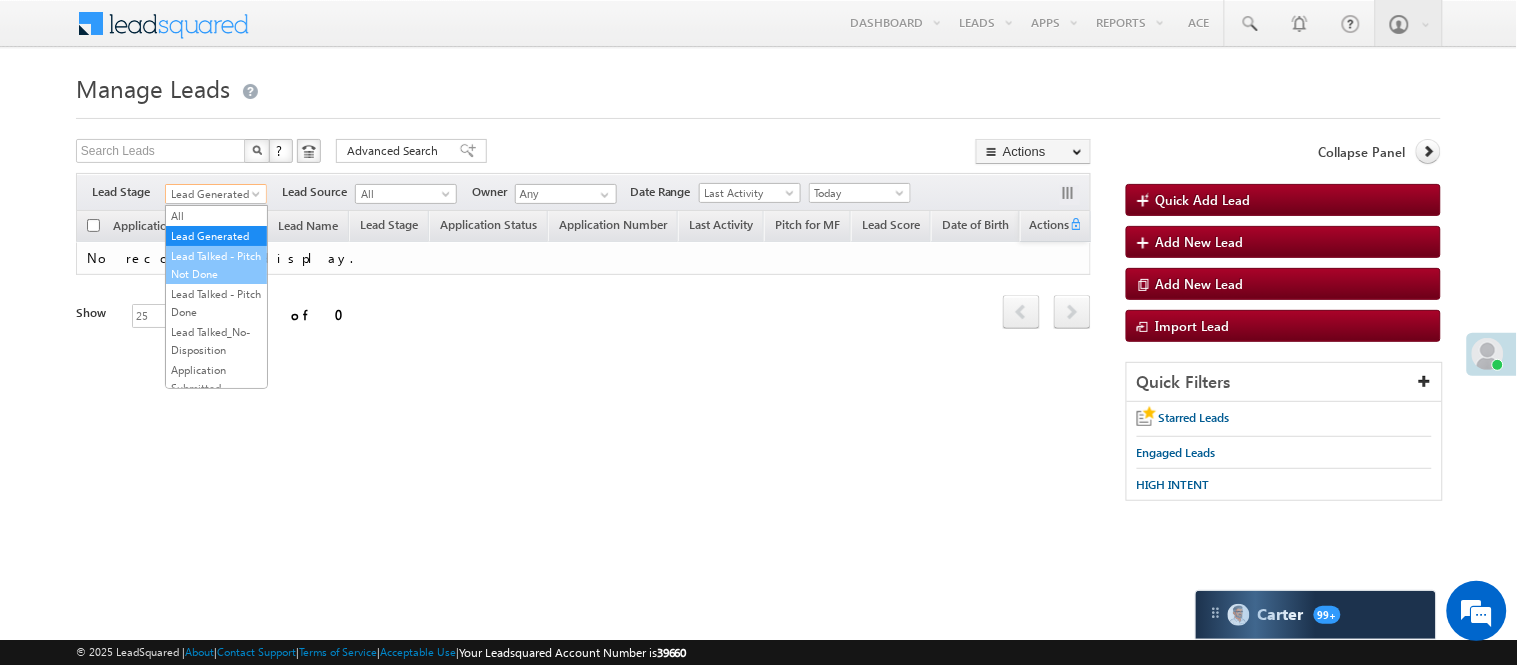 click on "Lead Talked - Pitch Not Done" at bounding box center (216, 265) 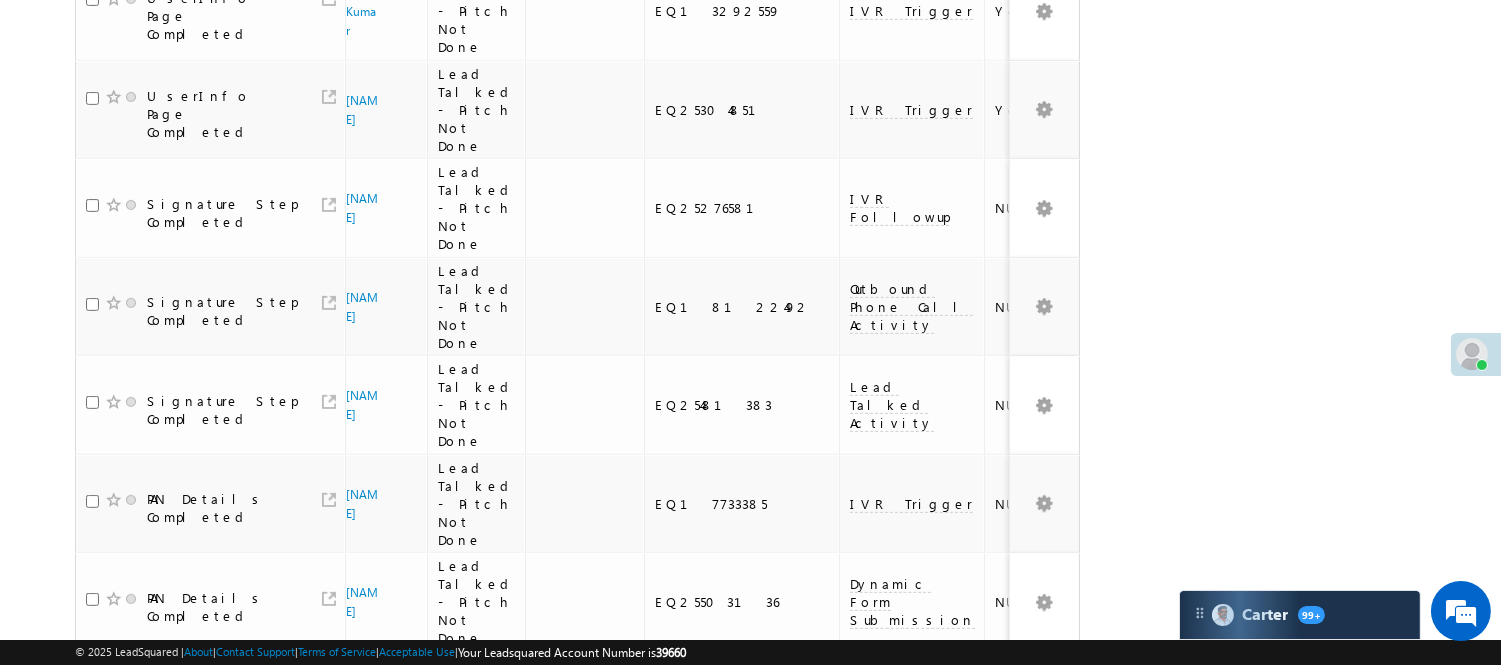 scroll, scrollTop: 1795, scrollLeft: 0, axis: vertical 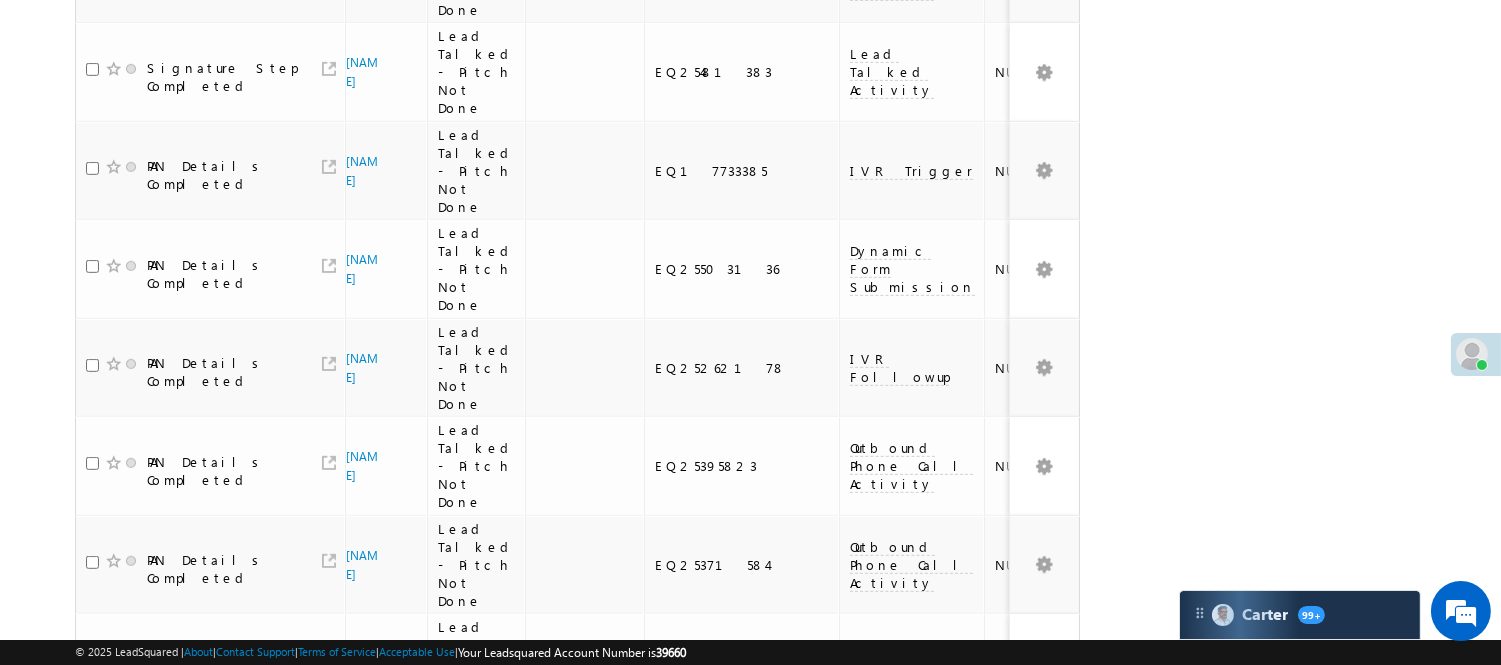 click on "3" at bounding box center [1018, 948] 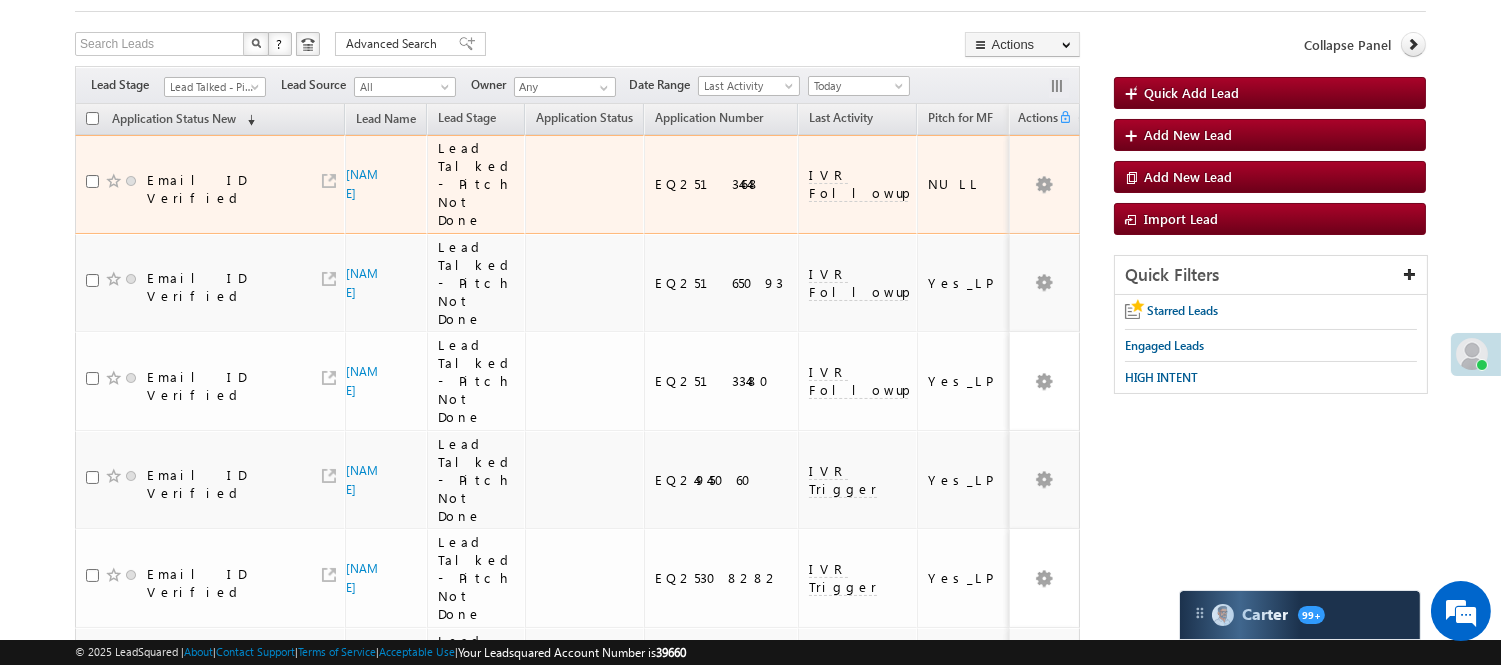 scroll, scrollTop: 0, scrollLeft: 0, axis: both 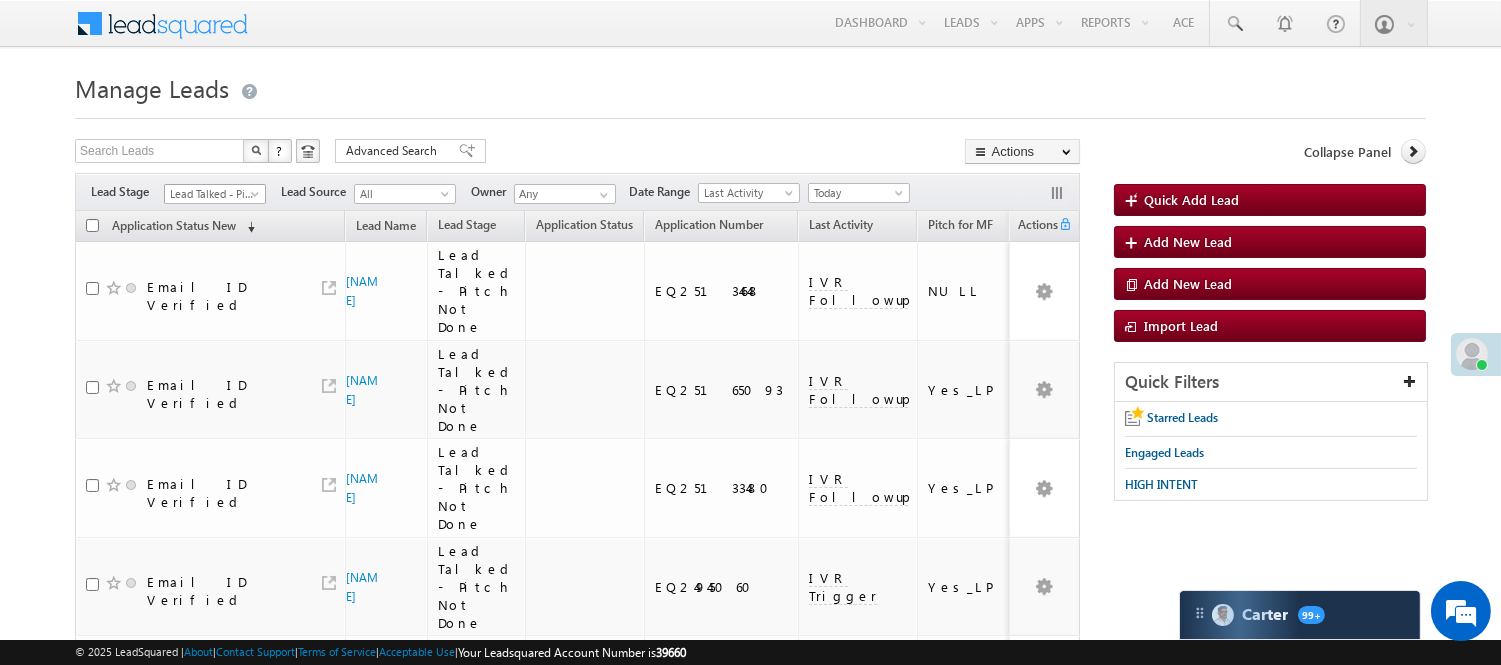 click on "Lead Talked - Pitch Not Done" at bounding box center (212, 194) 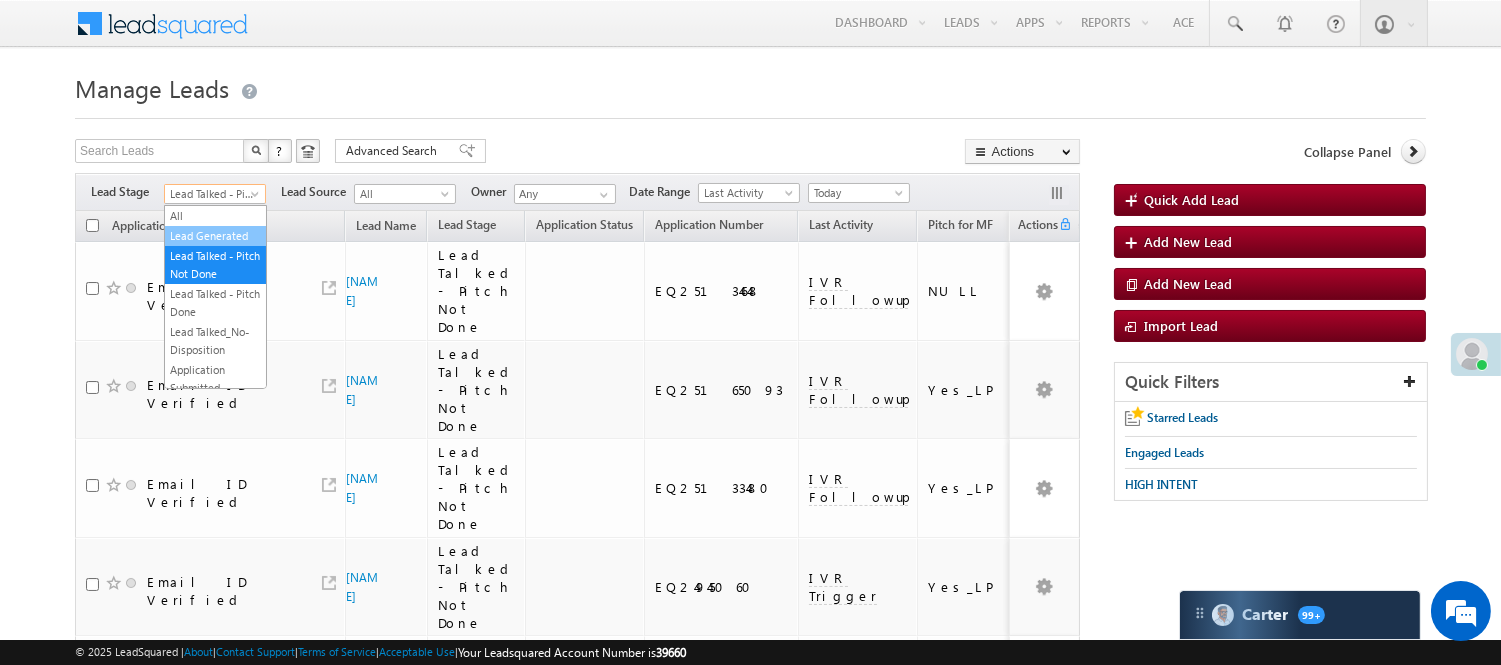 click on "Lead Generated" at bounding box center [215, 236] 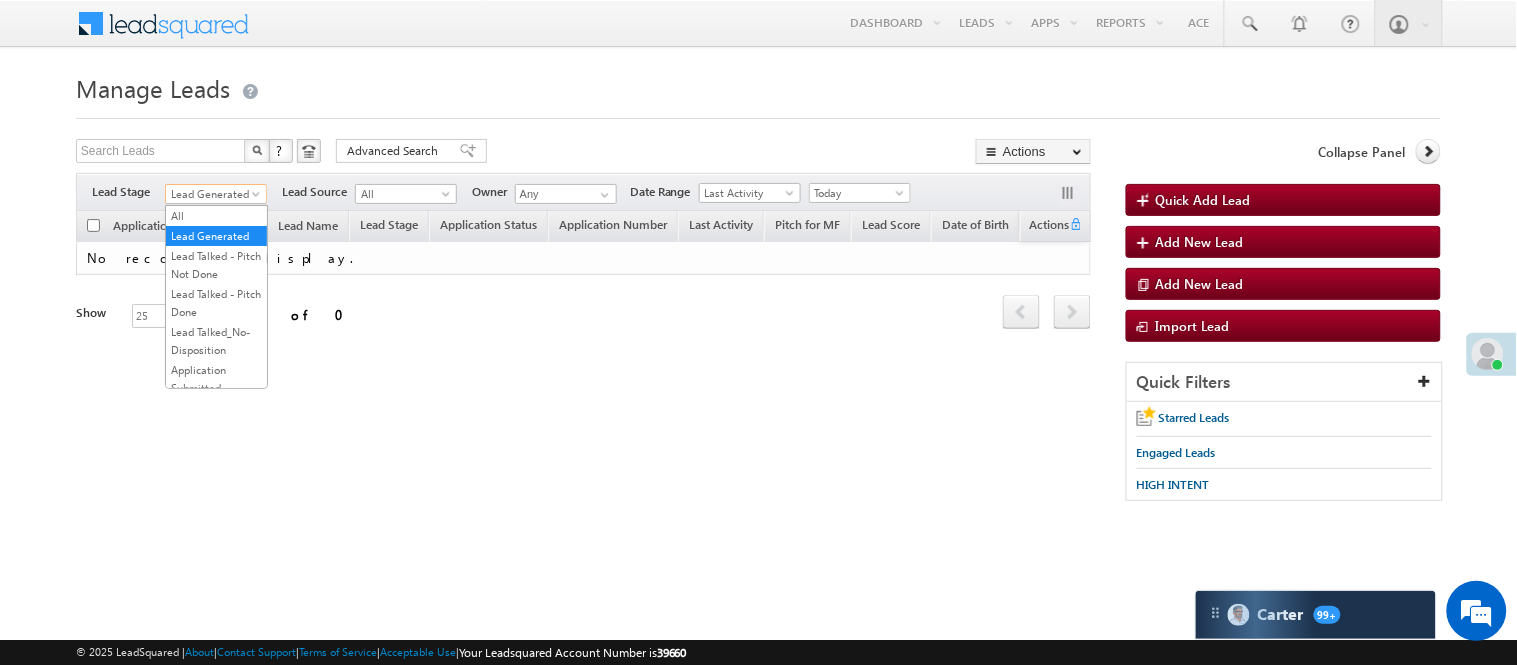 drag, startPoint x: 206, startPoint y: 188, endPoint x: 206, endPoint y: 263, distance: 75 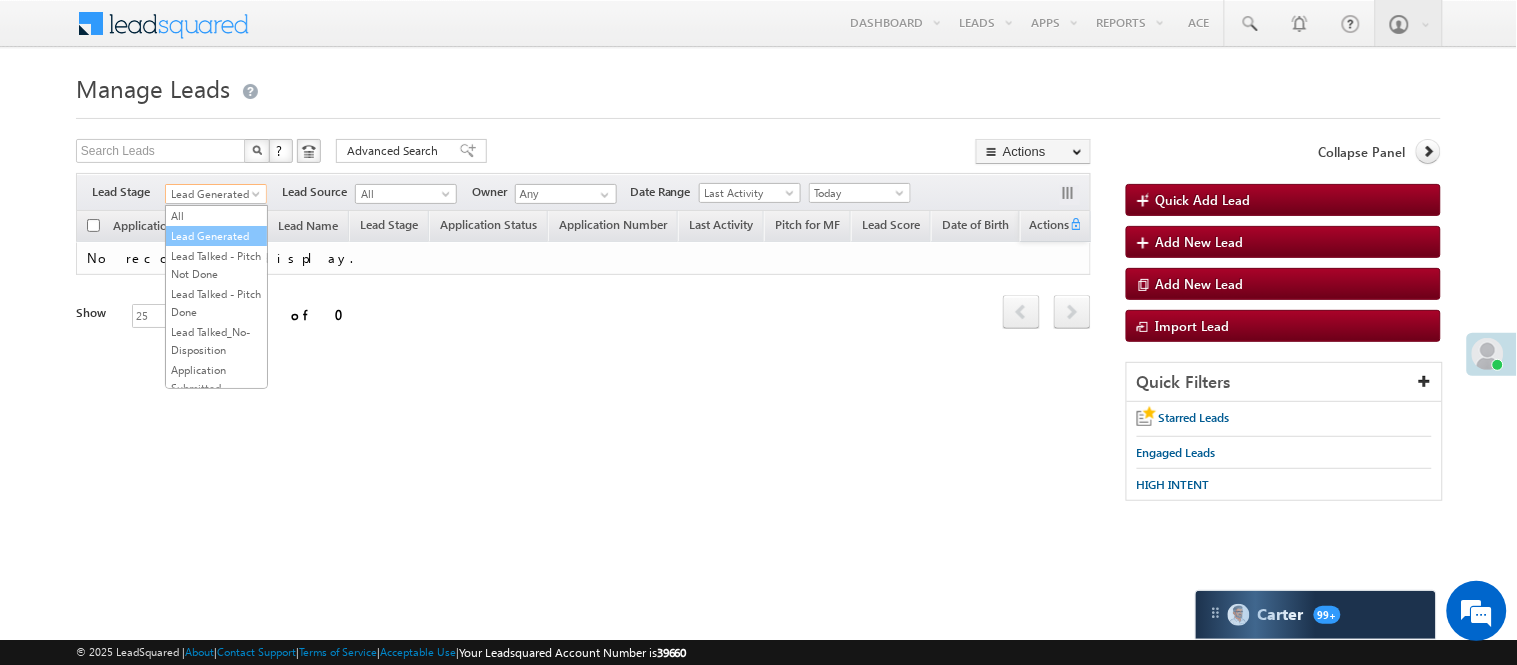 click on "Lead Generated" at bounding box center [216, 236] 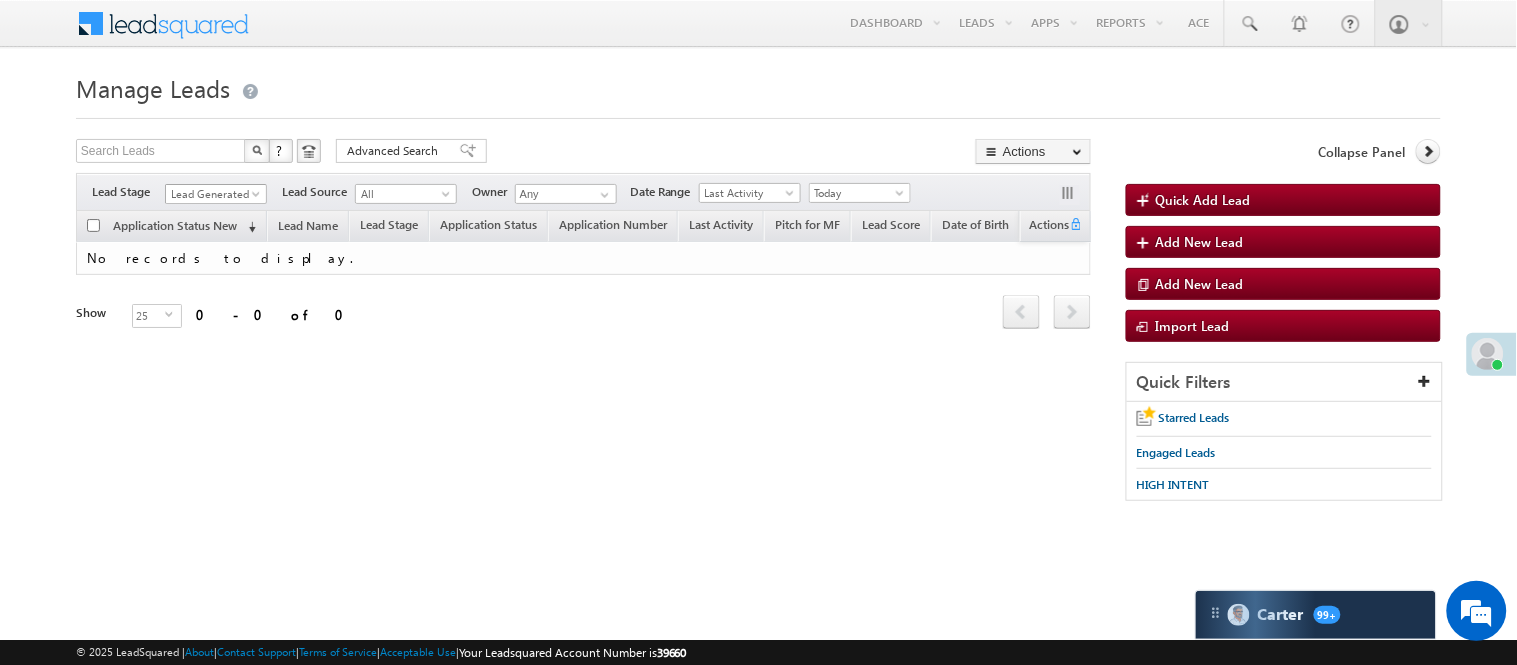 click on "Lead Generated" at bounding box center [213, 194] 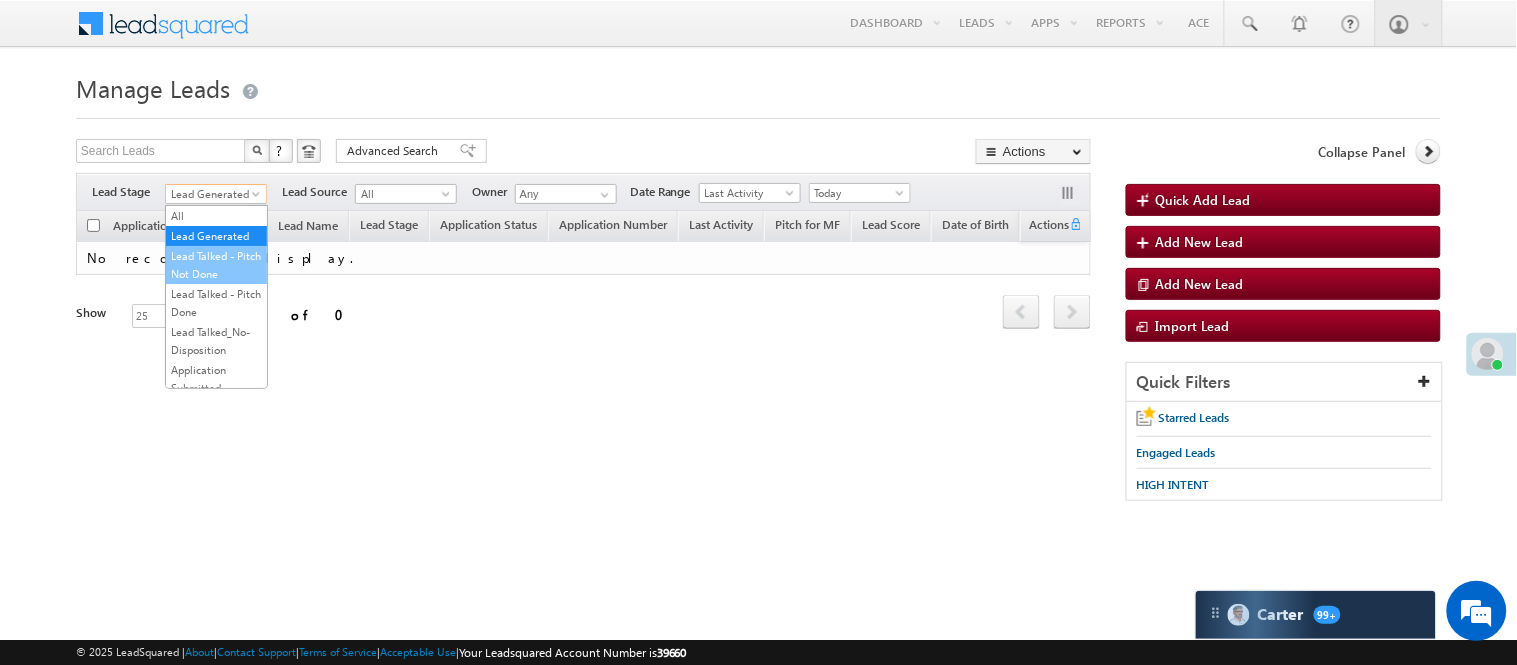 click on "Lead Talked - Pitch Not Done" at bounding box center [216, 265] 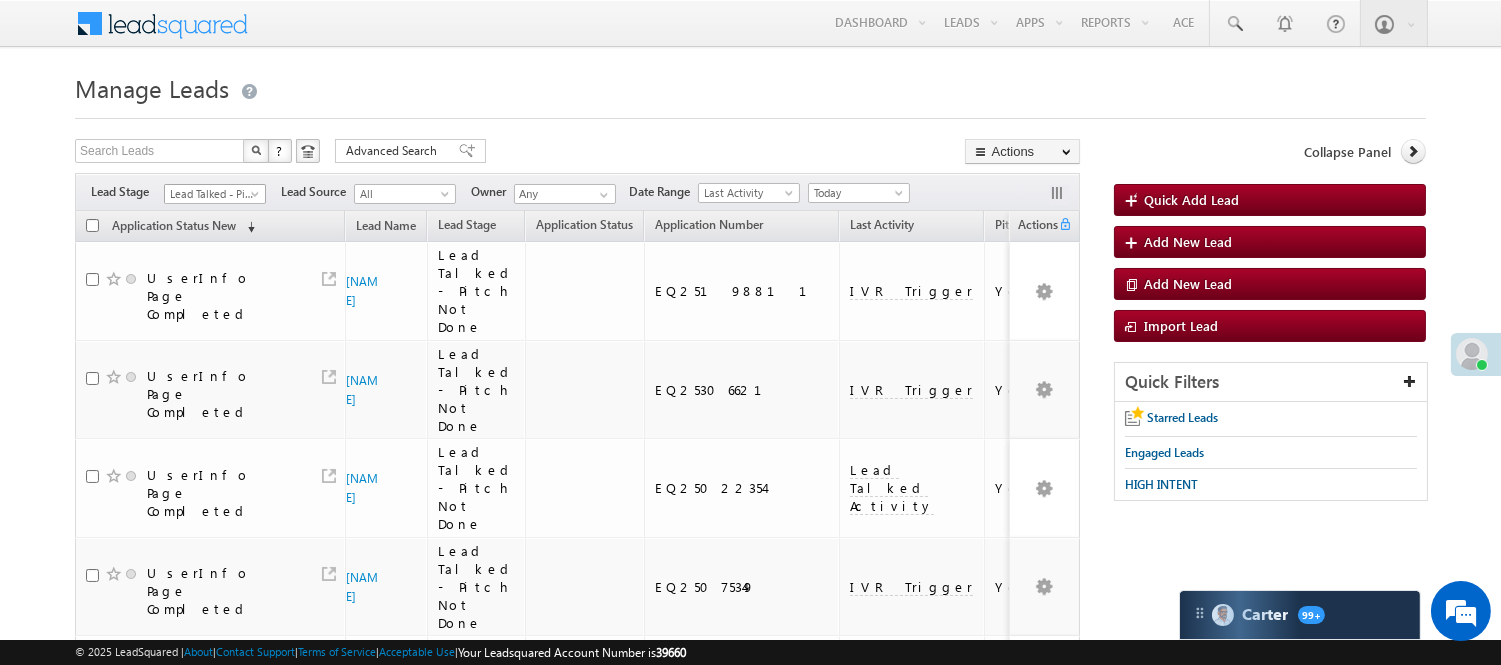 click on "Lead Talked - Pitch Not Done" at bounding box center (212, 194) 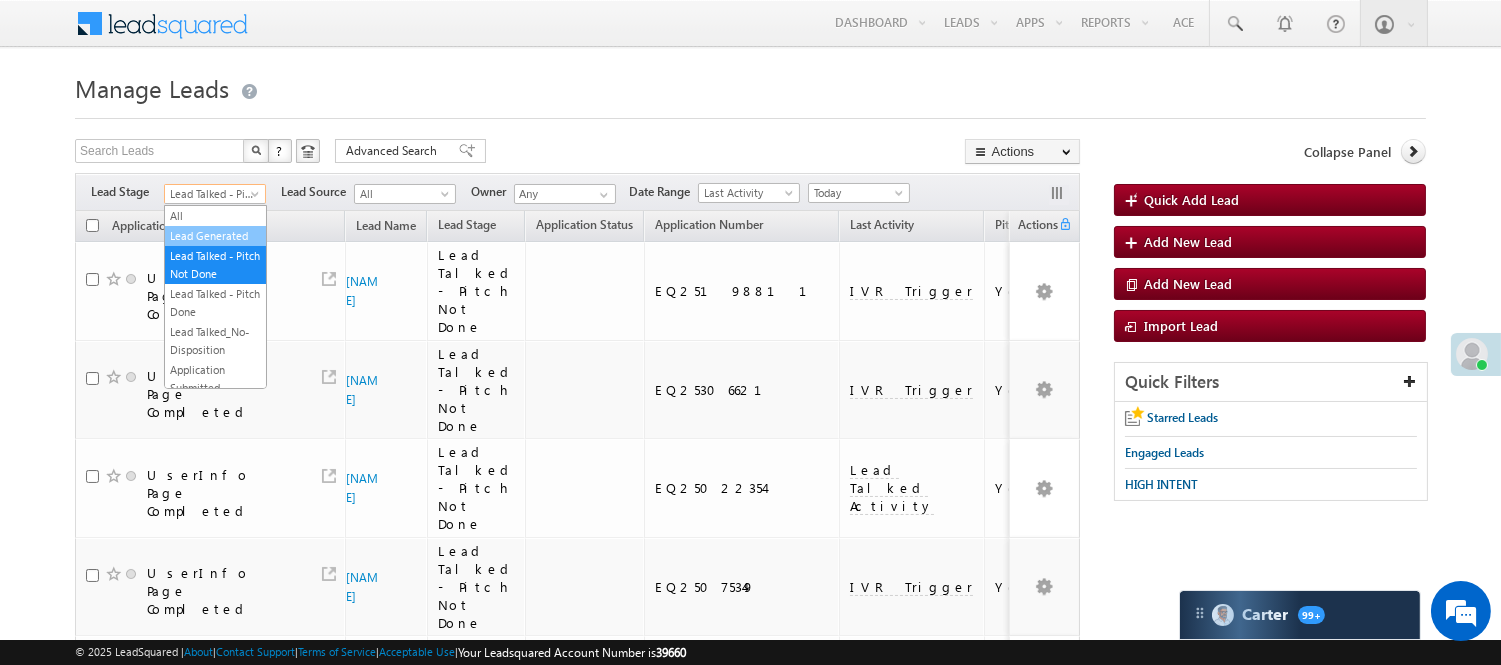 click on "Lead Generated" at bounding box center [215, 236] 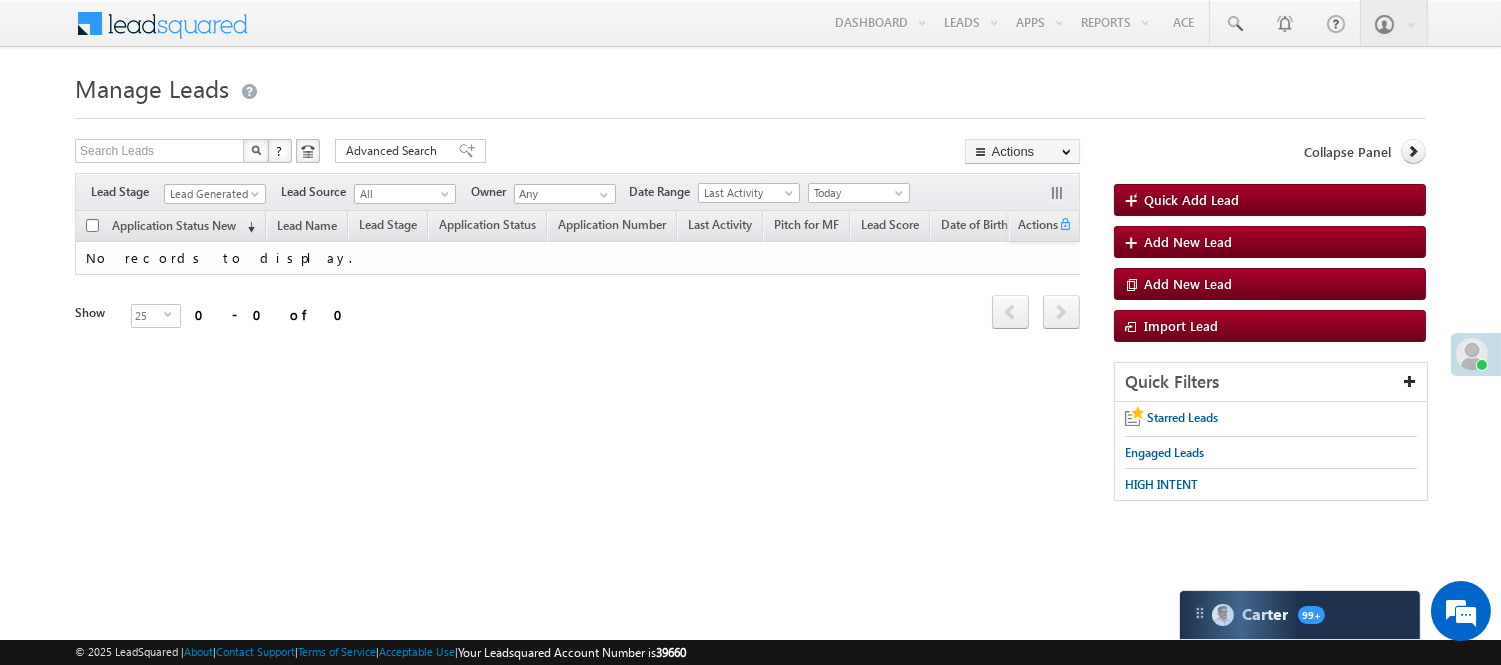 scroll, scrollTop: 0, scrollLeft: 0, axis: both 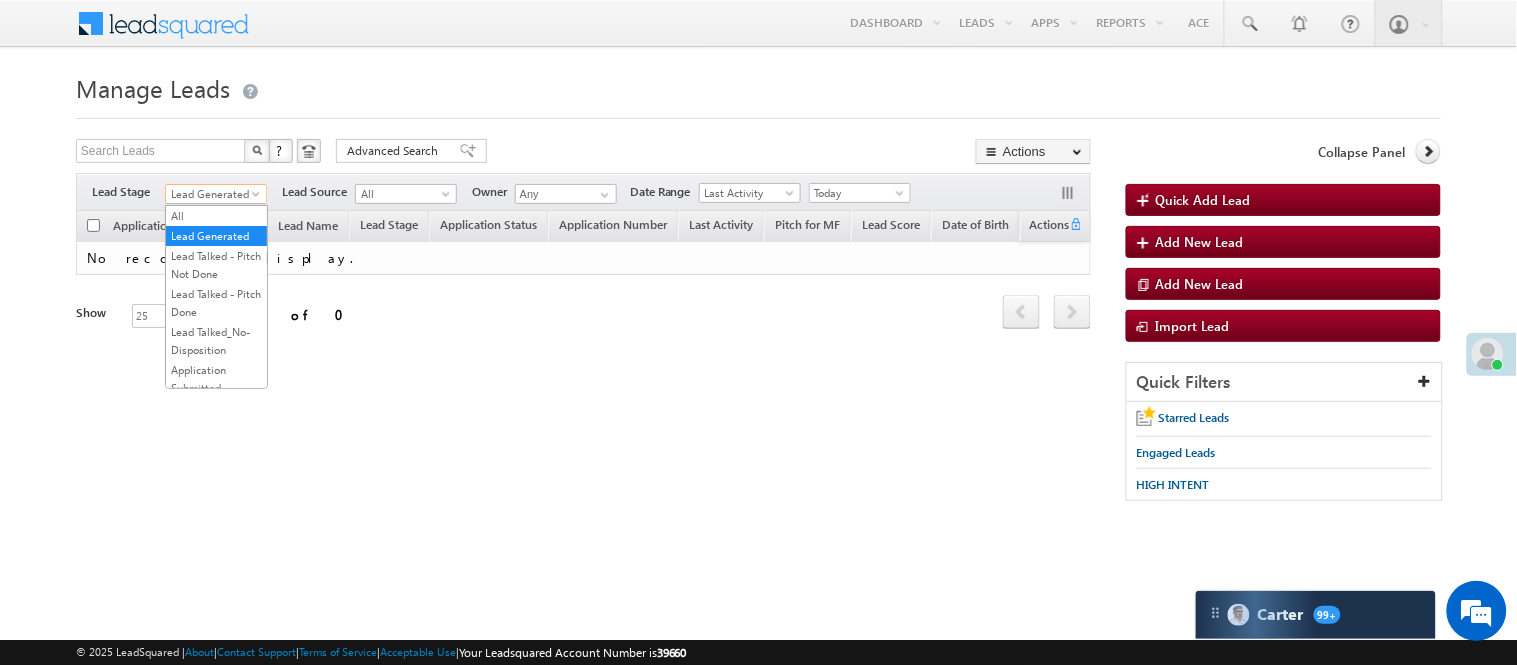 click on "Lead Generated" at bounding box center (213, 194) 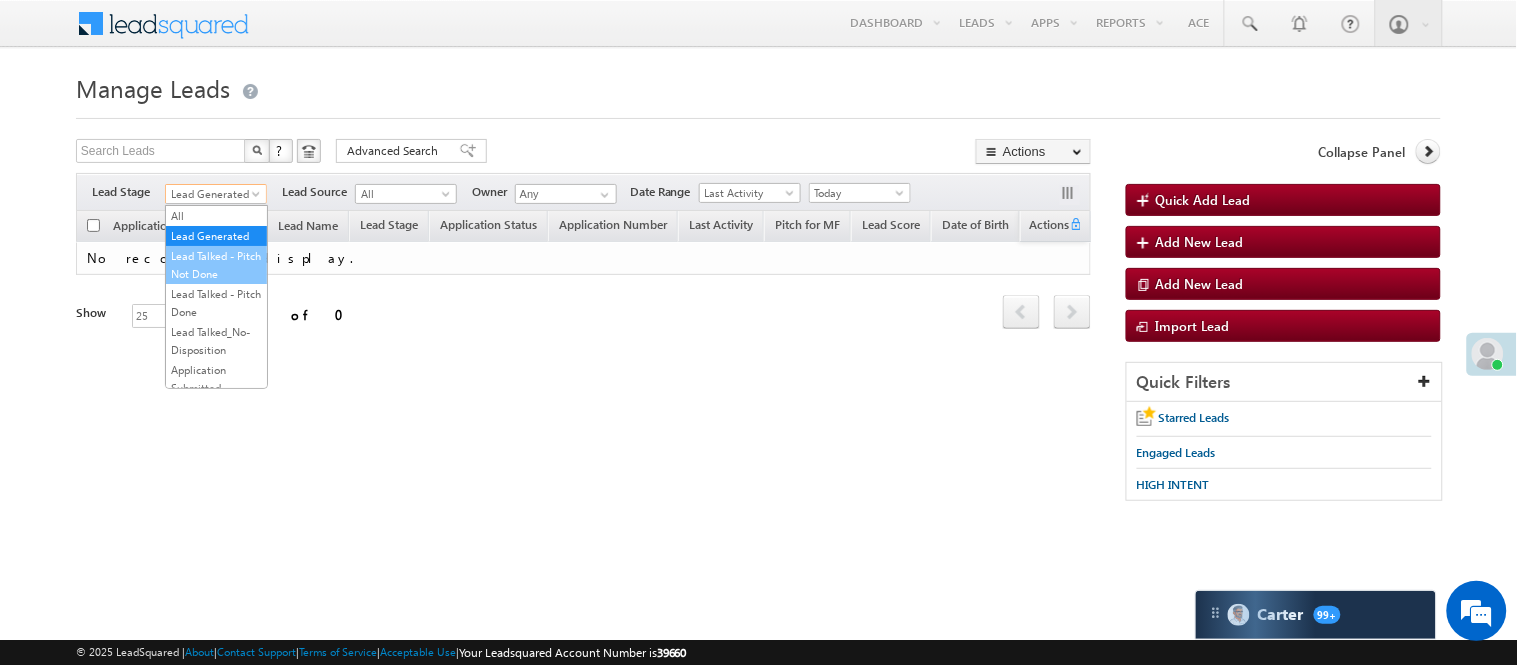 click on "Lead Talked - Pitch Not Done" at bounding box center (216, 265) 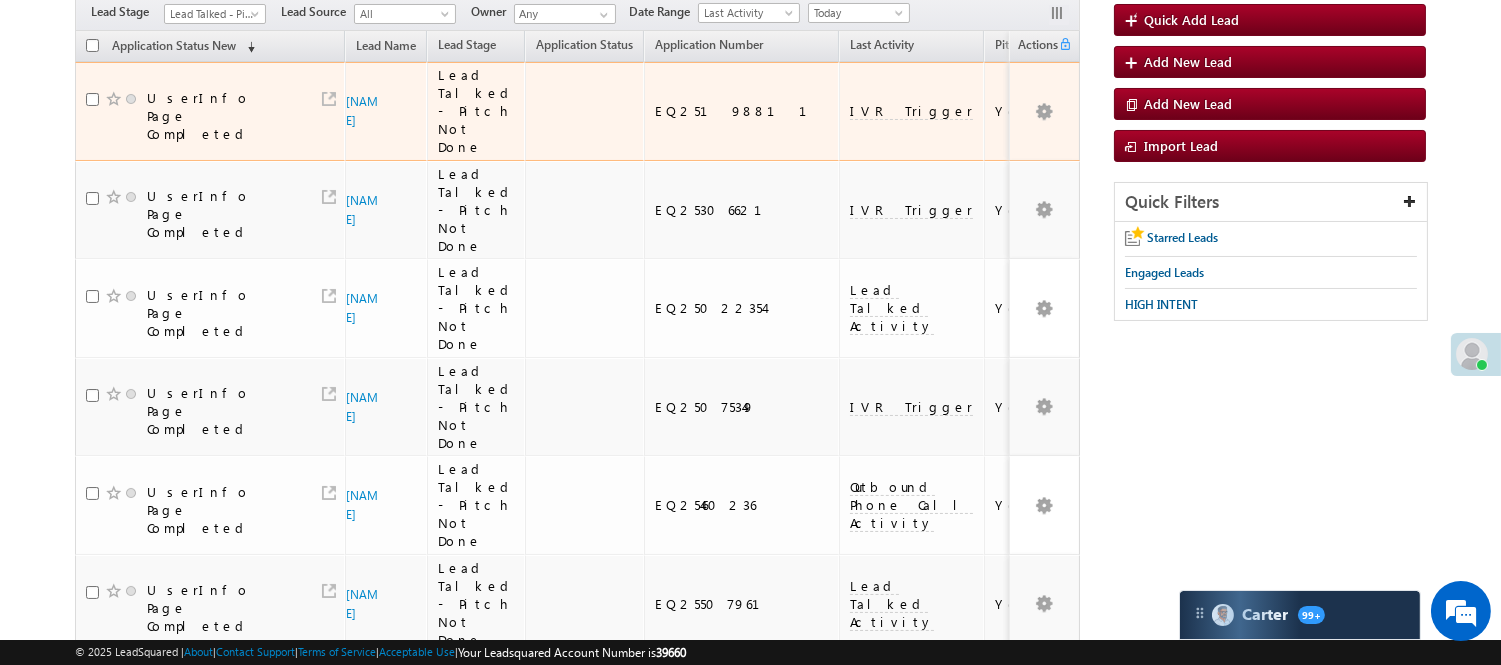 scroll, scrollTop: 111, scrollLeft: 0, axis: vertical 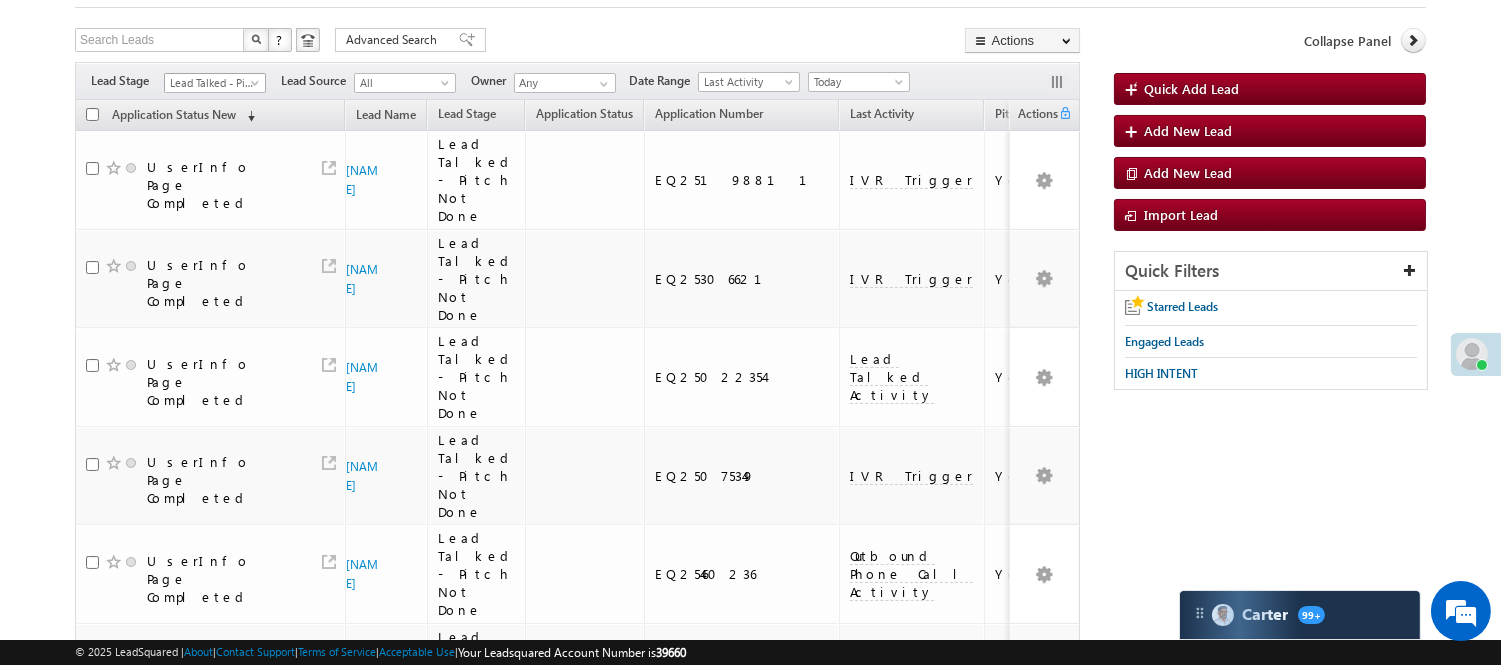click on "Lead Talked - Pitch Not Done" at bounding box center [212, 83] 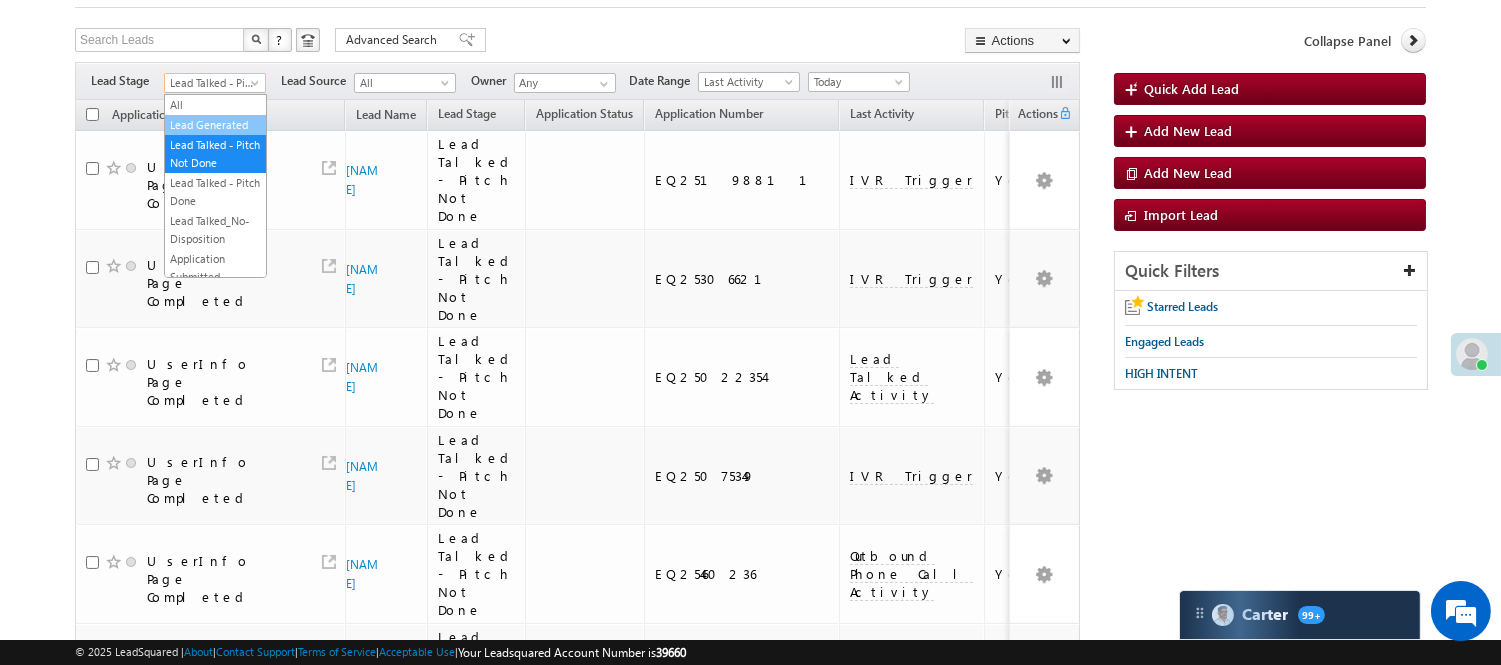 click on "Lead Generated" at bounding box center (215, 125) 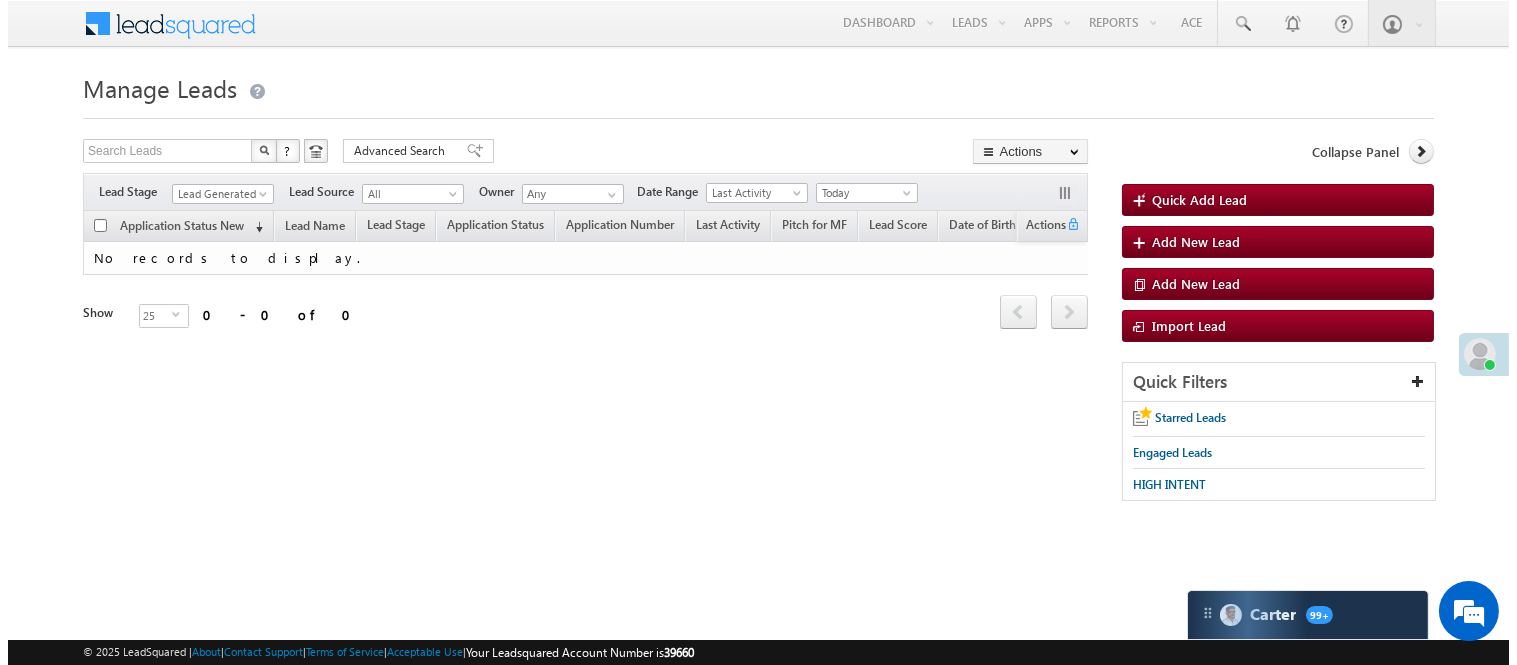 scroll, scrollTop: 0, scrollLeft: 0, axis: both 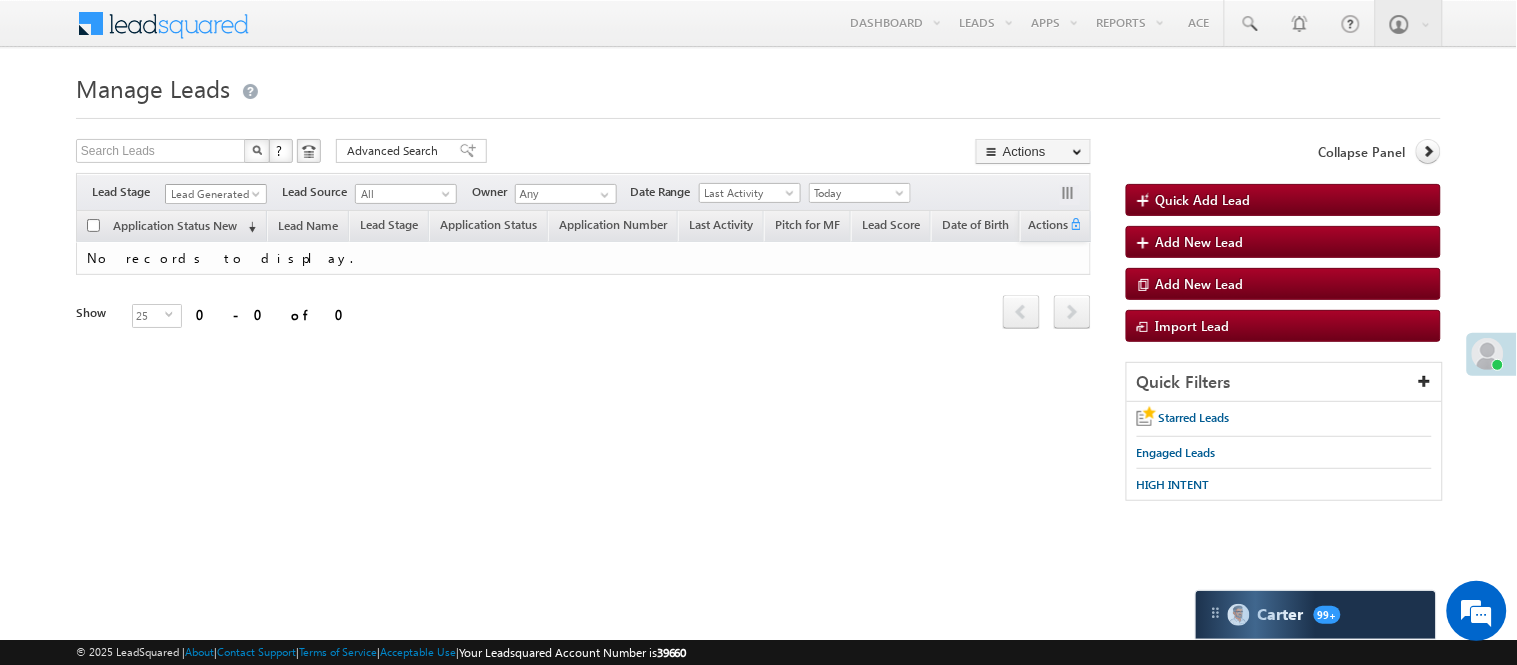 click on "Lead Generated" at bounding box center (213, 194) 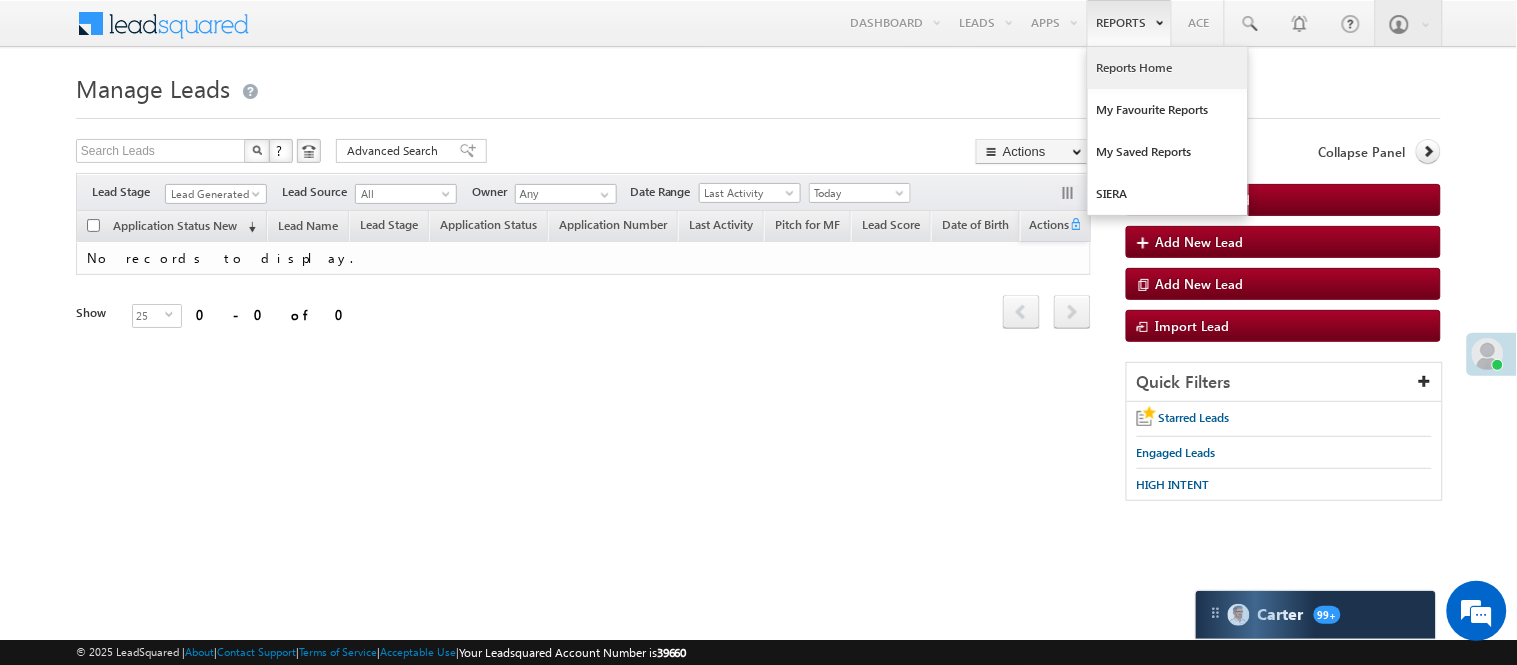 click on "Reports Home" at bounding box center [1168, 68] 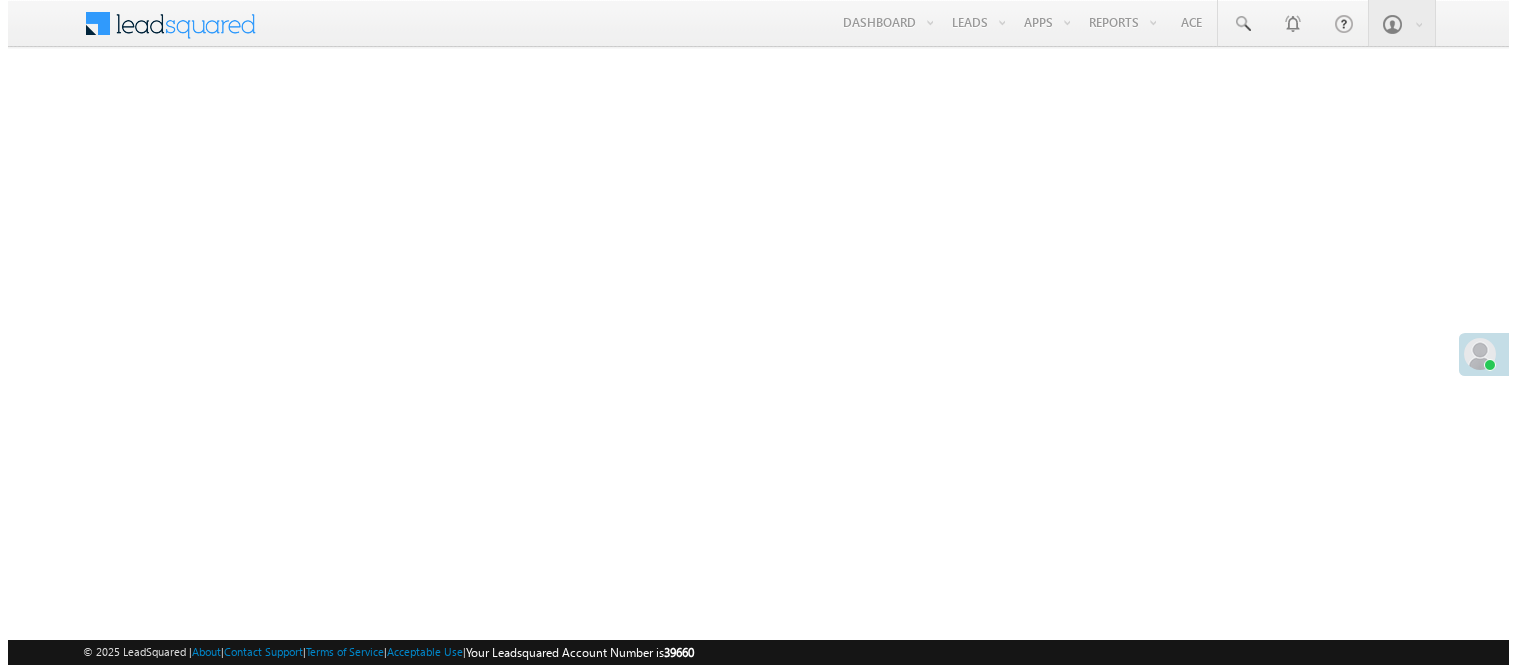 scroll, scrollTop: 0, scrollLeft: 0, axis: both 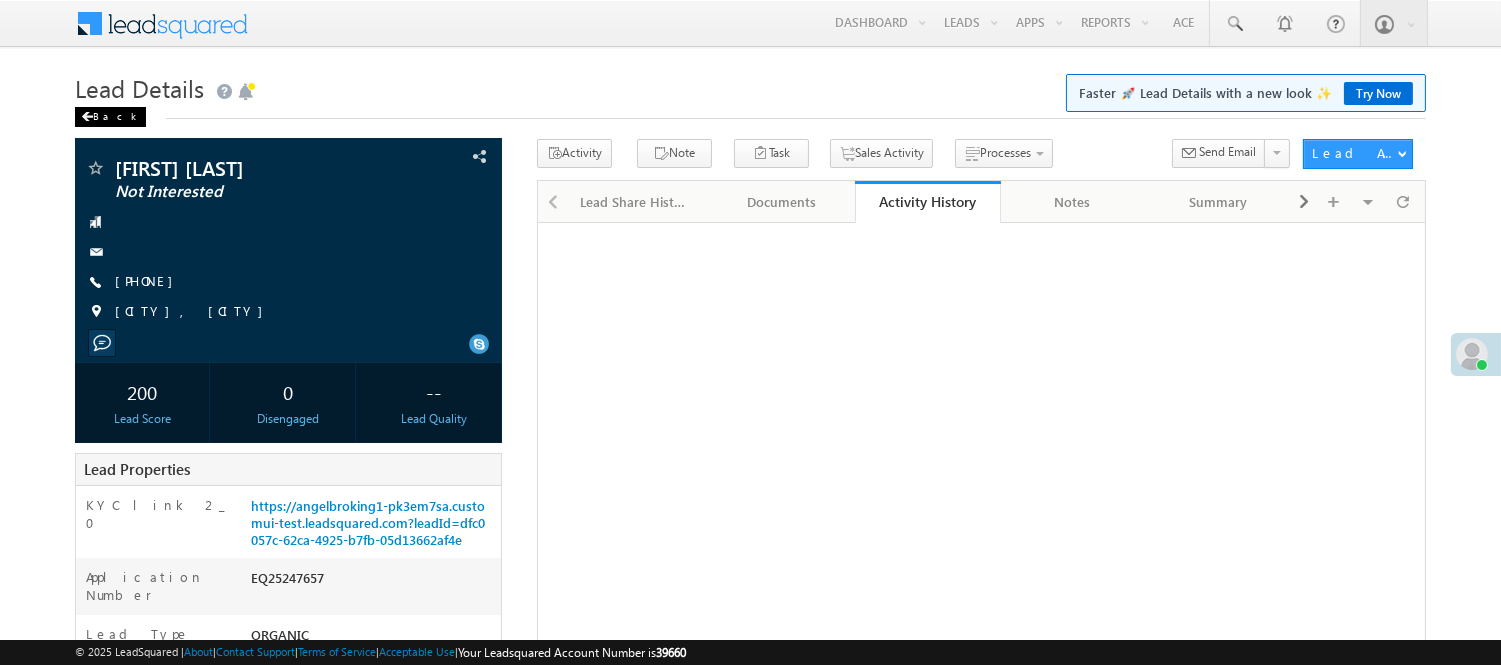 click on "Back" at bounding box center [110, 117] 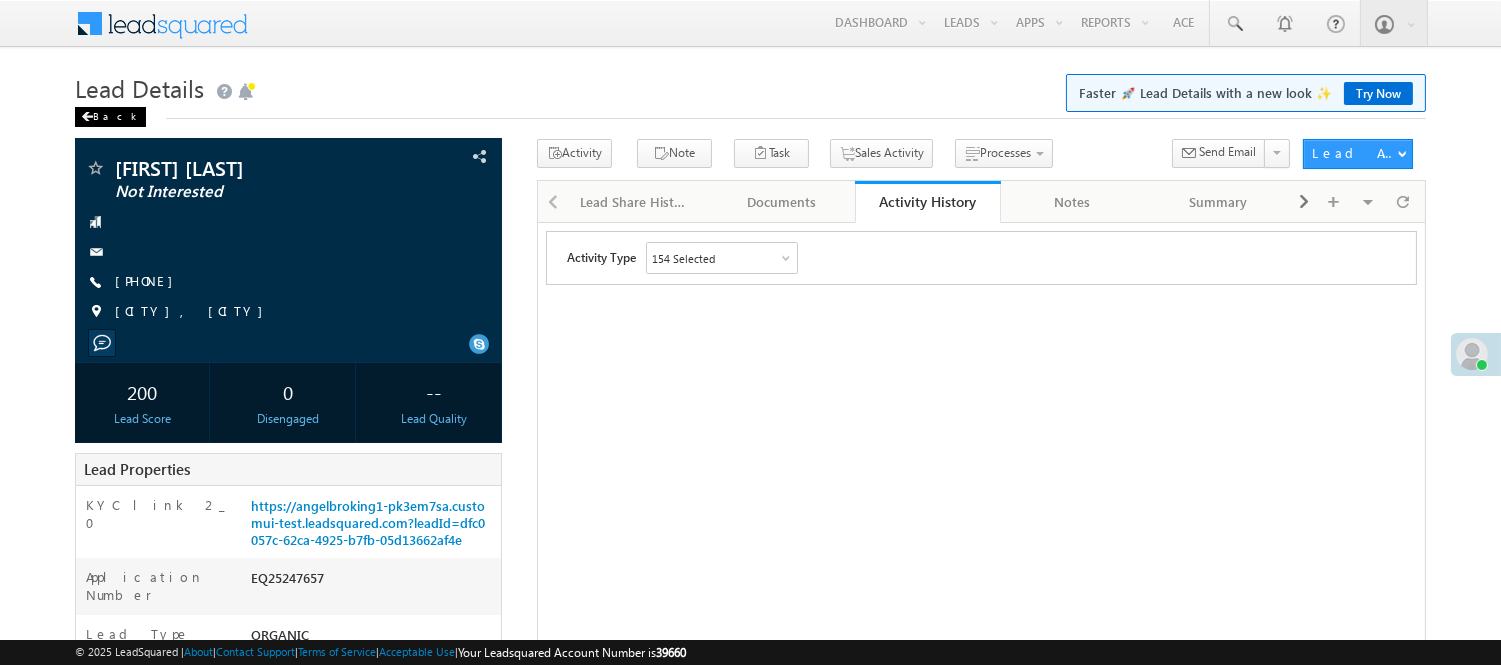 scroll, scrollTop: 0, scrollLeft: 0, axis: both 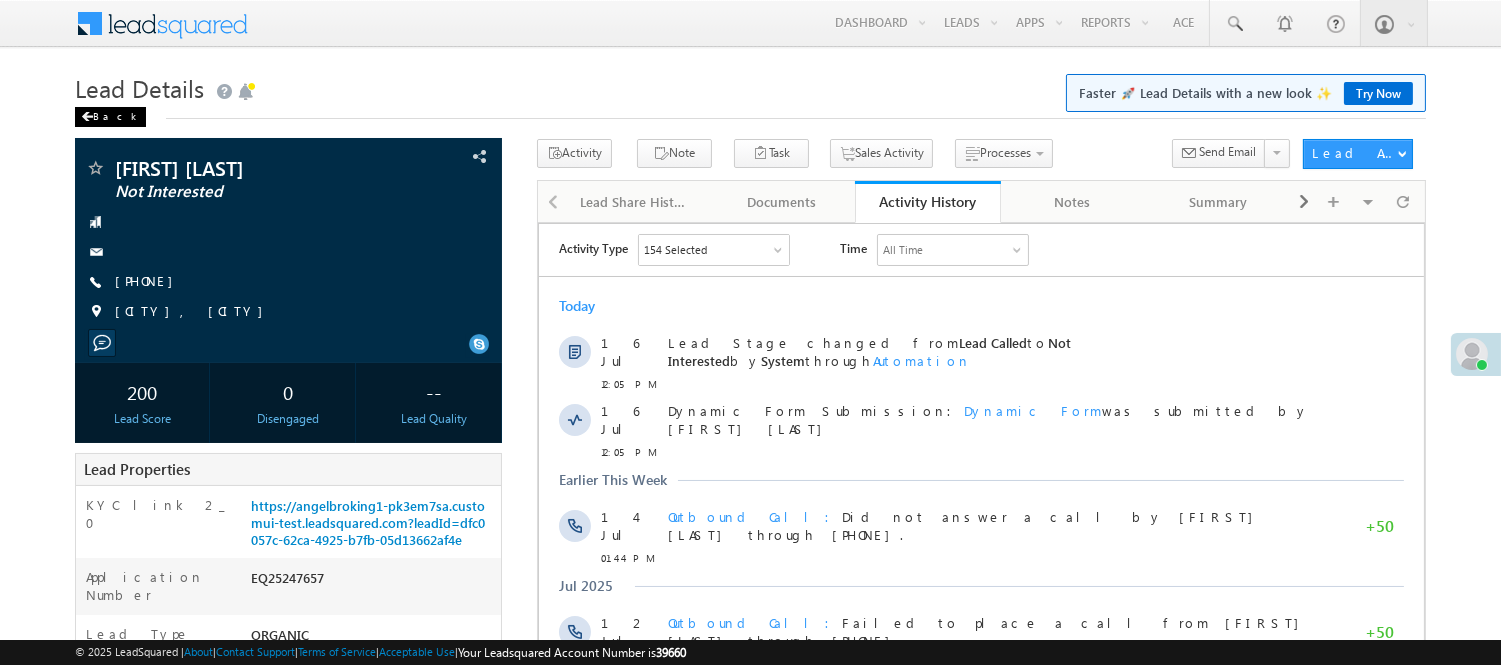 click on "Back" at bounding box center [110, 117] 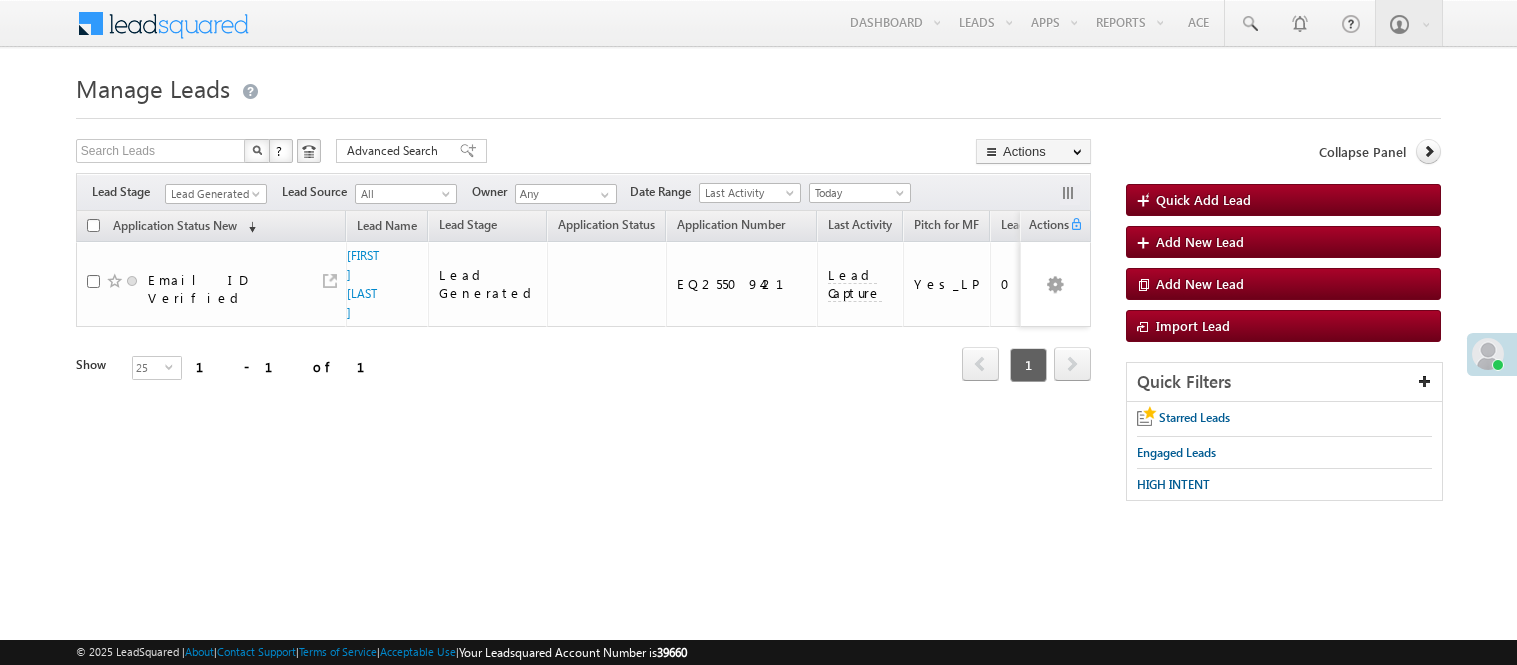 scroll, scrollTop: 0, scrollLeft: 0, axis: both 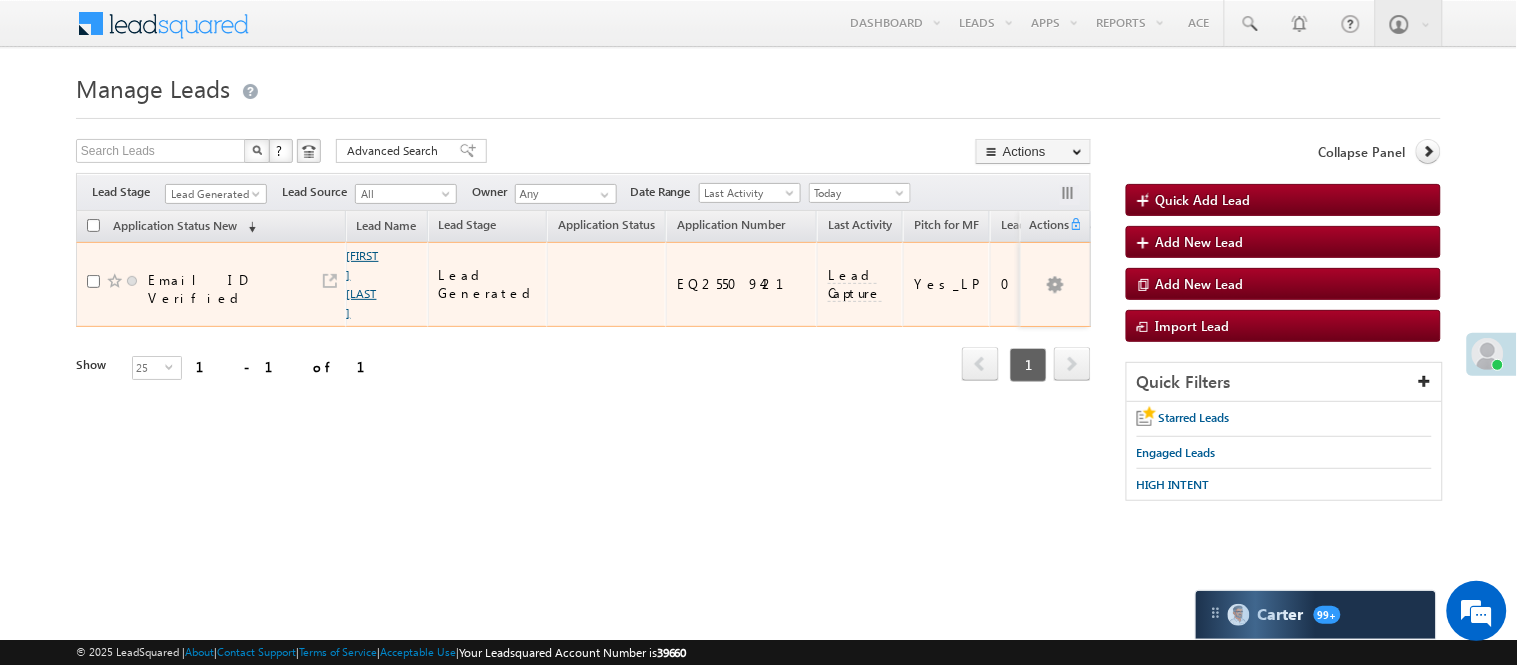 click on "Abdul Rajak" at bounding box center (363, 284) 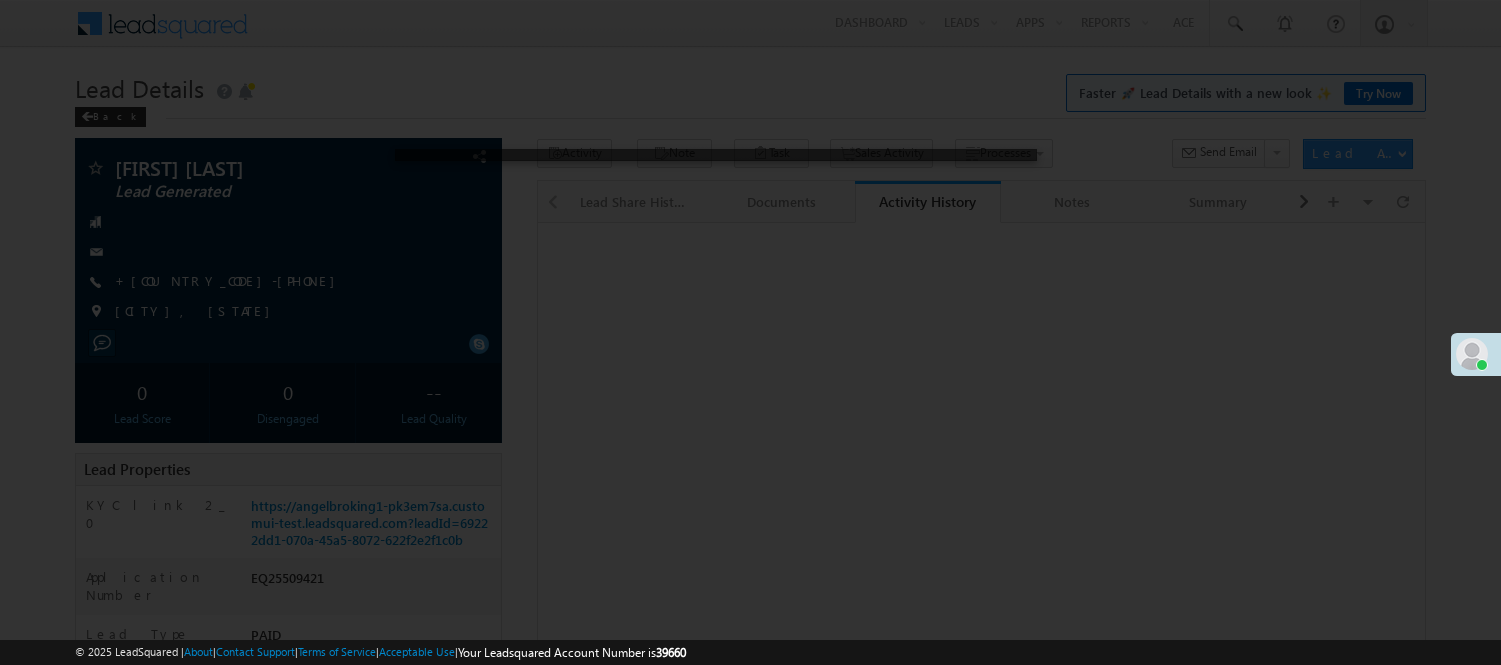 scroll, scrollTop: 0, scrollLeft: 0, axis: both 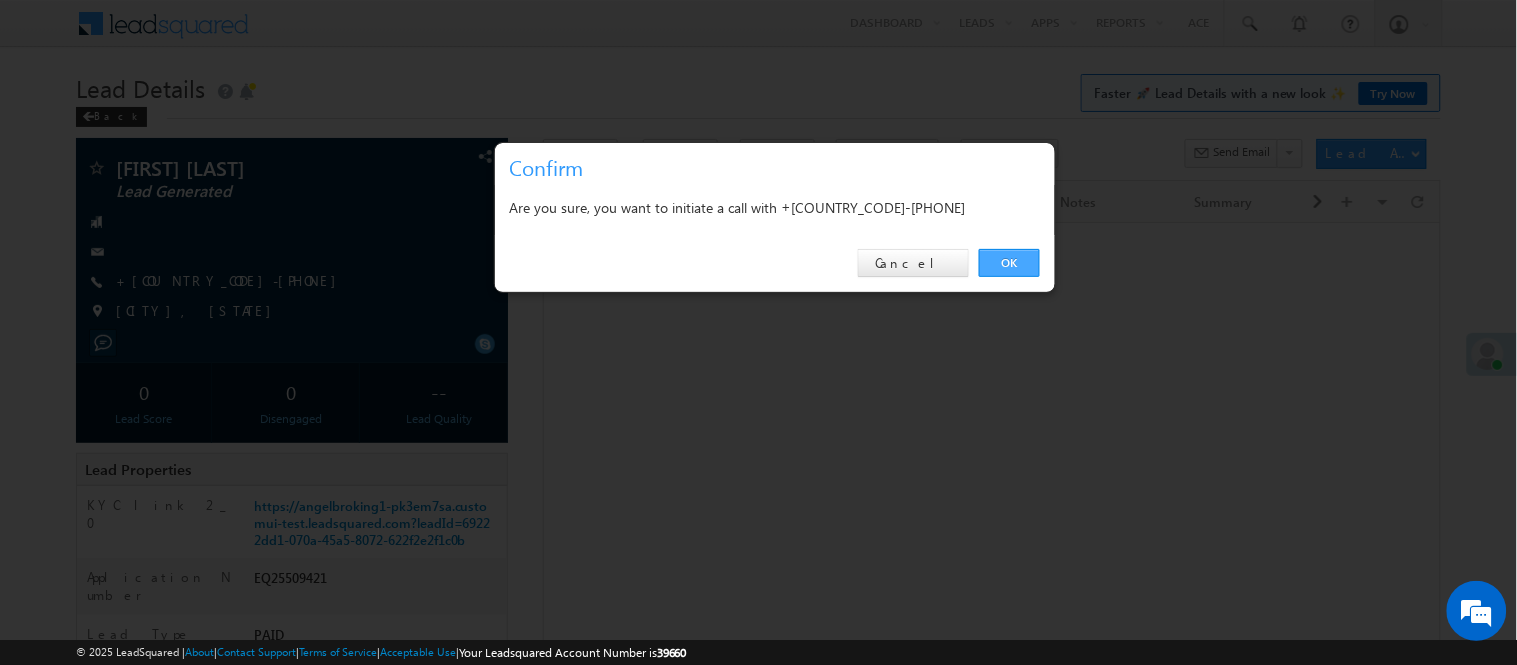 click on "OK" at bounding box center (1009, 263) 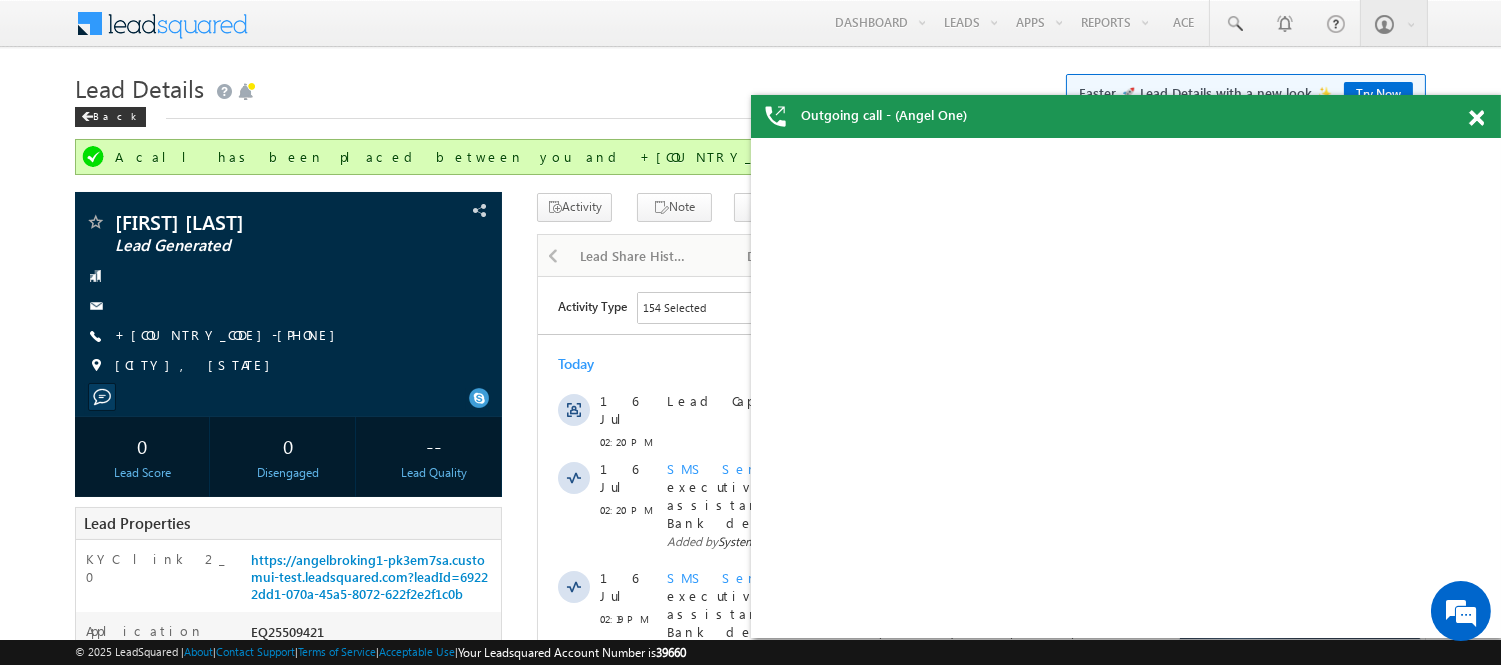 scroll, scrollTop: 0, scrollLeft: 0, axis: both 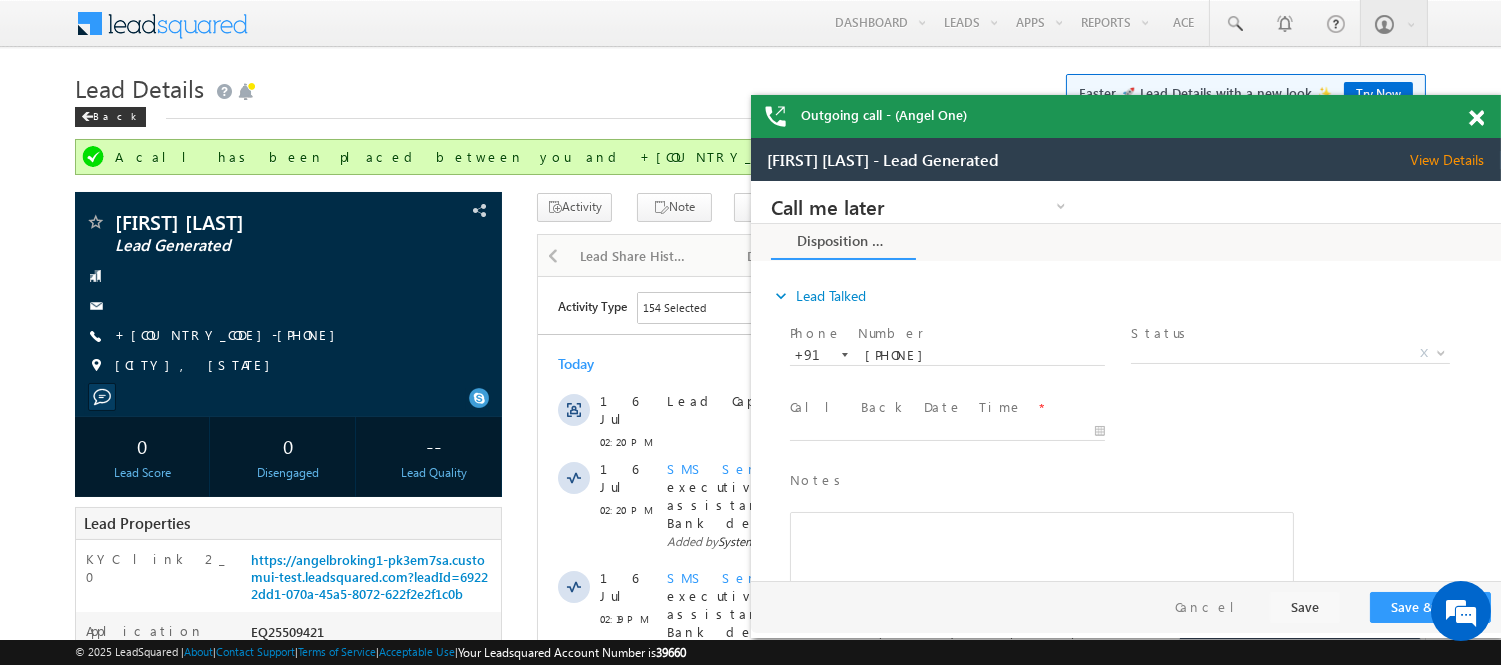 click at bounding box center [1476, 118] 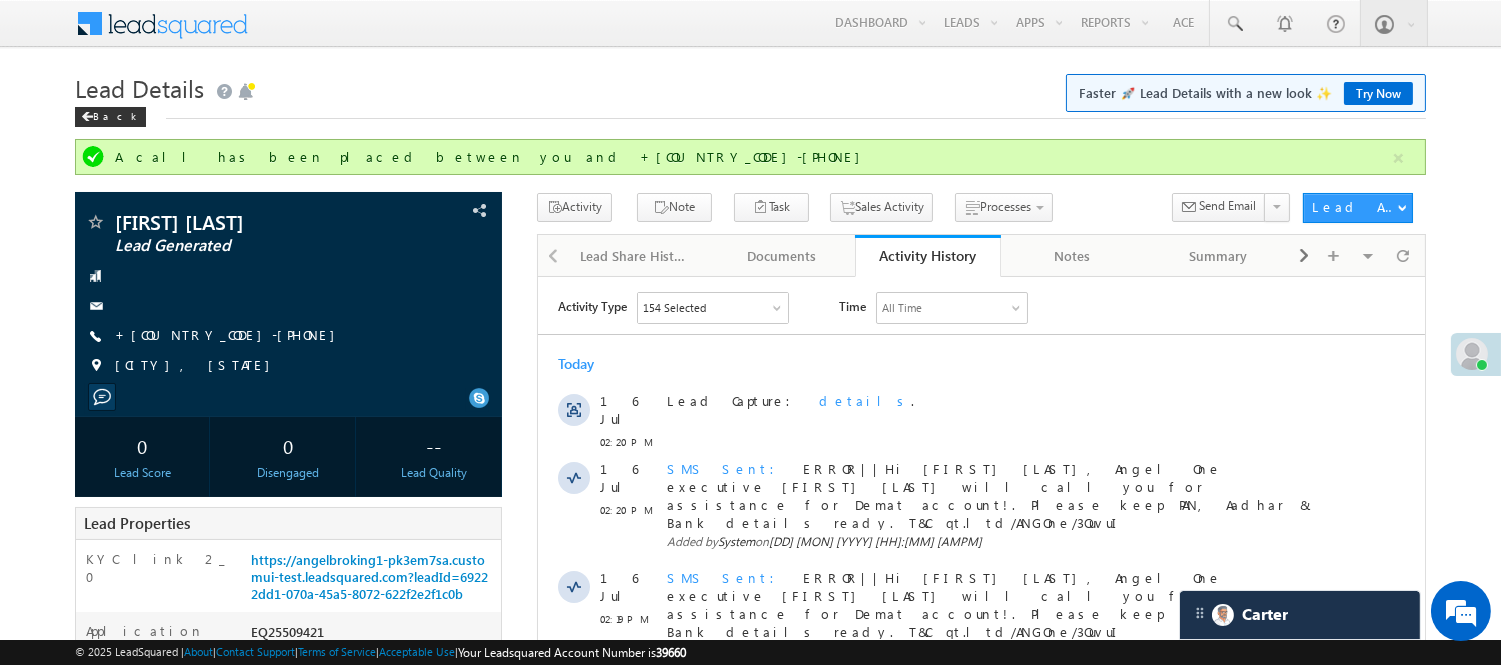 click on "Outgoing call -  (Angel One)
Menu
Nisha Anand Yadav
Nisha .Yada v@ang elbro king." at bounding box center [750, 837] 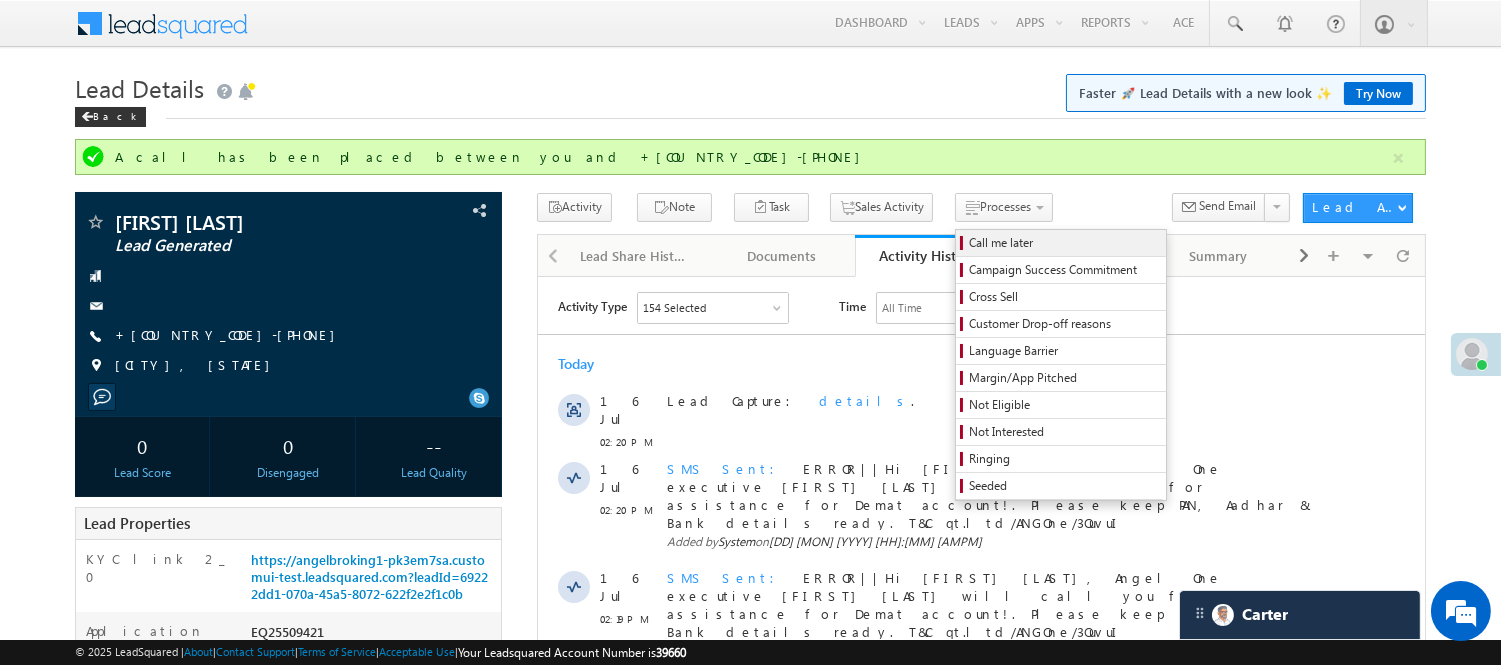 click on "Call me later" at bounding box center (1064, 243) 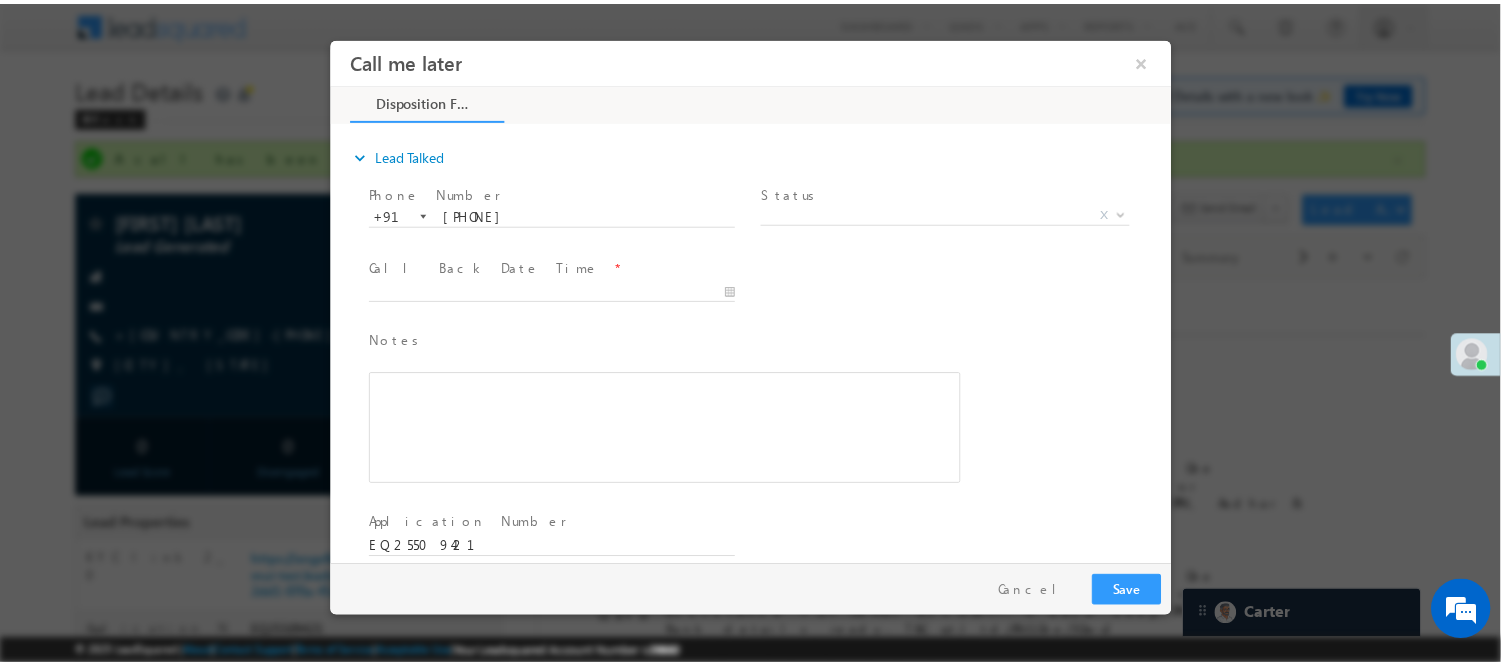 scroll, scrollTop: 0, scrollLeft: 0, axis: both 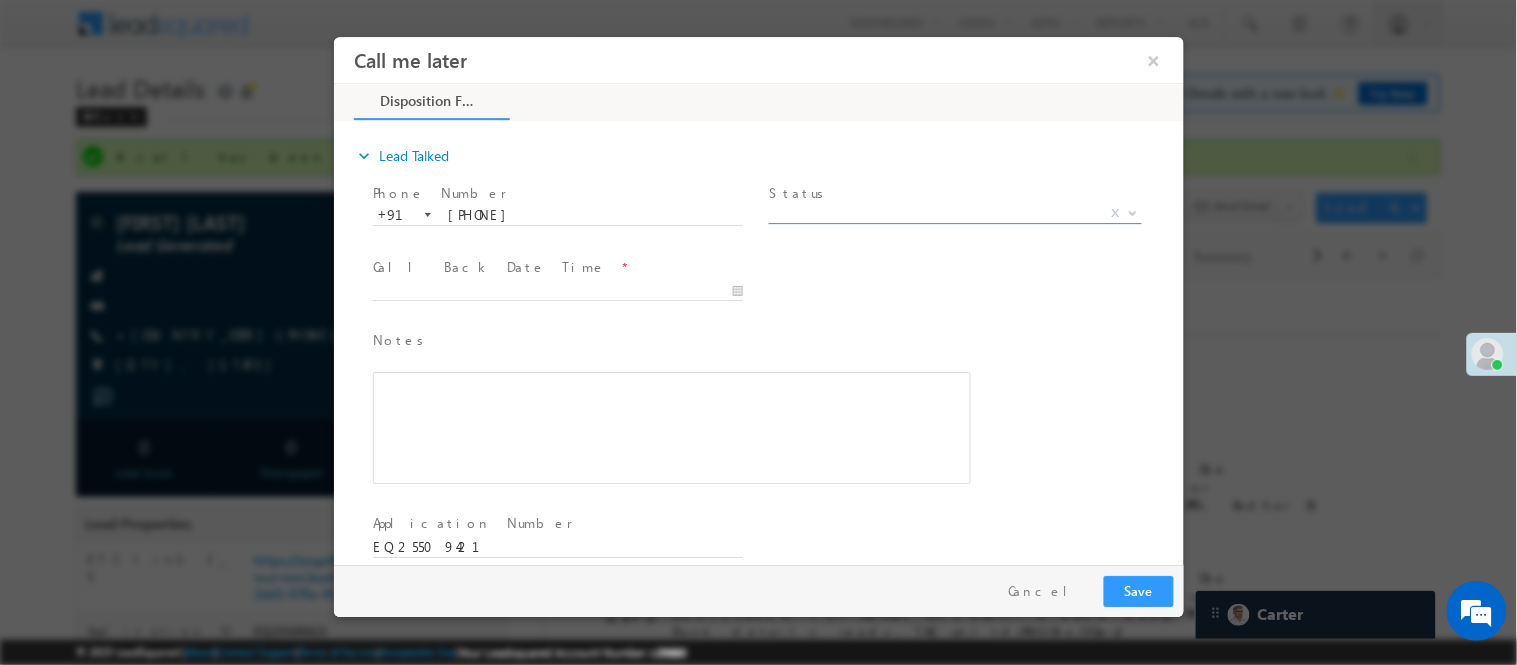 click on "X" at bounding box center (954, 213) 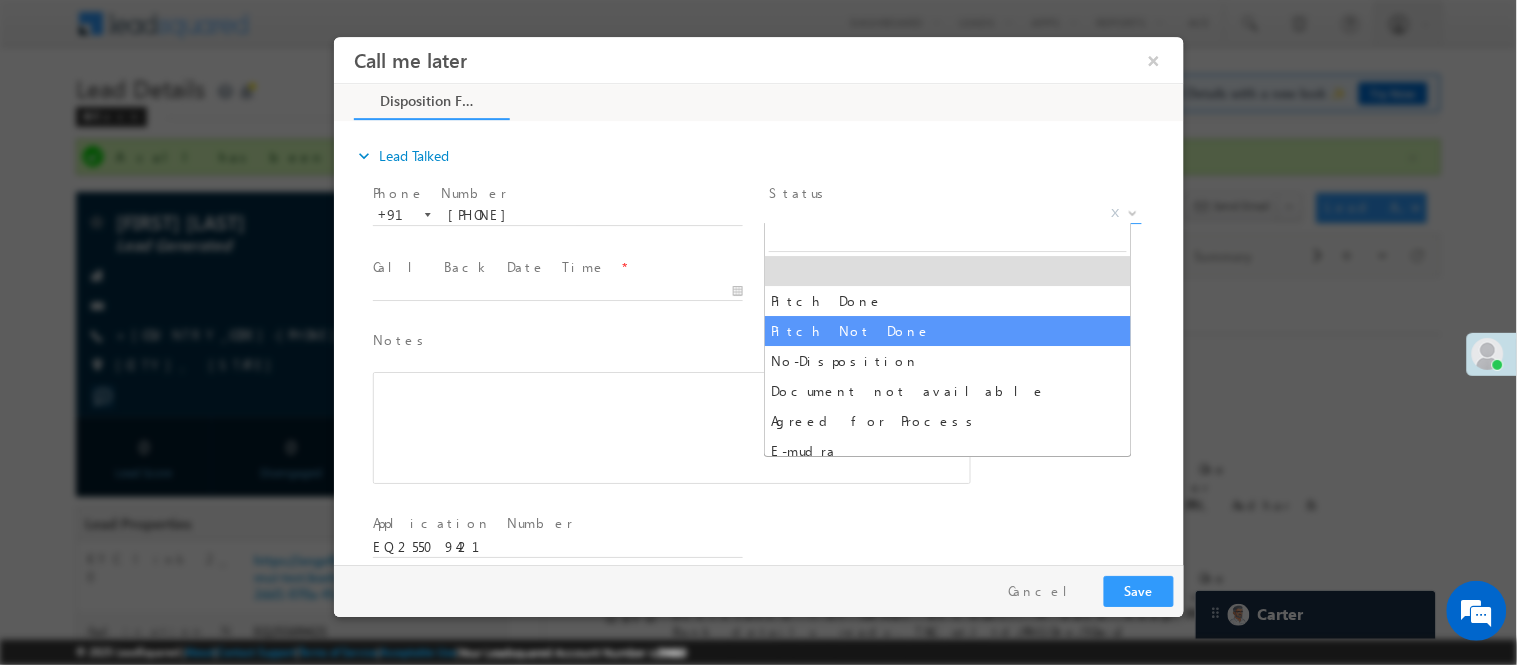 select on "Pitch Not Done" 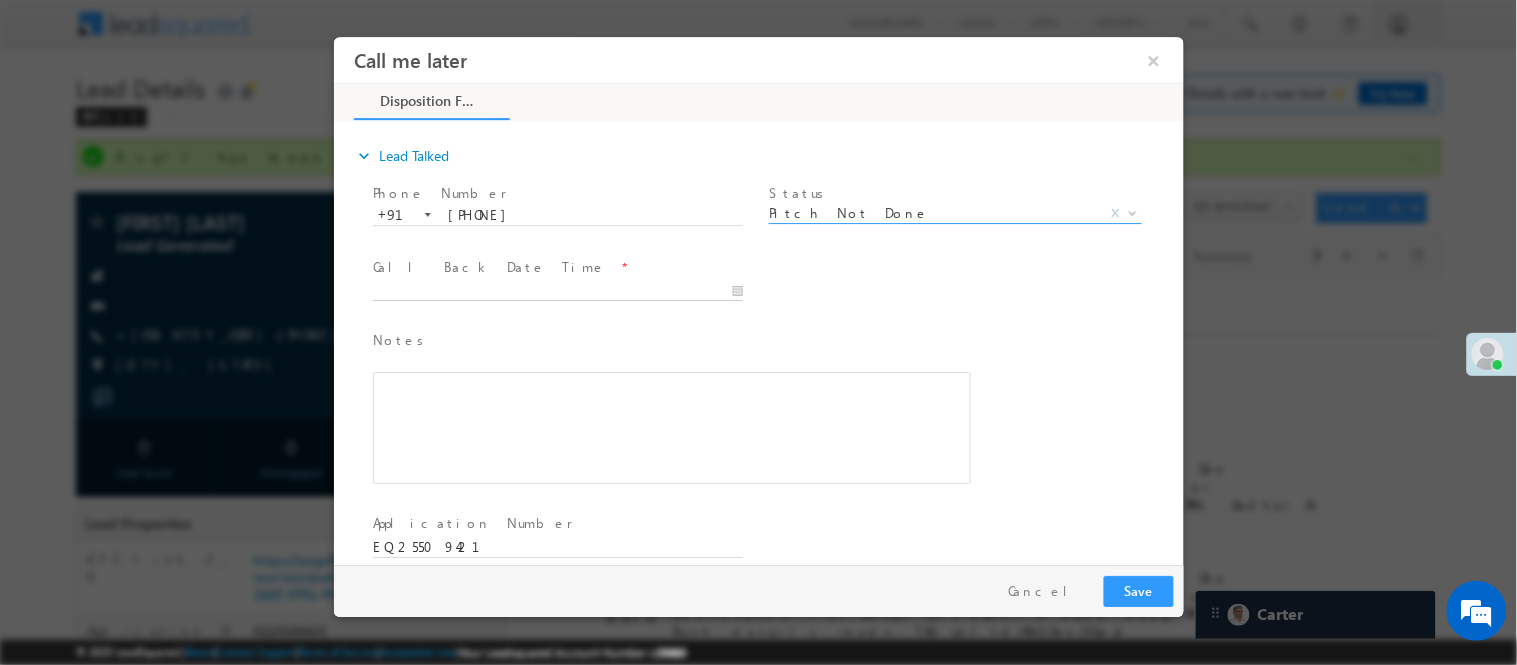 type on "07/16/25 2:30 PM" 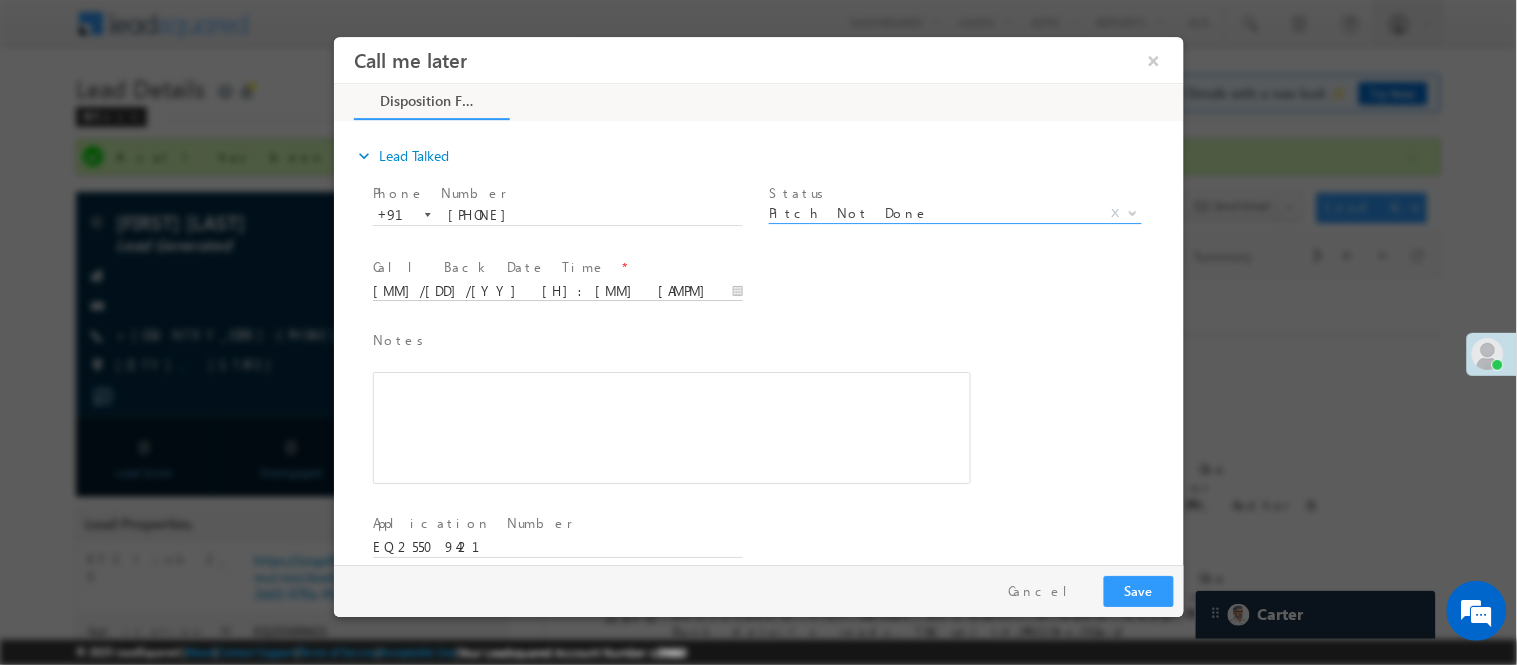 click on "07/16/25 2:30 PM" at bounding box center [557, 291] 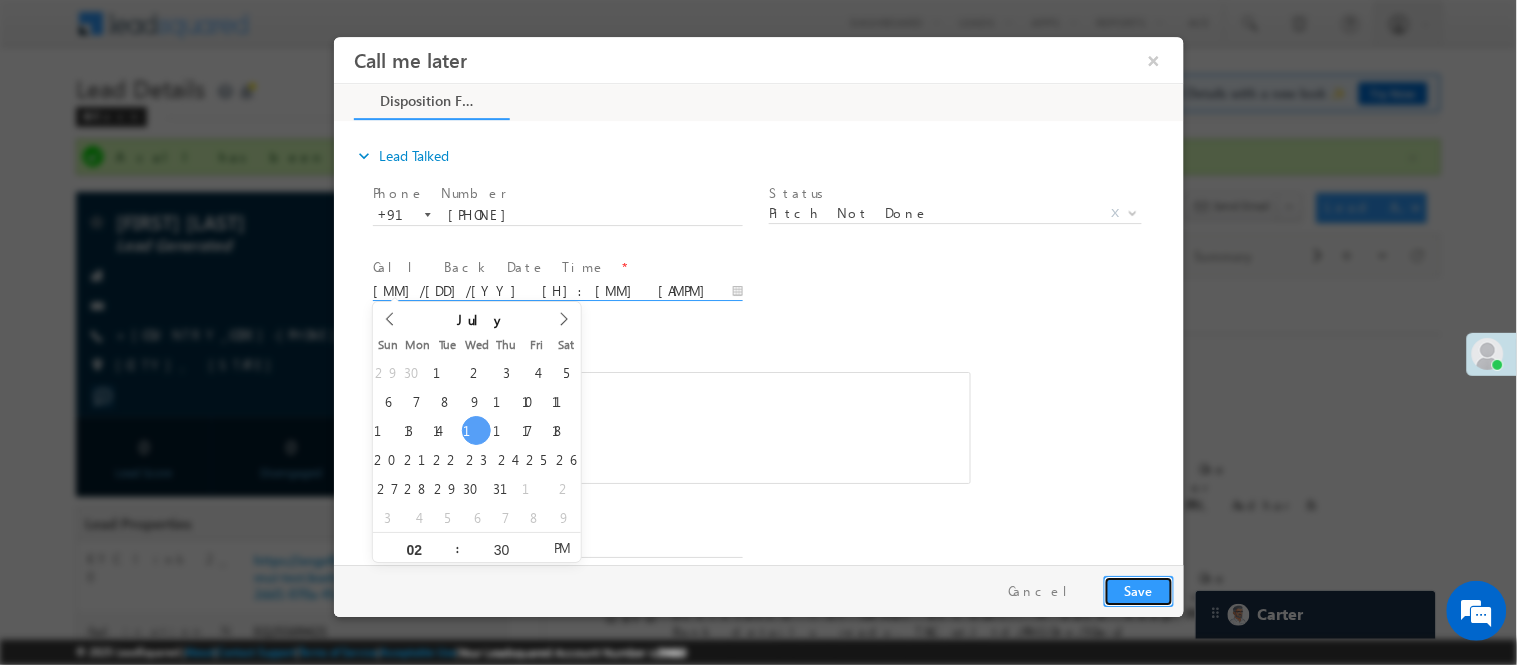 click on "Save" at bounding box center (1138, 590) 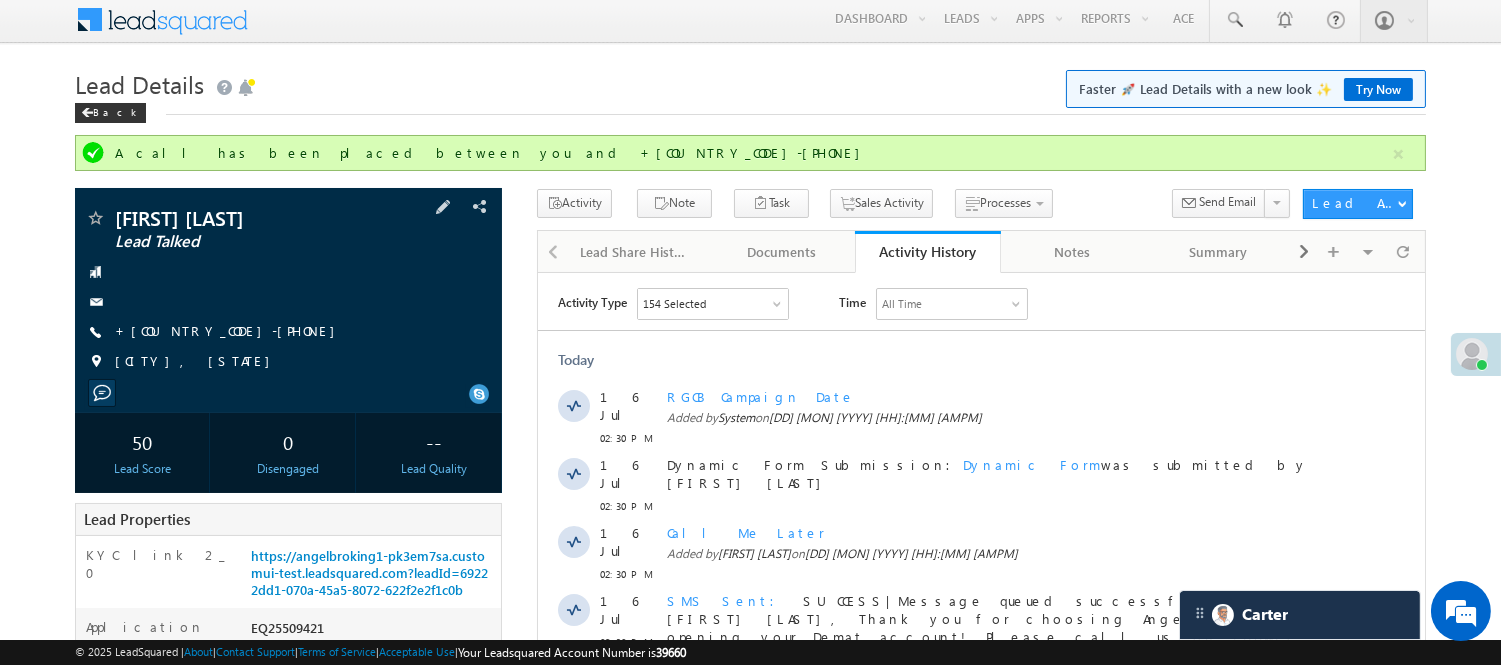 scroll, scrollTop: 0, scrollLeft: 0, axis: both 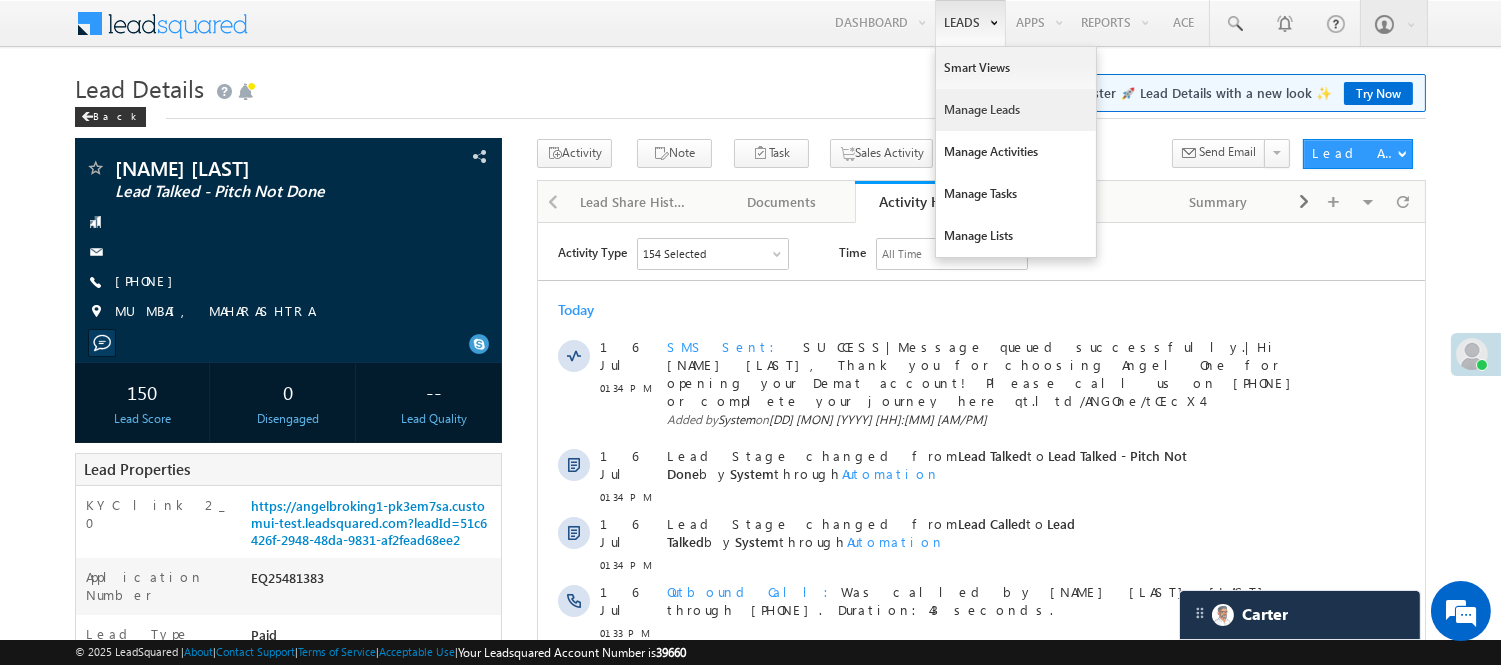 click on "Manage Leads" at bounding box center [1016, 110] 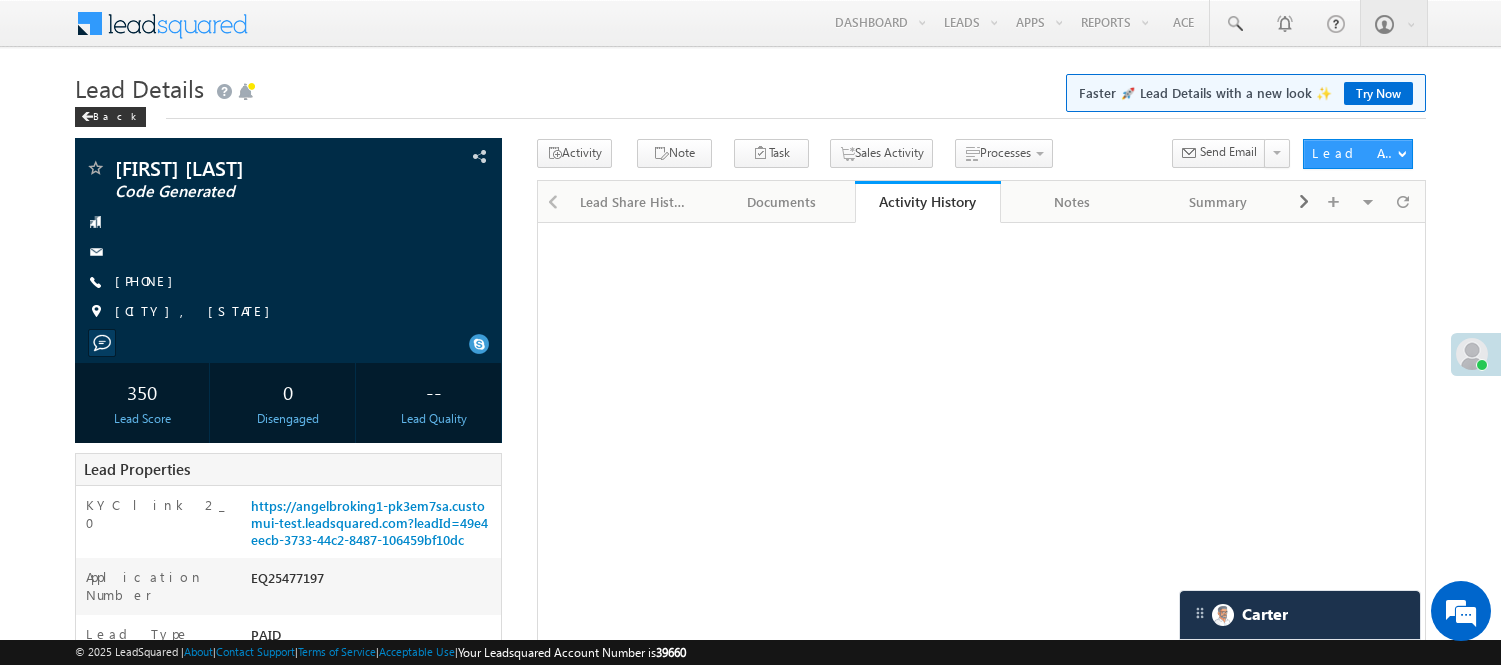 scroll, scrollTop: 0, scrollLeft: 0, axis: both 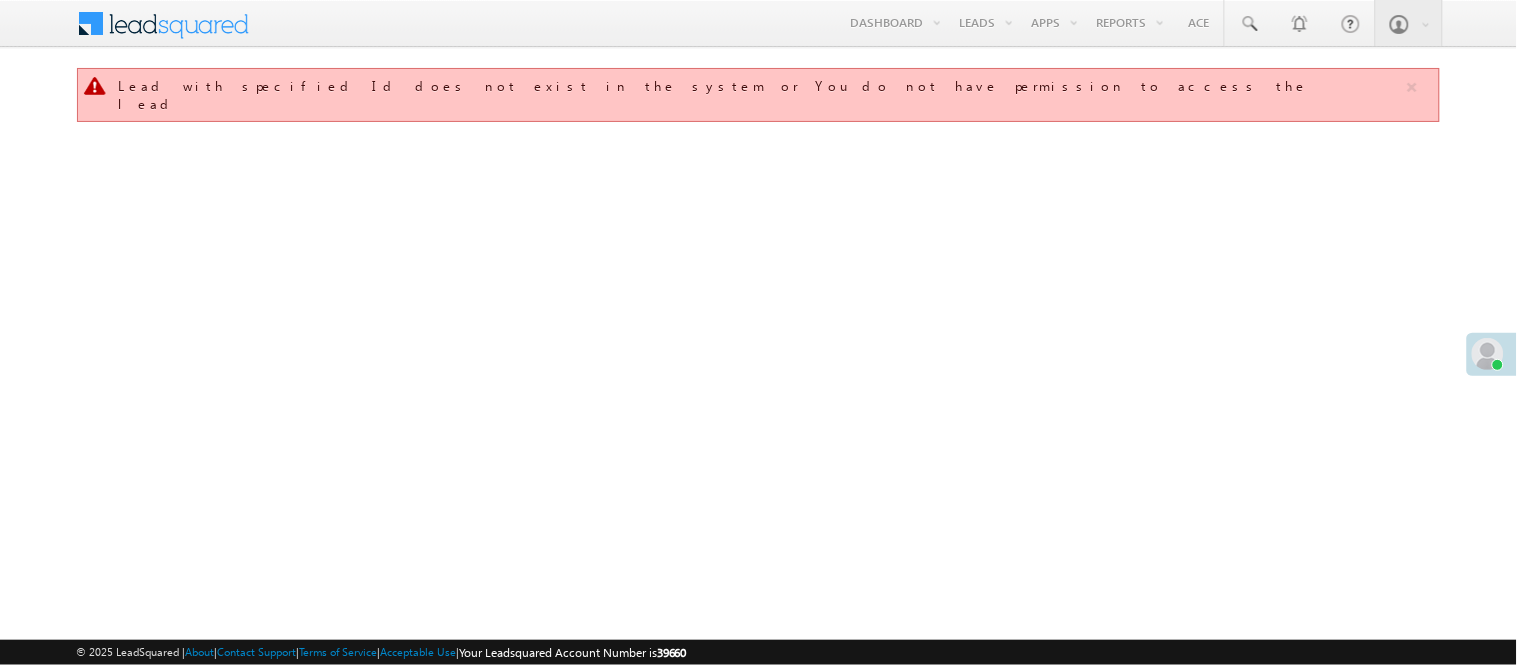 click on "Manage Leads" at bounding box center [0, 0] 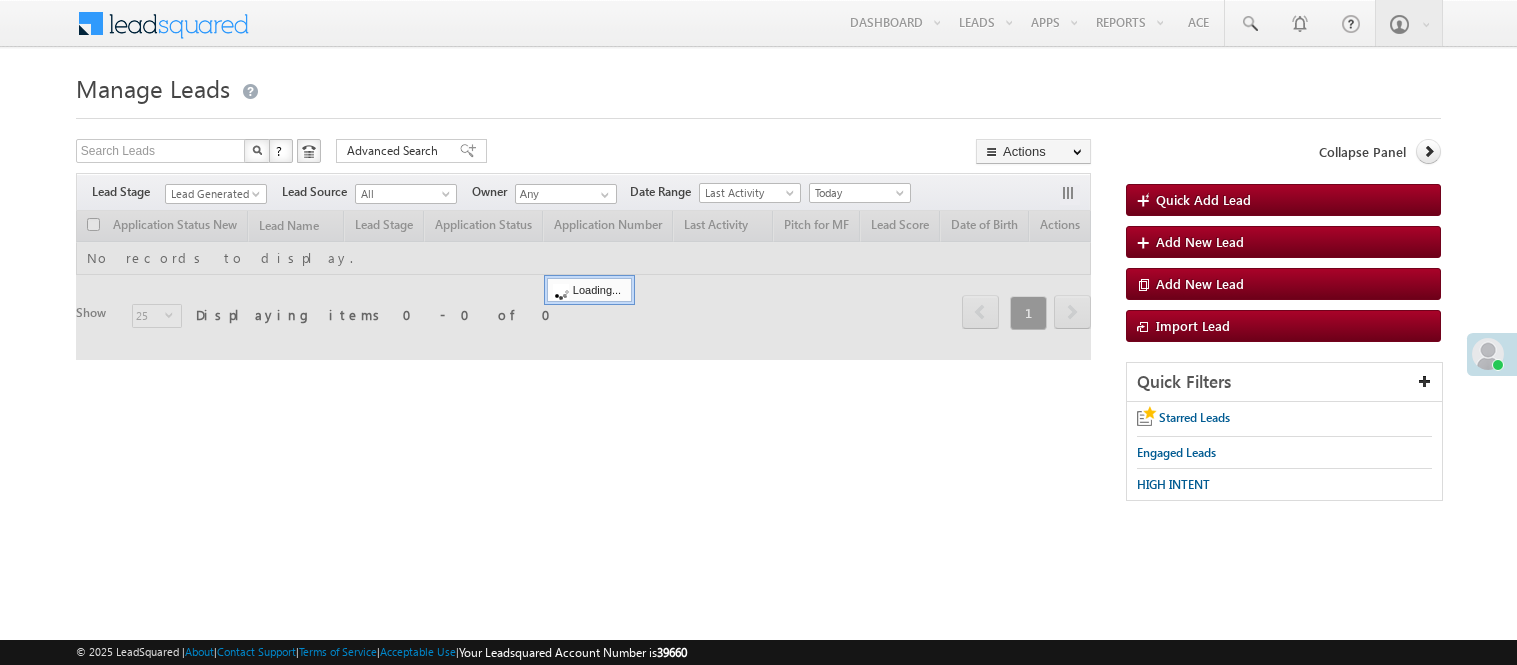 scroll, scrollTop: 0, scrollLeft: 0, axis: both 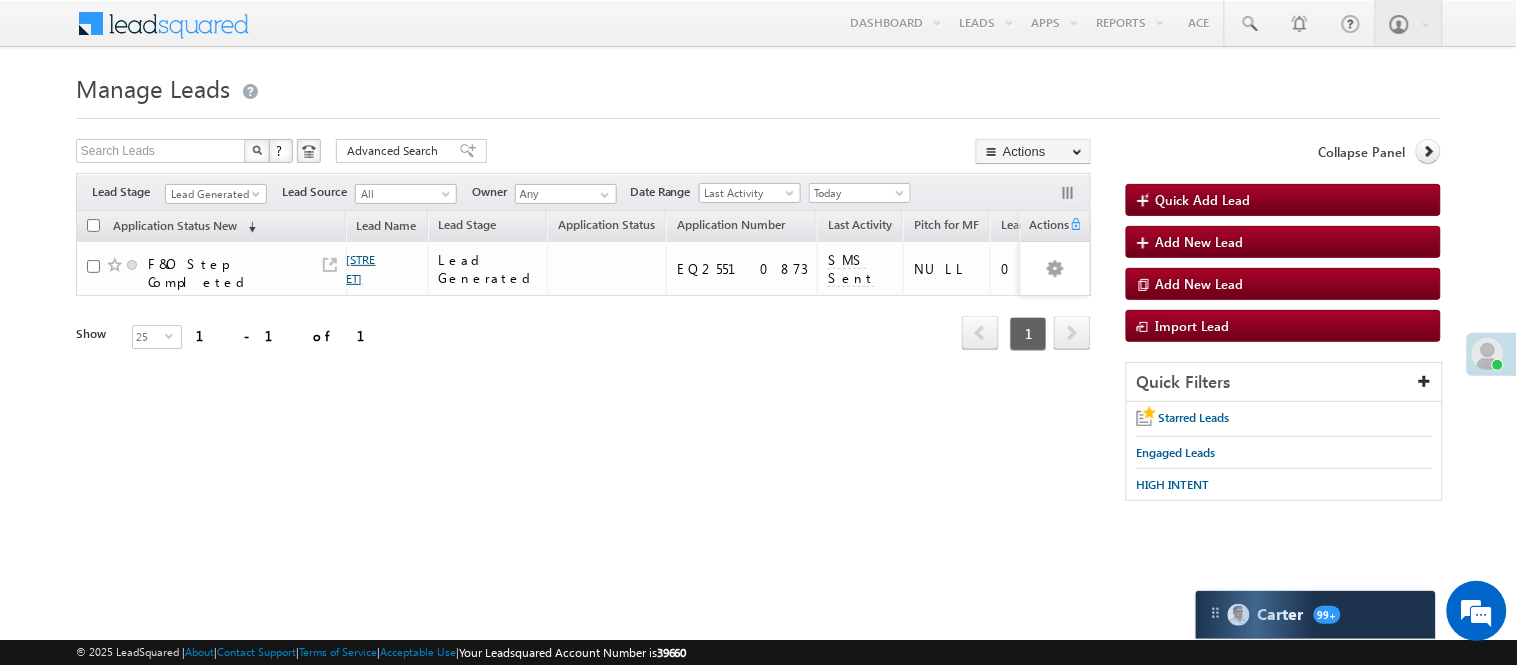 click on "Deepu nagar" at bounding box center [361, 269] 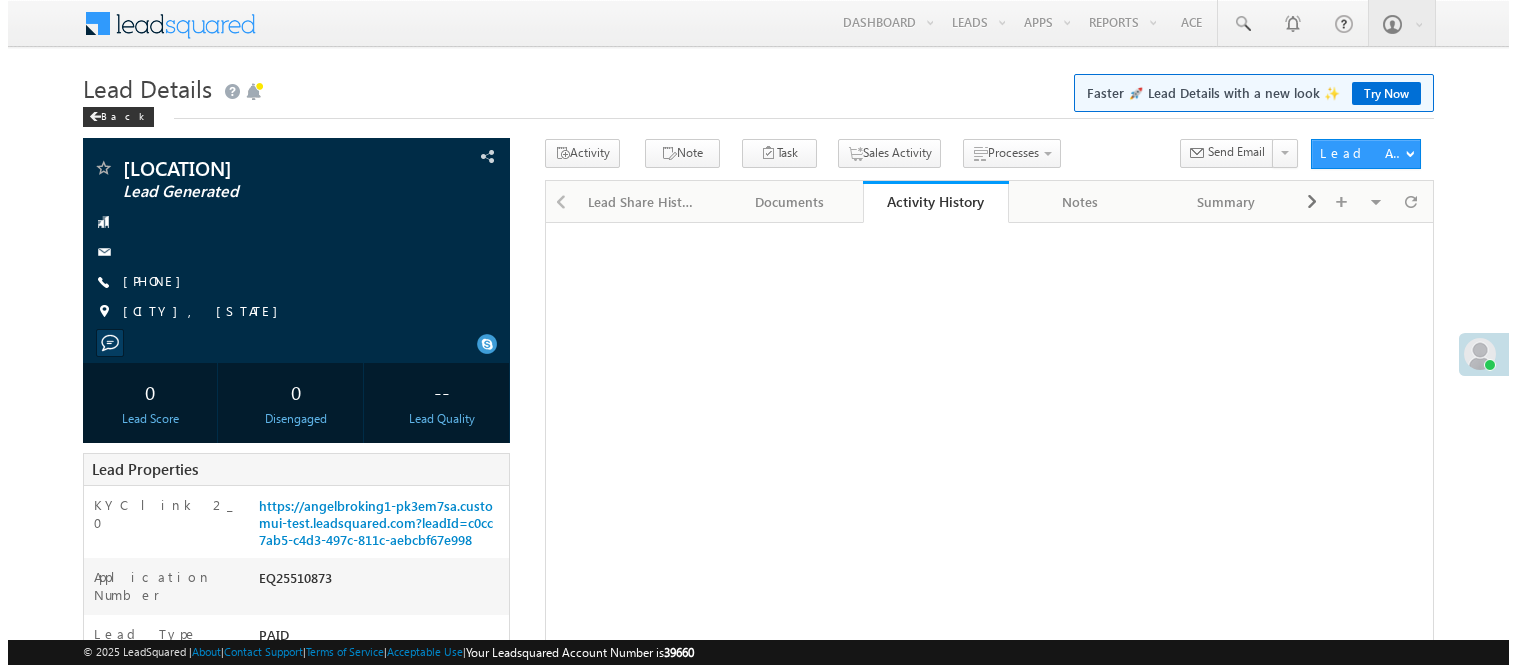 scroll, scrollTop: 0, scrollLeft: 0, axis: both 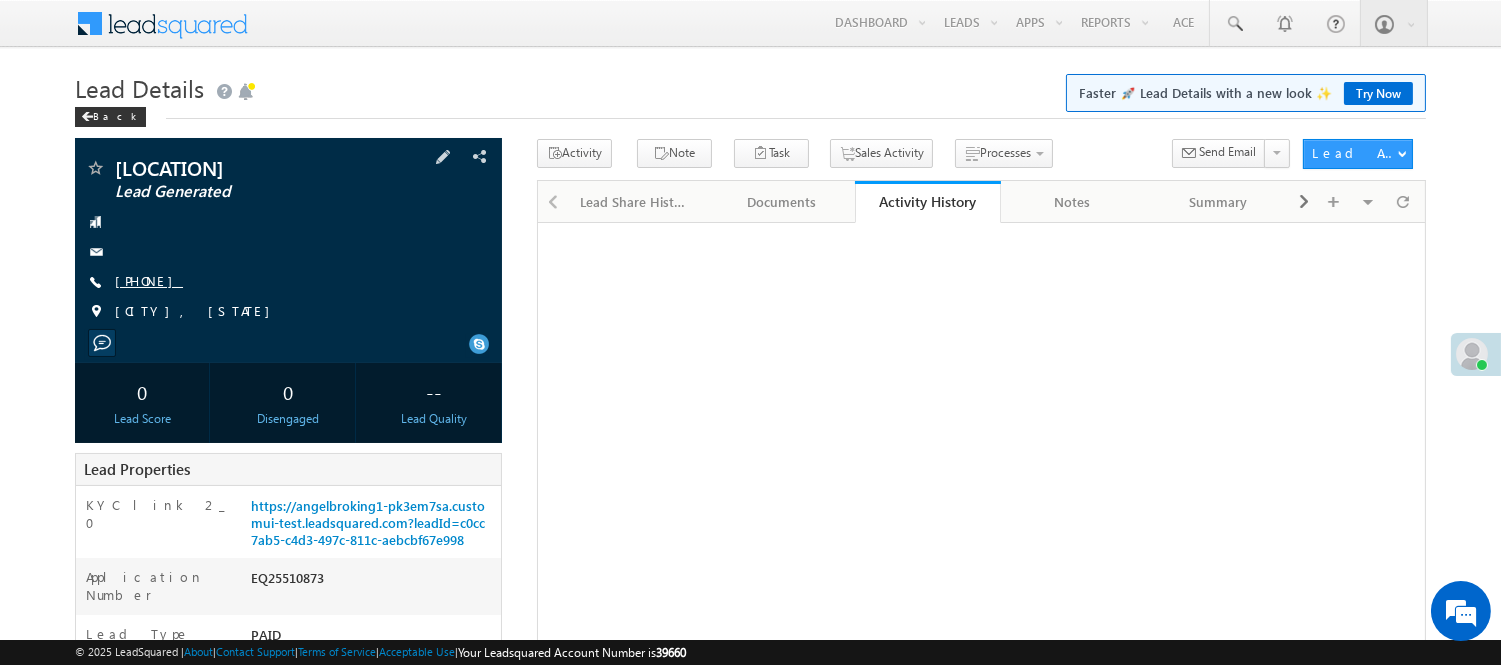 click on "+91-9667832370" at bounding box center (149, 280) 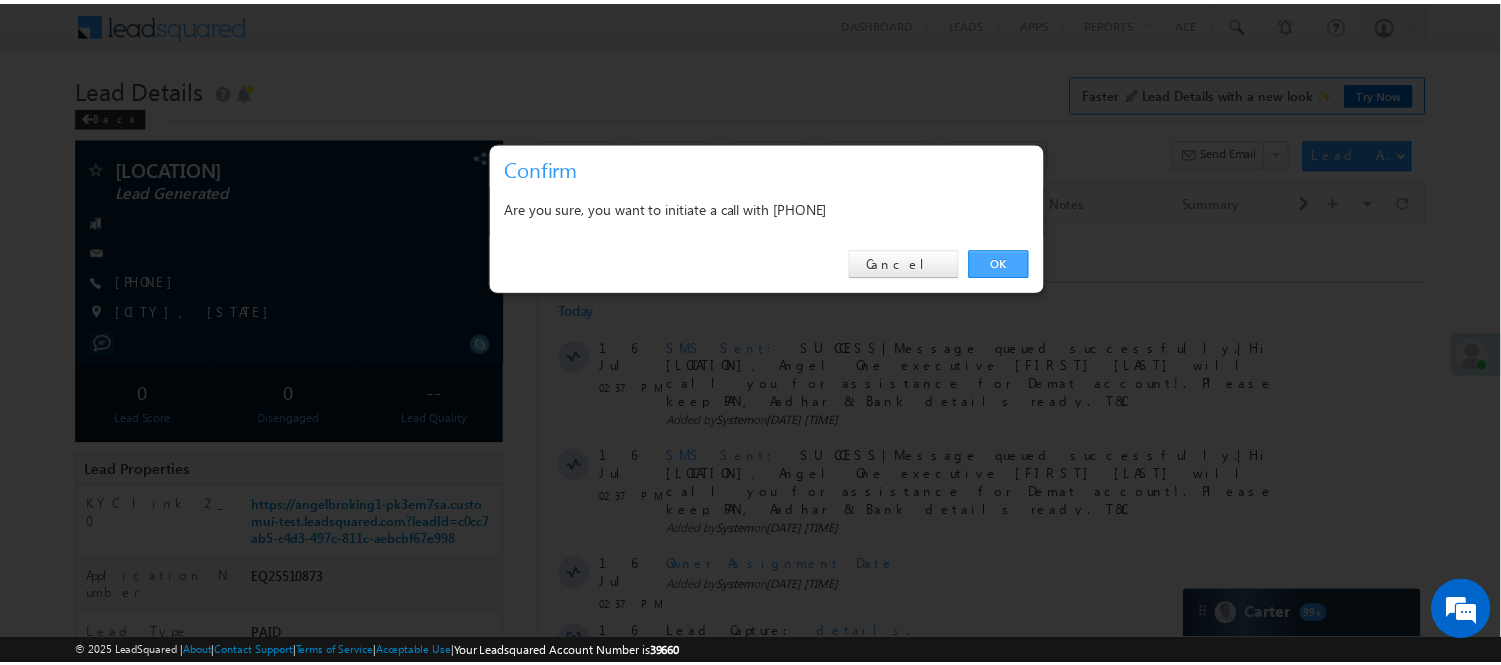 scroll, scrollTop: 0, scrollLeft: 0, axis: both 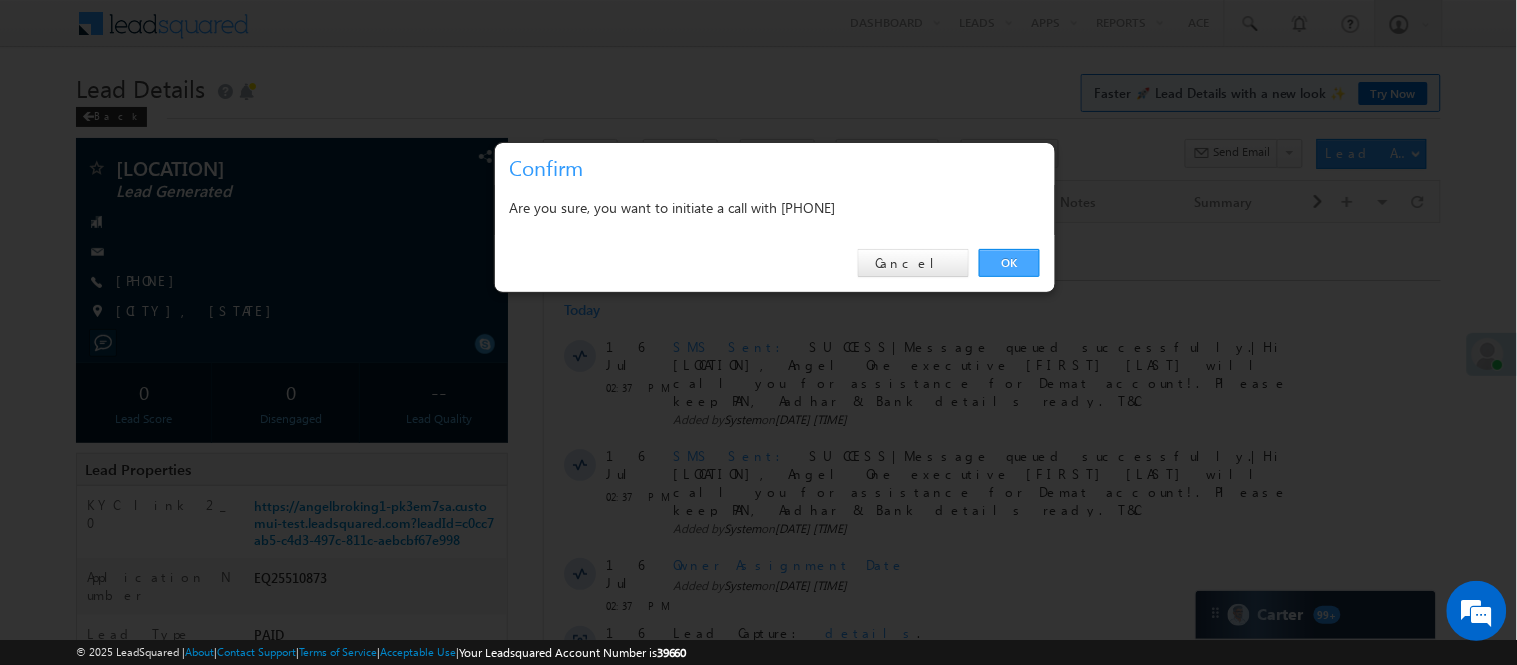 click on "OK" at bounding box center (1009, 263) 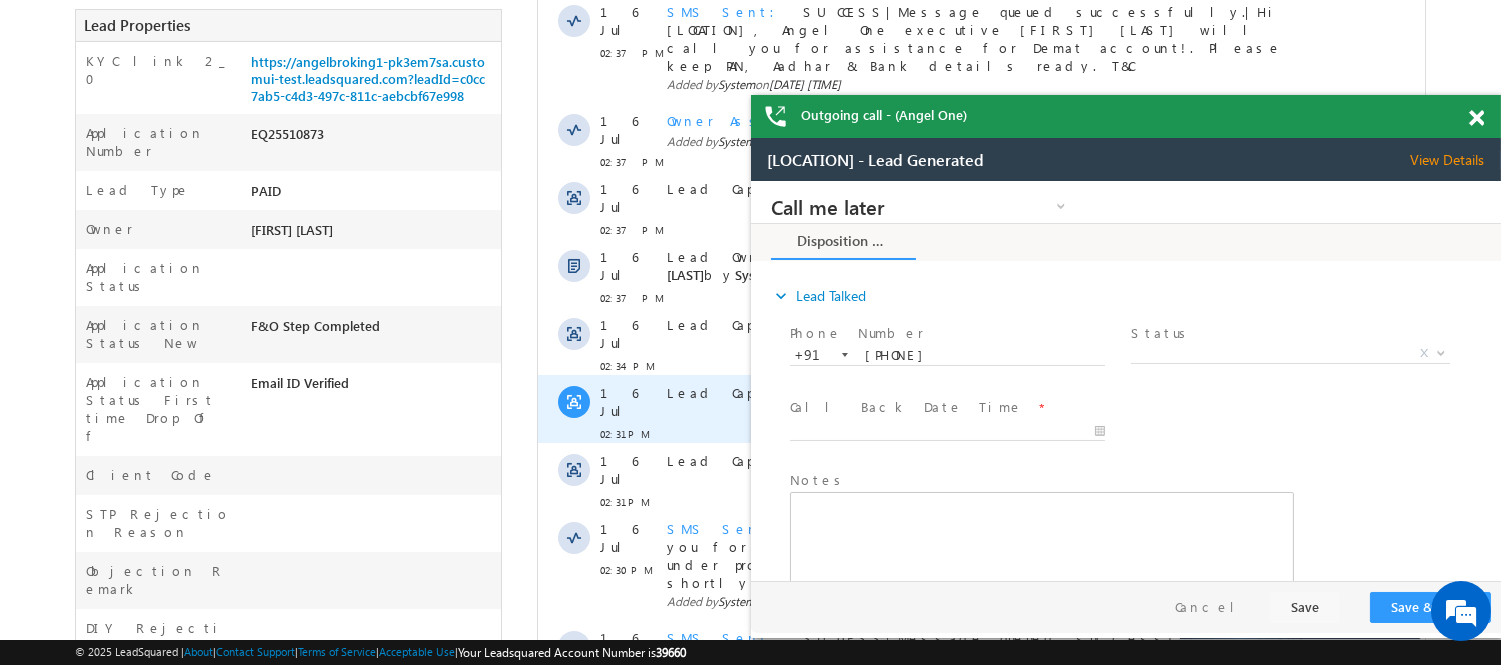 scroll, scrollTop: 0, scrollLeft: 0, axis: both 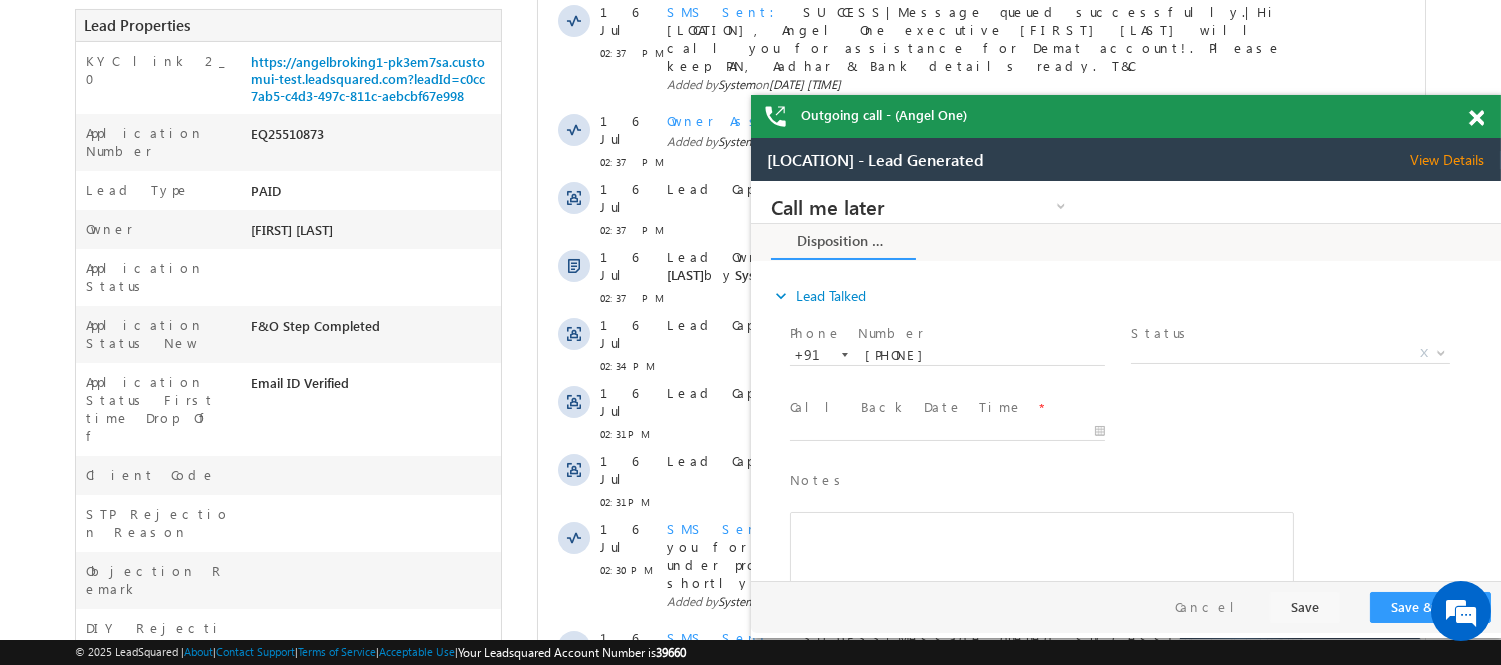 click at bounding box center [1476, 118] 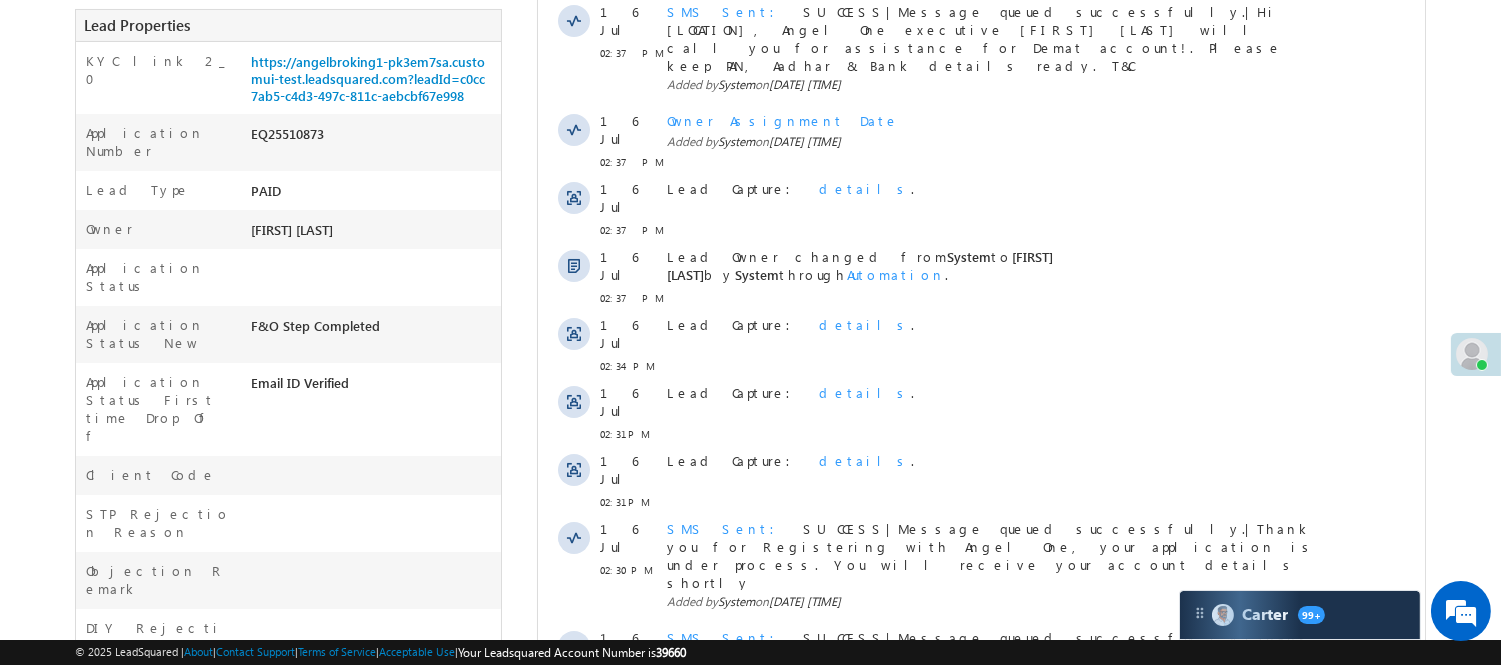 scroll, scrollTop: 1, scrollLeft: 0, axis: vertical 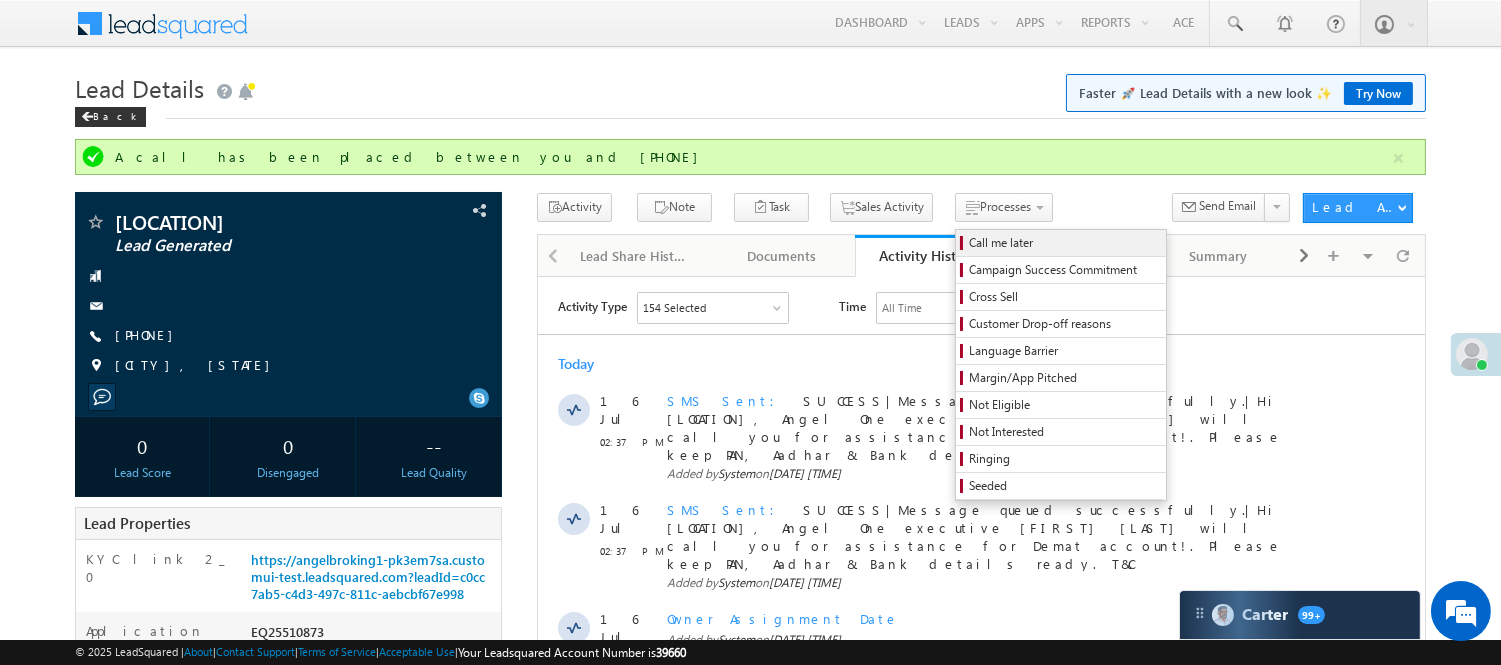 click on "Call me later" at bounding box center (1064, 243) 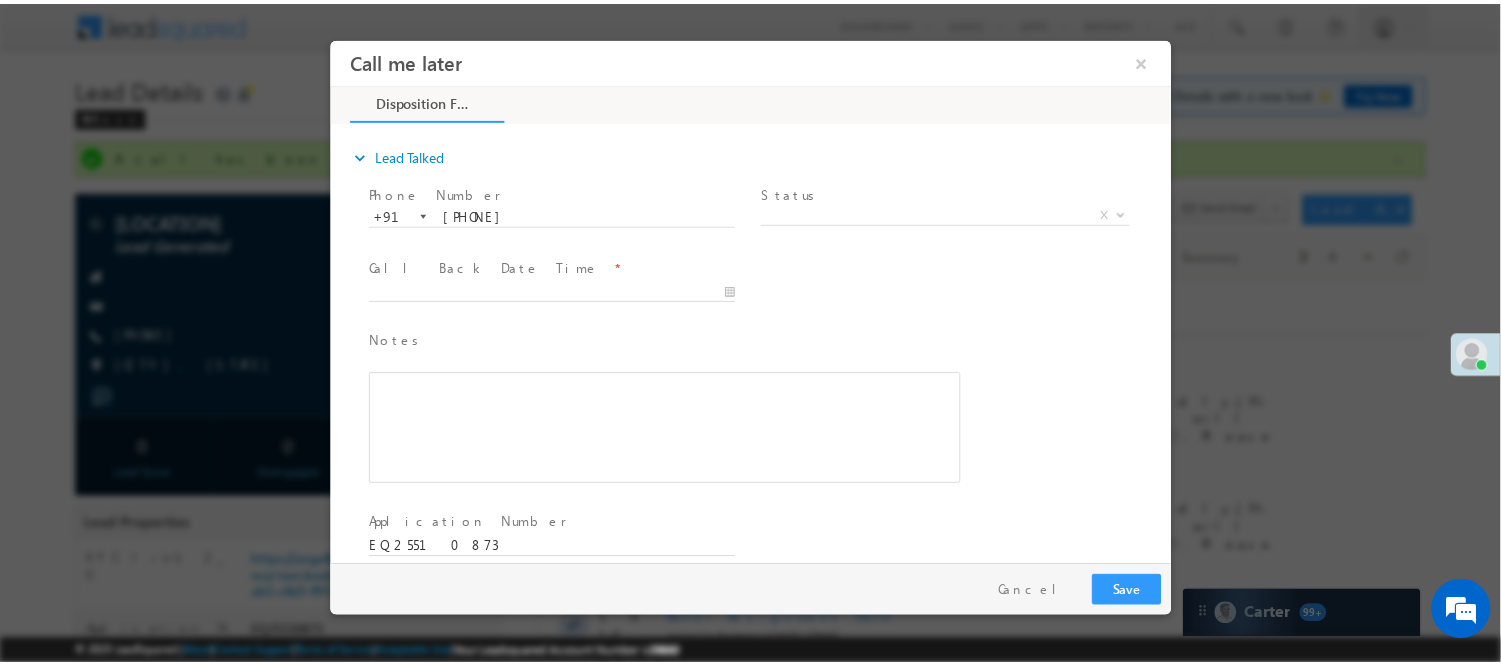 scroll, scrollTop: 0, scrollLeft: 0, axis: both 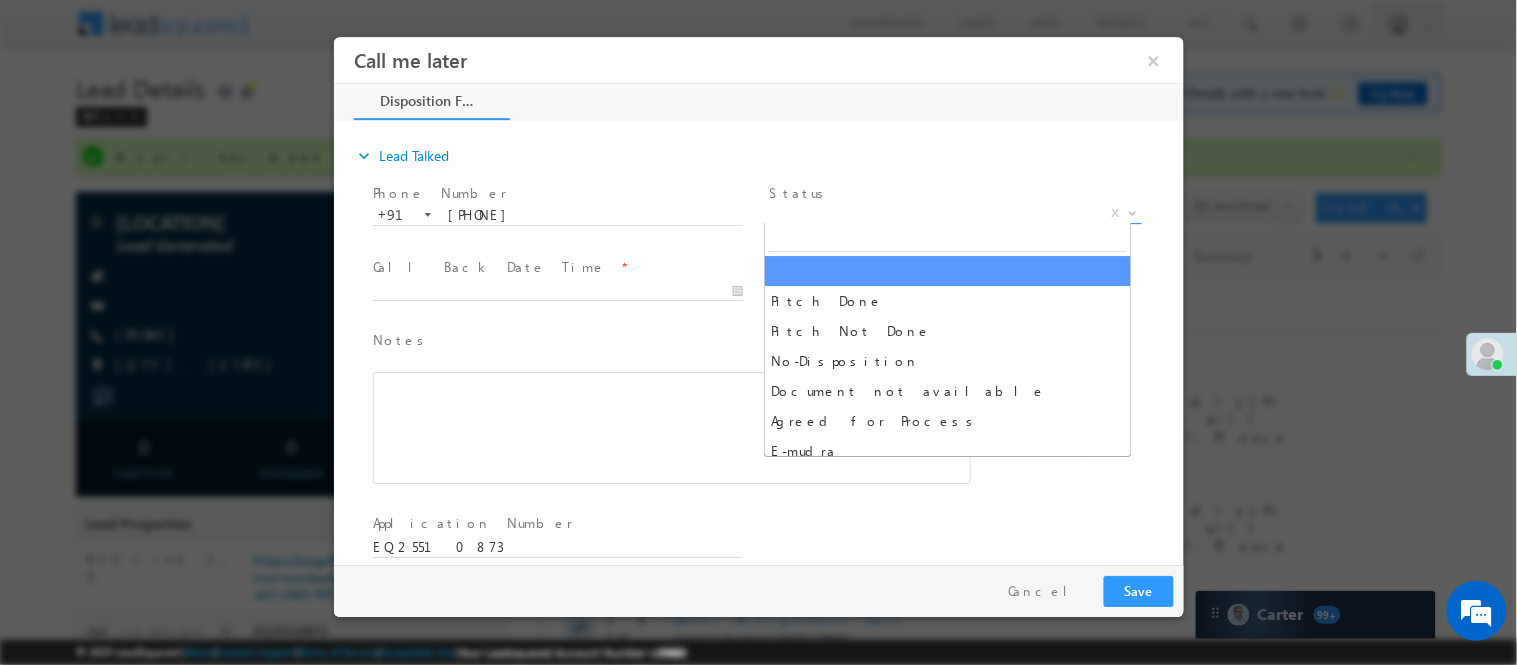 click on "X" at bounding box center [954, 213] 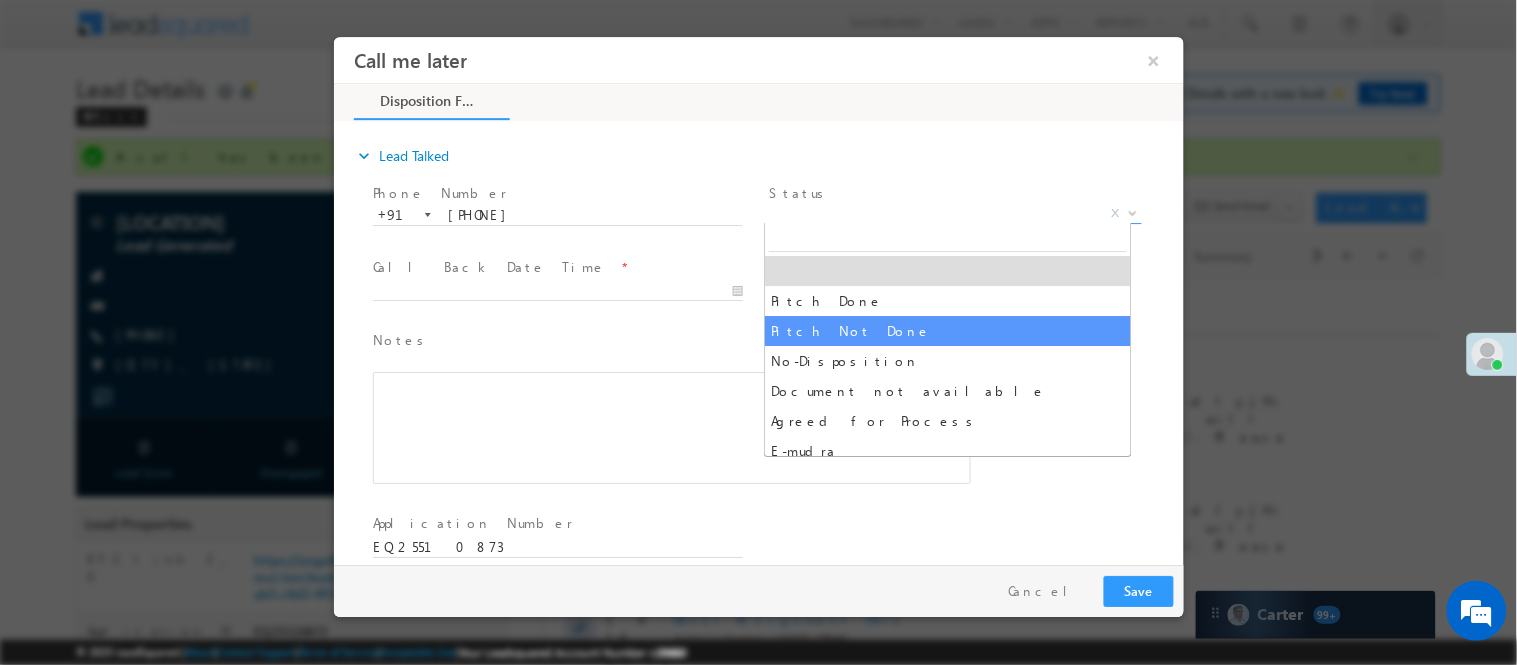 select on "Pitch Not Done" 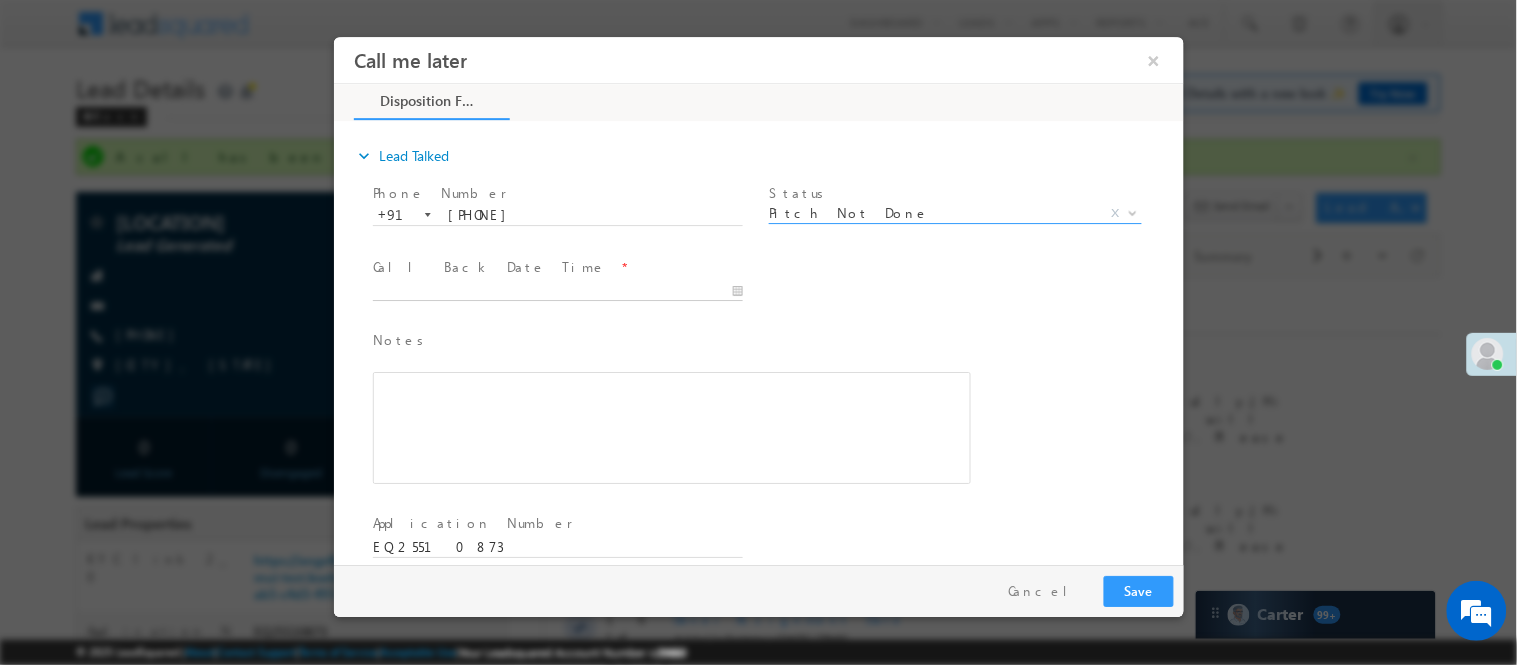 type on "07/16/25 2:43 PM" 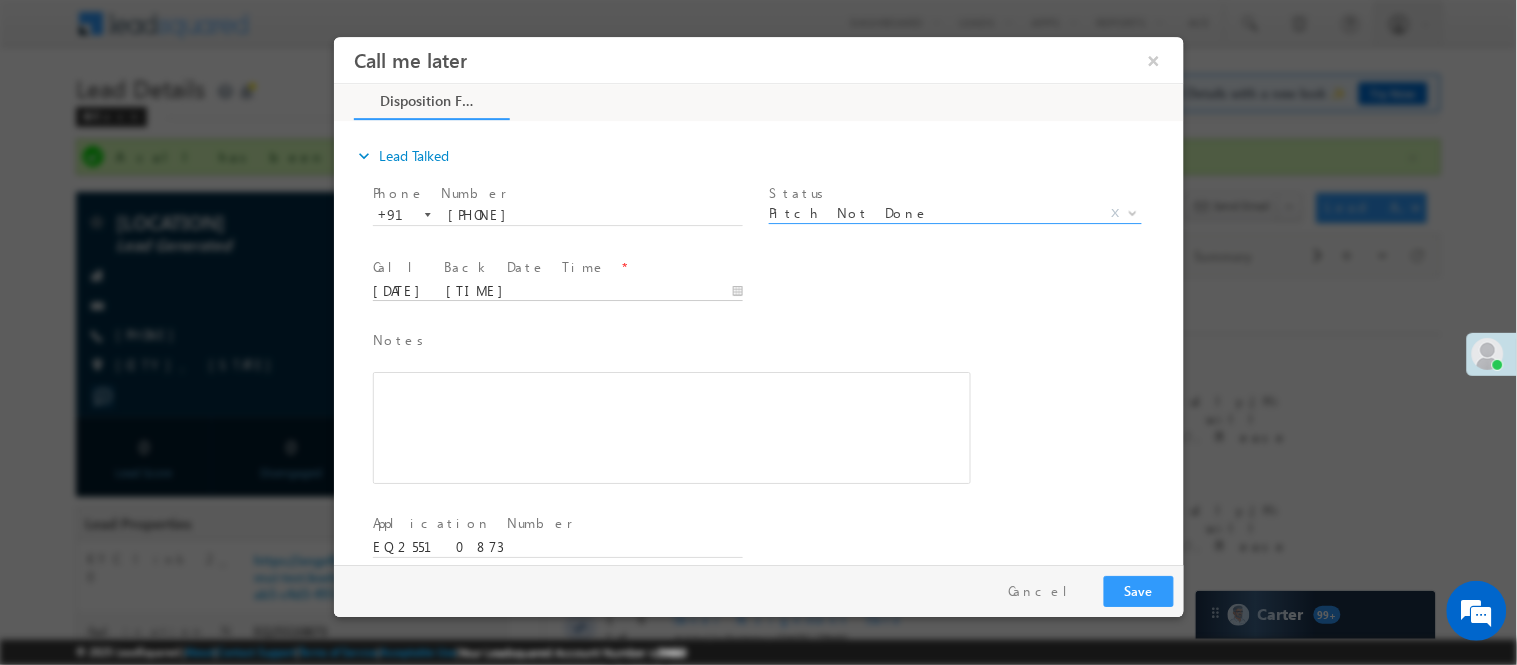 click on "07/16/25 2:43 PM" at bounding box center (557, 291) 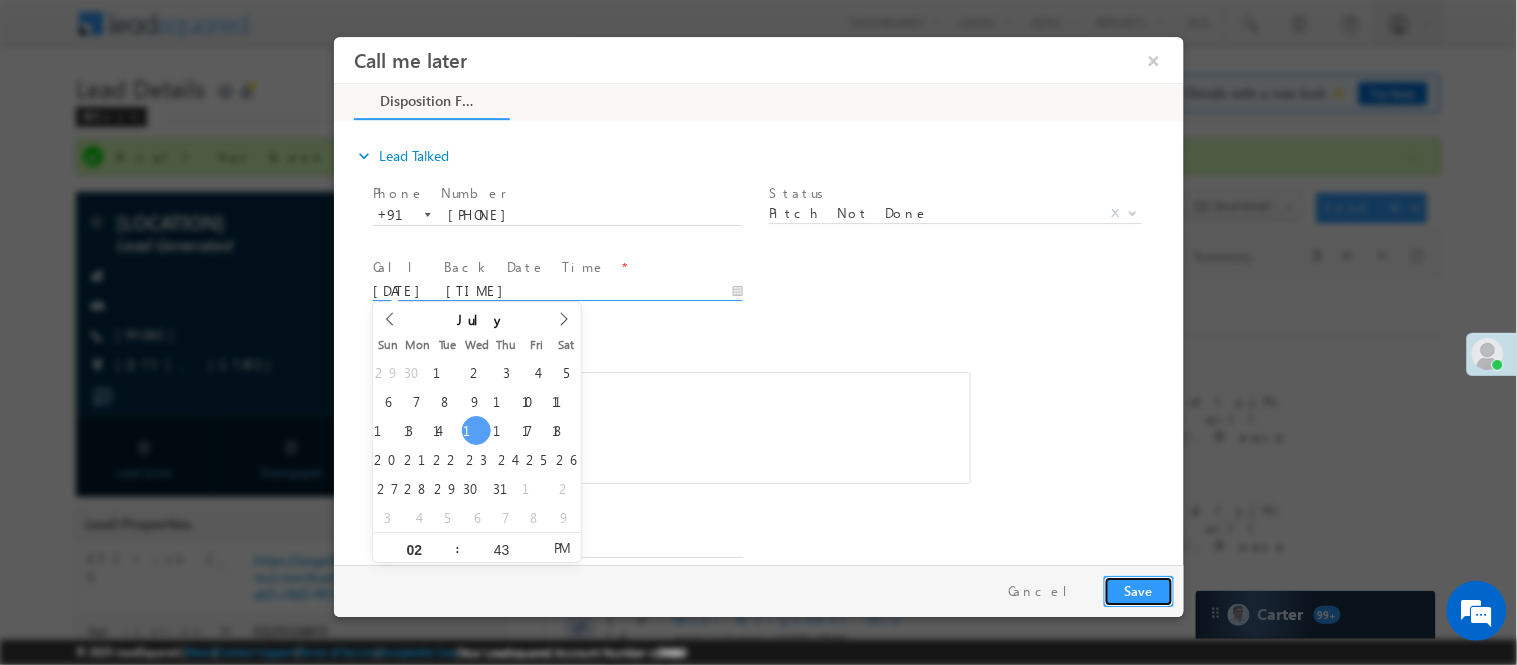 click on "Save" at bounding box center [1138, 590] 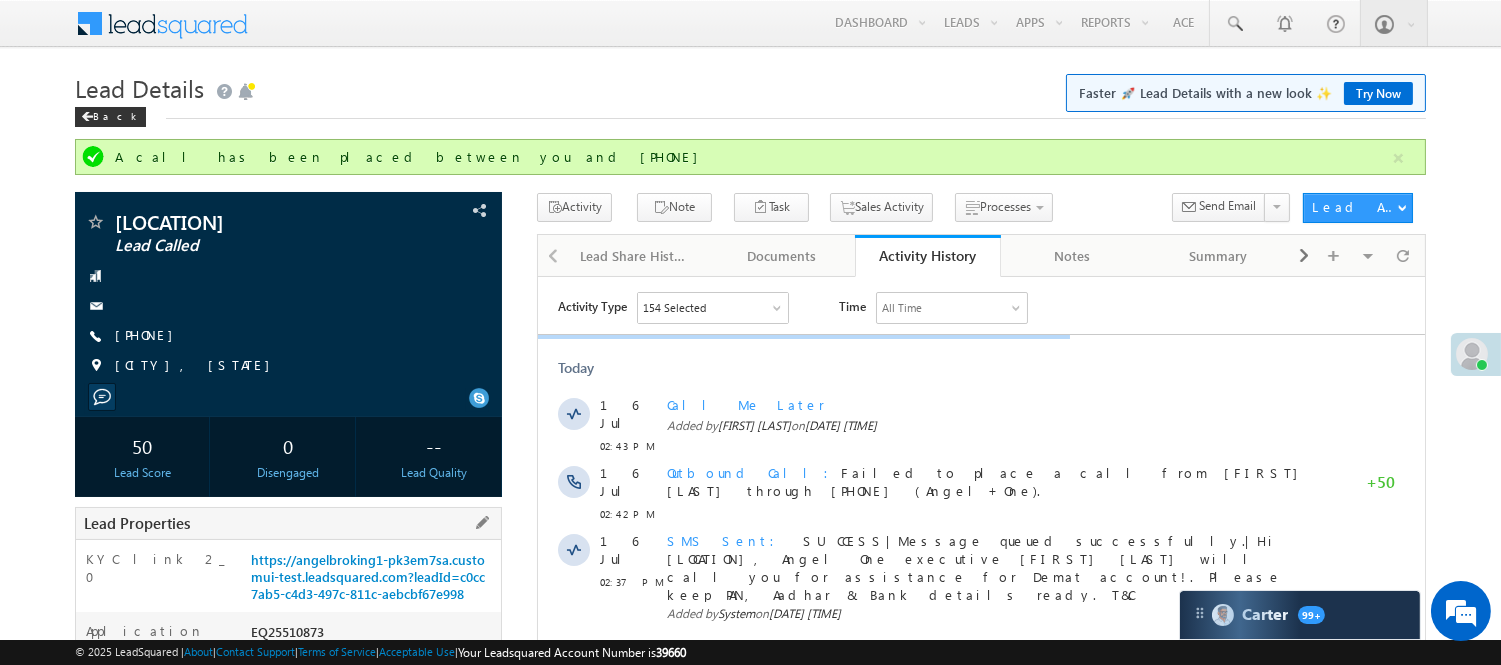 scroll, scrollTop: 333, scrollLeft: 0, axis: vertical 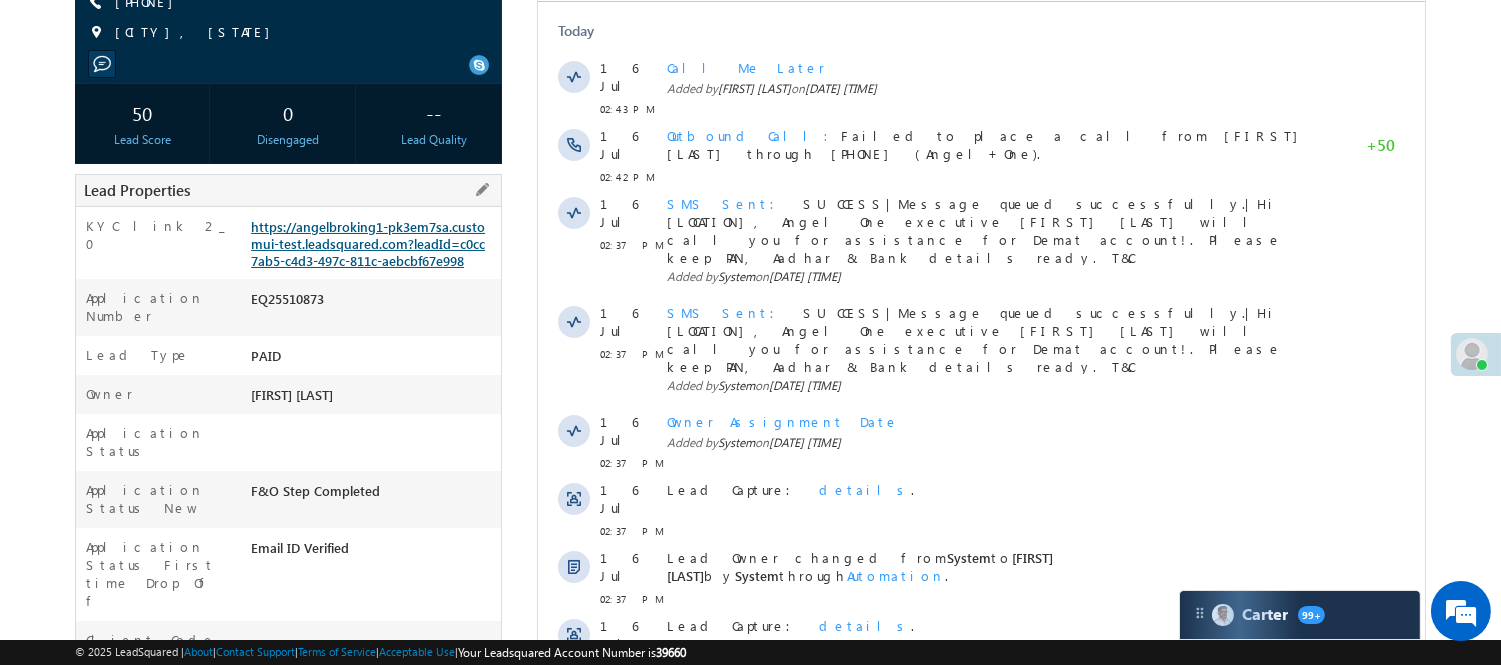 click on "https://angelbroking1-pk3em7sa.customui-test.leadsquared.com?leadId=c0cc7ab5-c4d3-497c-811c-aebcbf67e998" at bounding box center [368, 243] 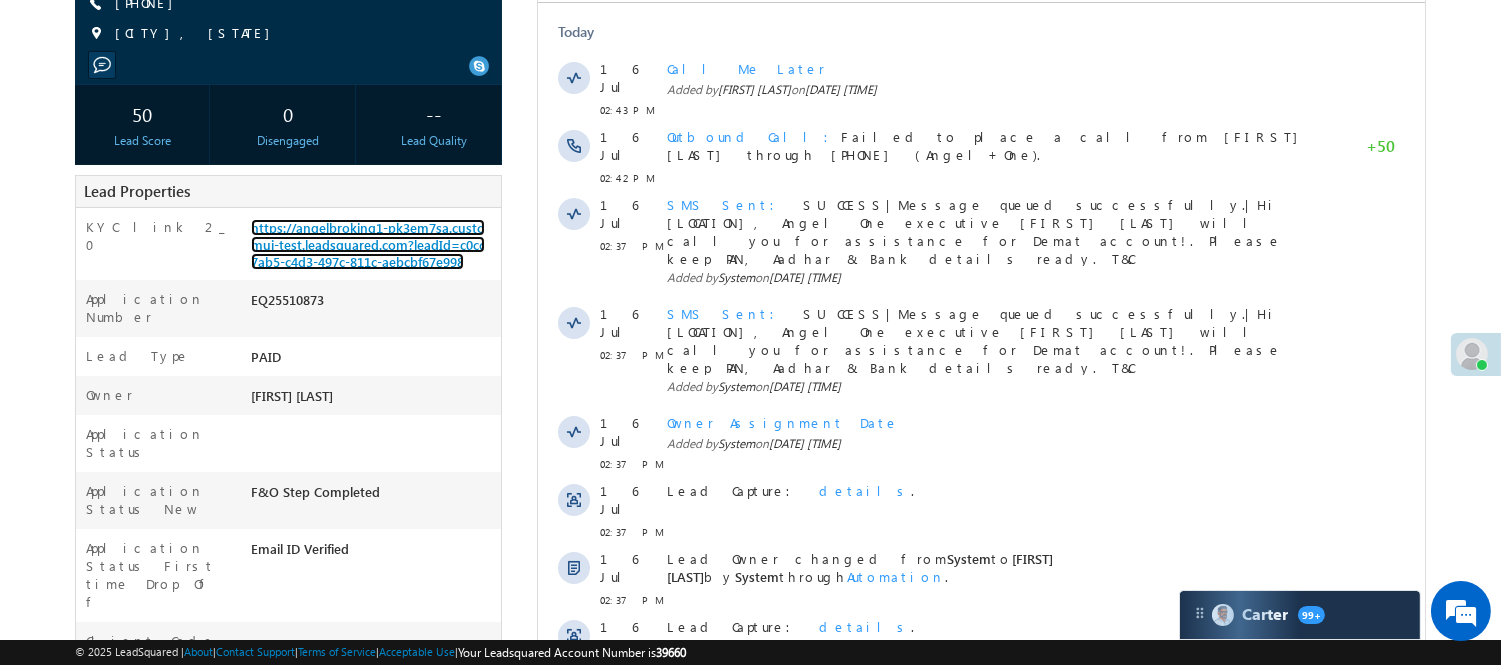 scroll, scrollTop: 0, scrollLeft: 0, axis: both 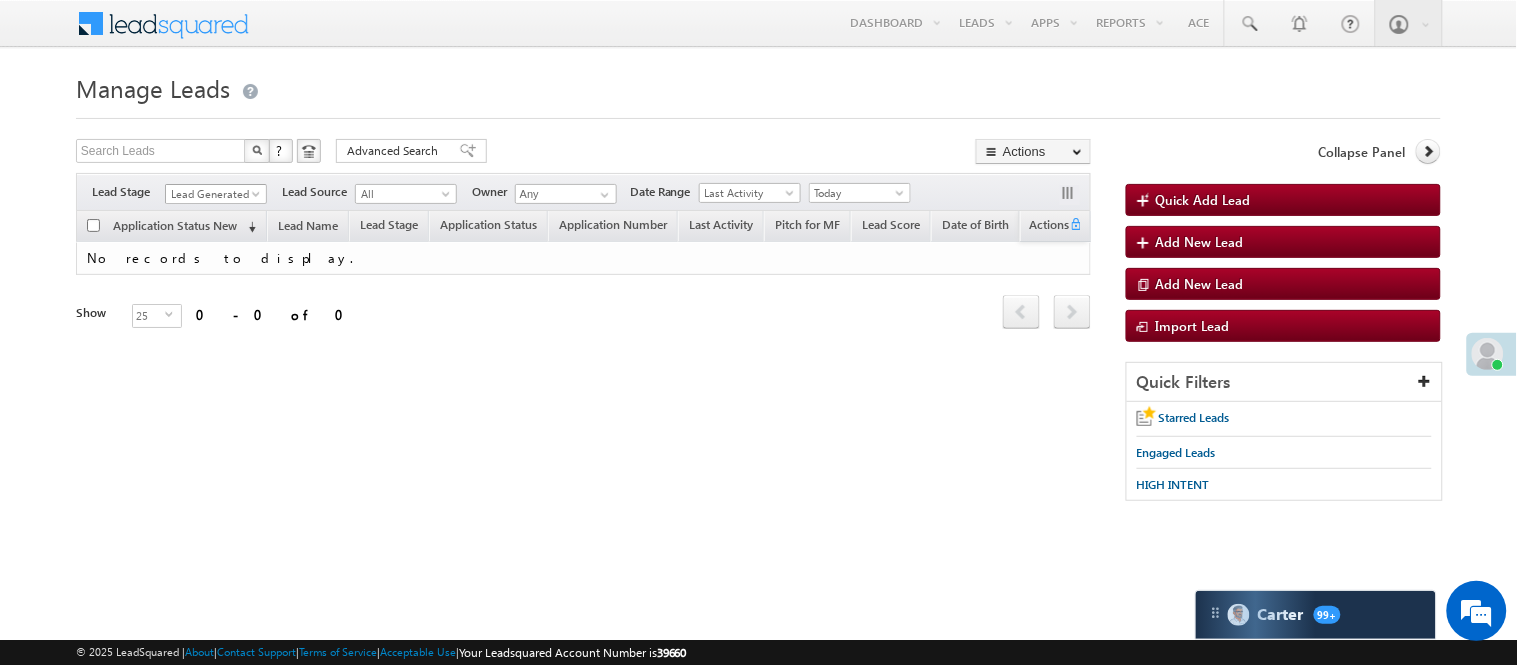 click on "Lead Generated" at bounding box center (213, 194) 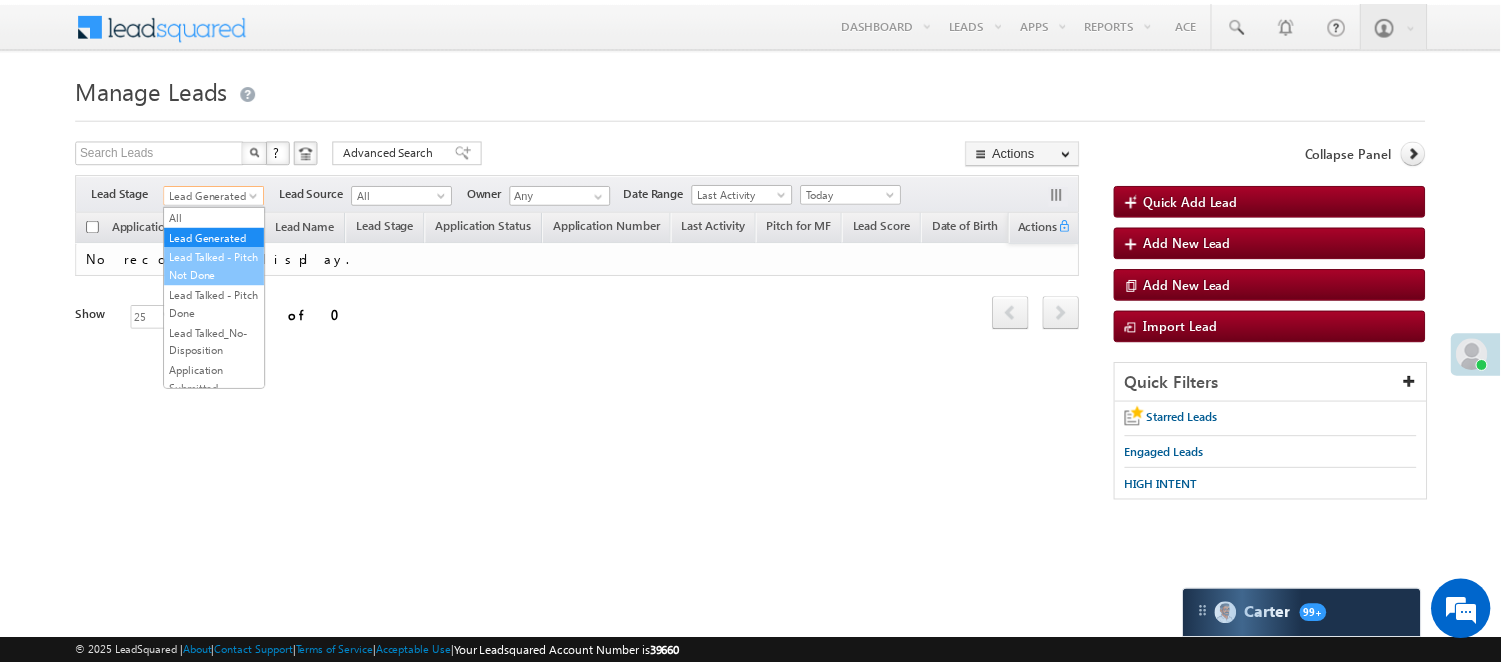 scroll, scrollTop: 496, scrollLeft: 0, axis: vertical 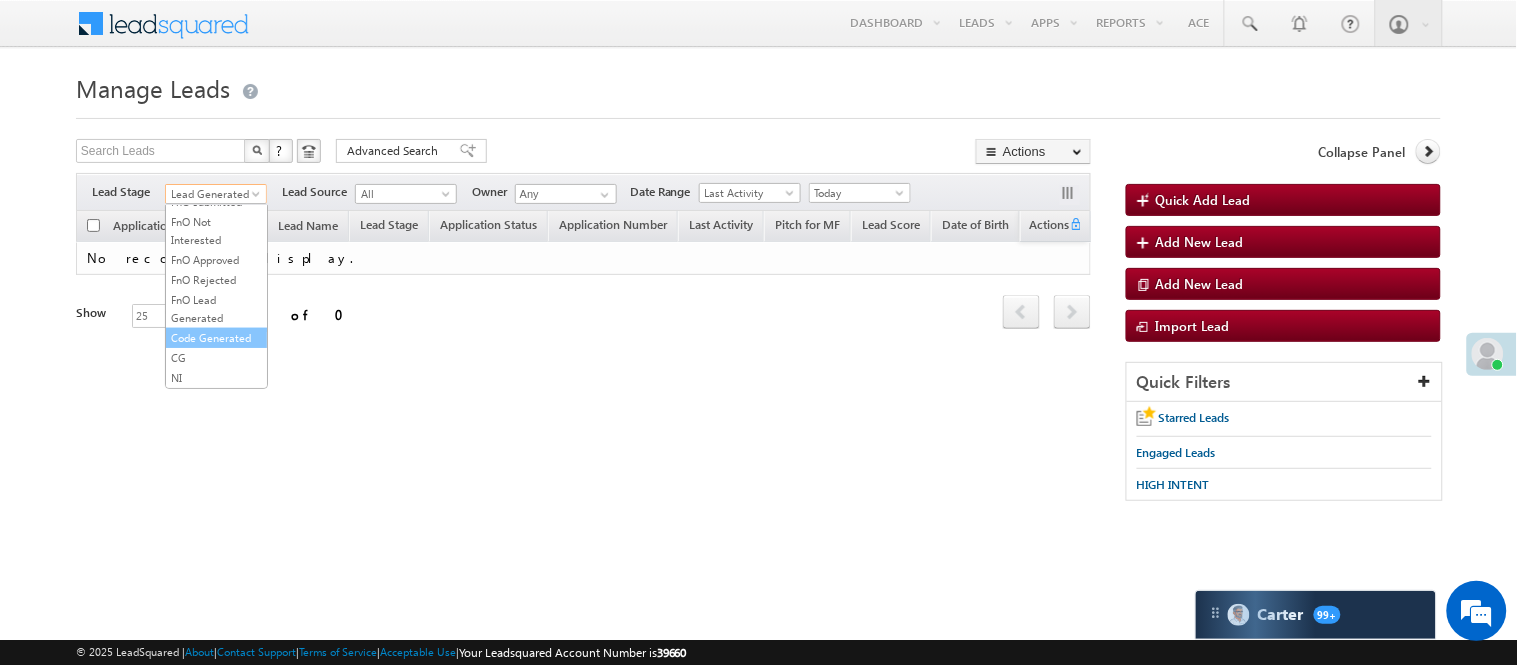 click on "Code Generated" at bounding box center [216, 338] 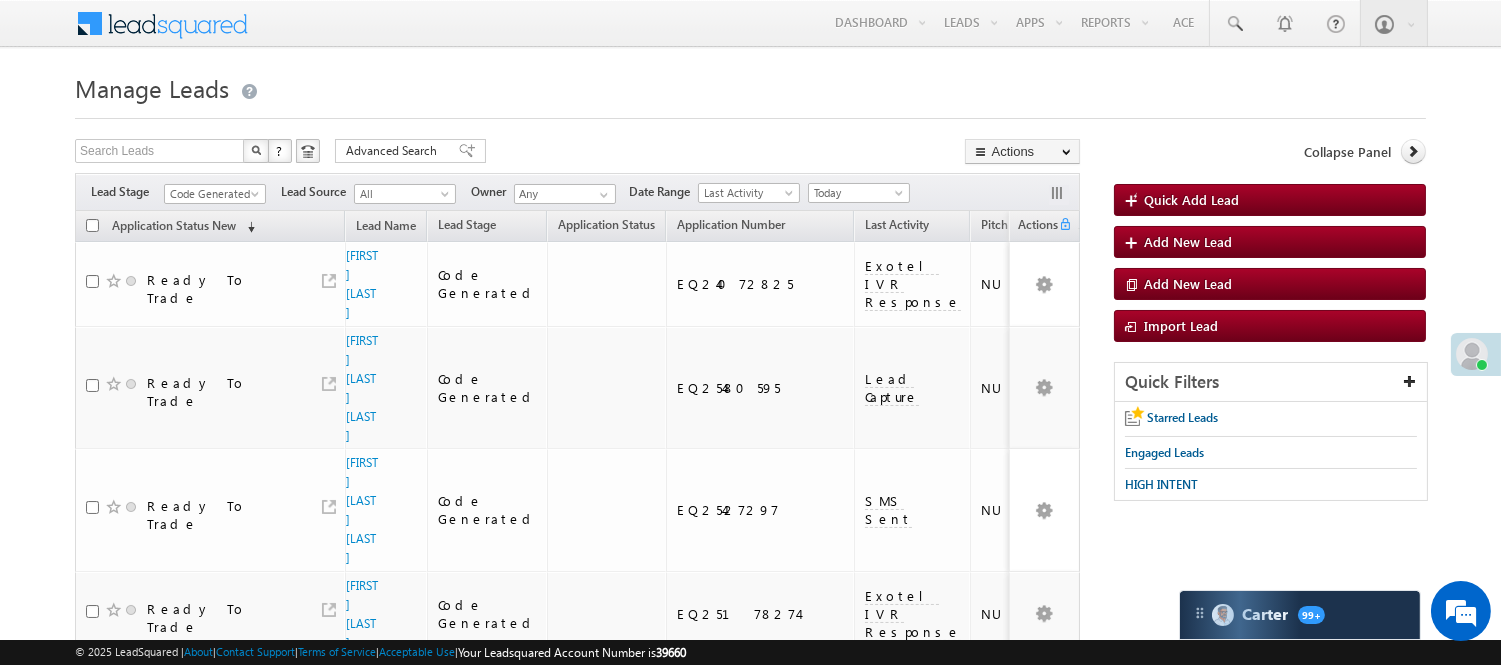 scroll, scrollTop: 0, scrollLeft: 0, axis: both 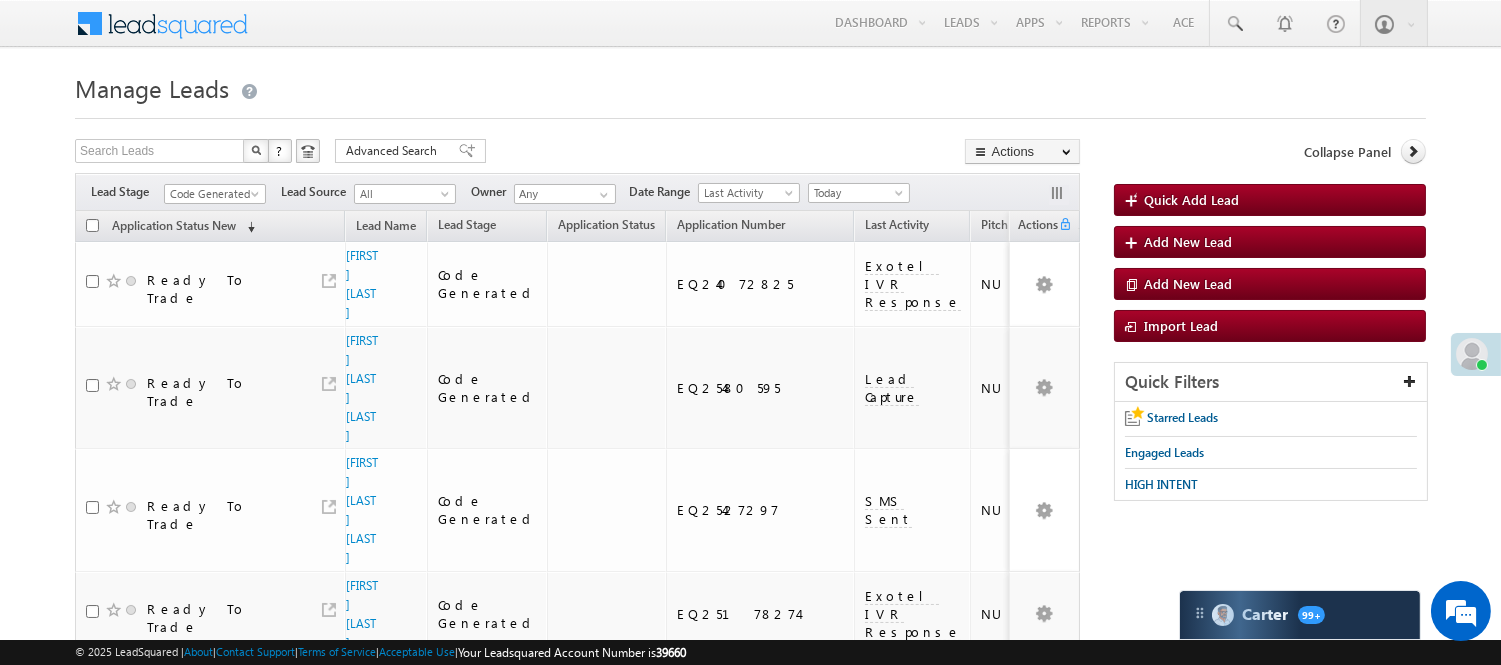 click on "Filters
Lead Stage
All Lead Generated Lead Talked - Pitch Not Done Lead Talked - Pitch Done Lead Talked_No-Disposition Application Submitted Payment Done Application Resubmitted Under Objection Lead Called Lead Talked Not Interested FnO Lead Called FnO Lead Talked FnO submitted FnO Not Interested FnO Approved FnO Rejected FnO Lead Generated Code Generated CG NI Code Generated
Lead Source
All All
Owner Any Any" at bounding box center [577, 192] 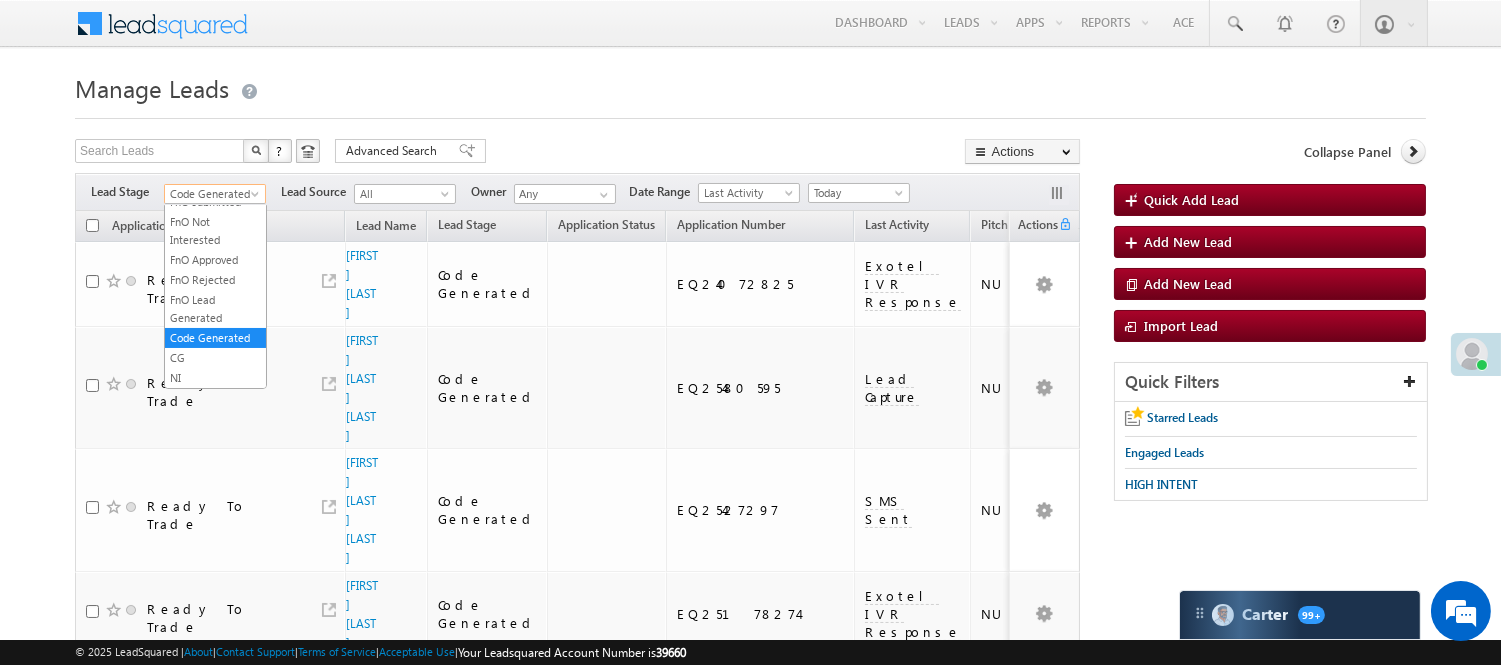 click on "Code Generated" at bounding box center [212, 194] 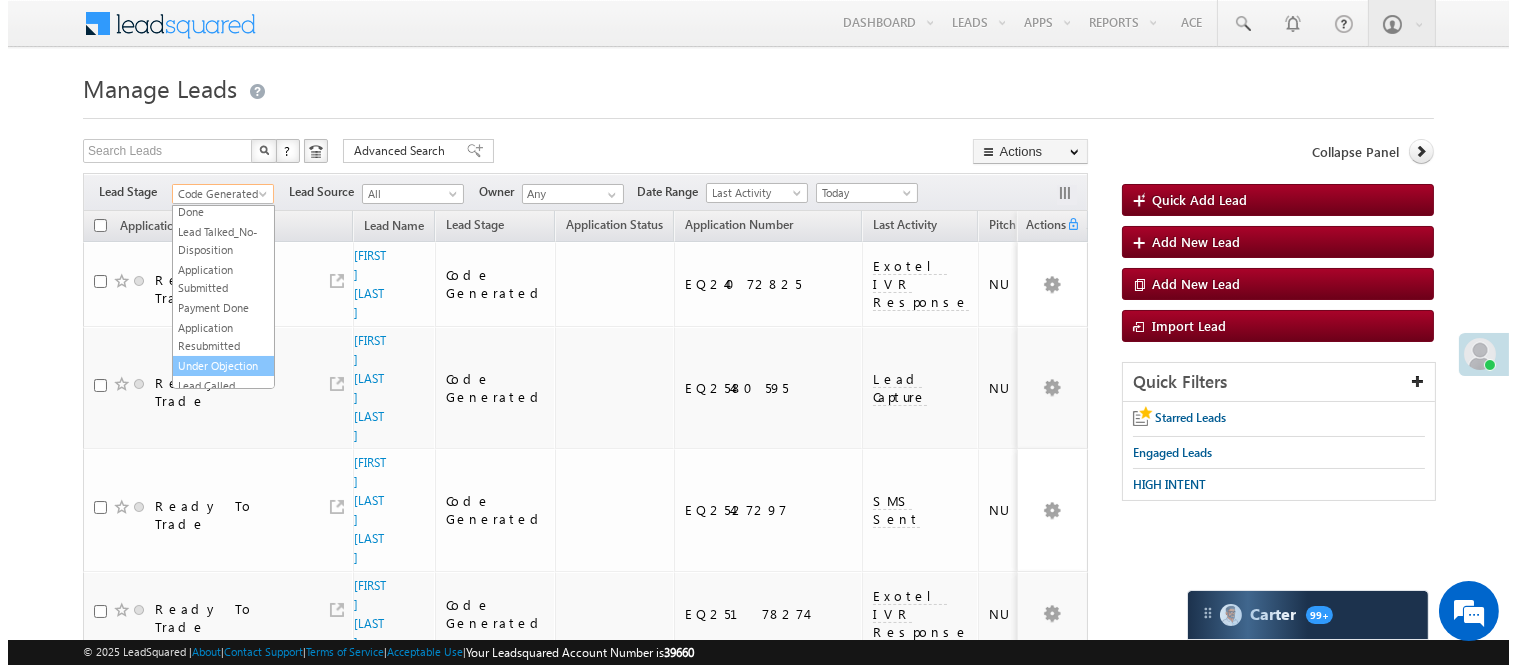 scroll, scrollTop: 0, scrollLeft: 0, axis: both 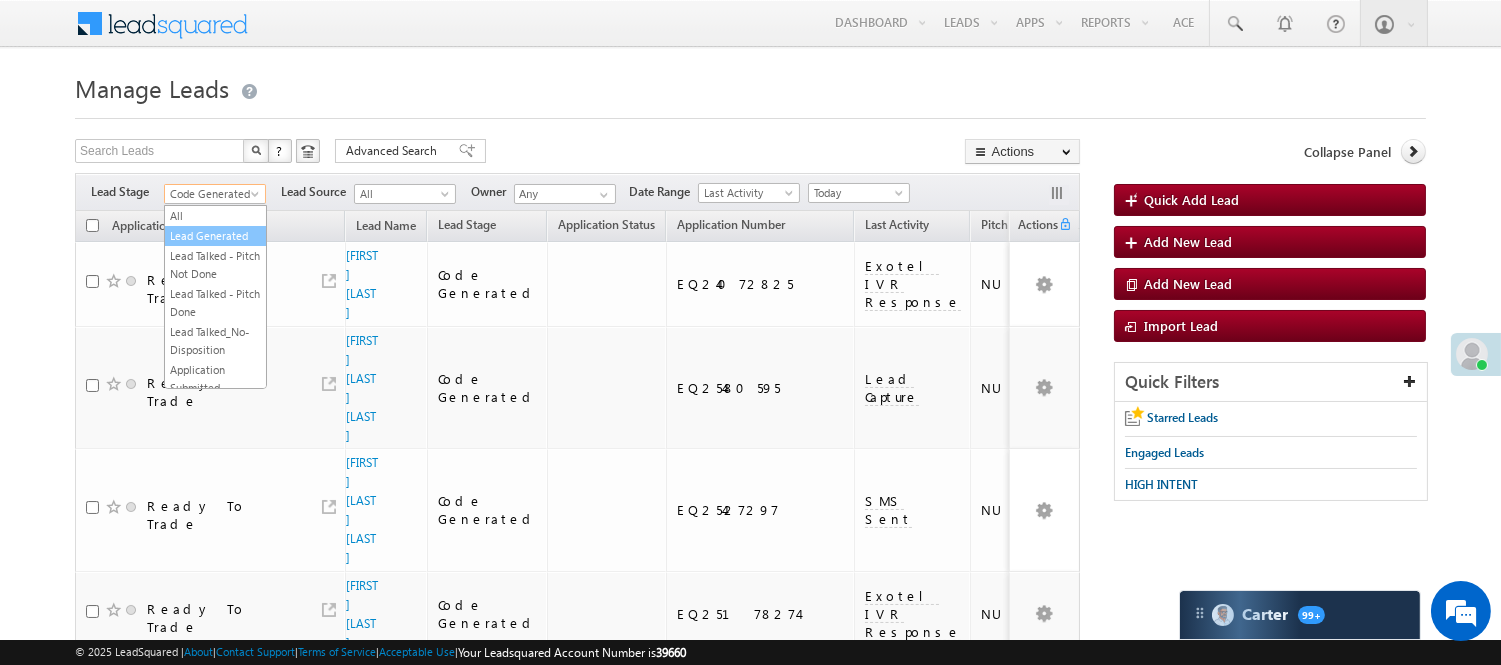 click on "Lead Generated" at bounding box center [215, 236] 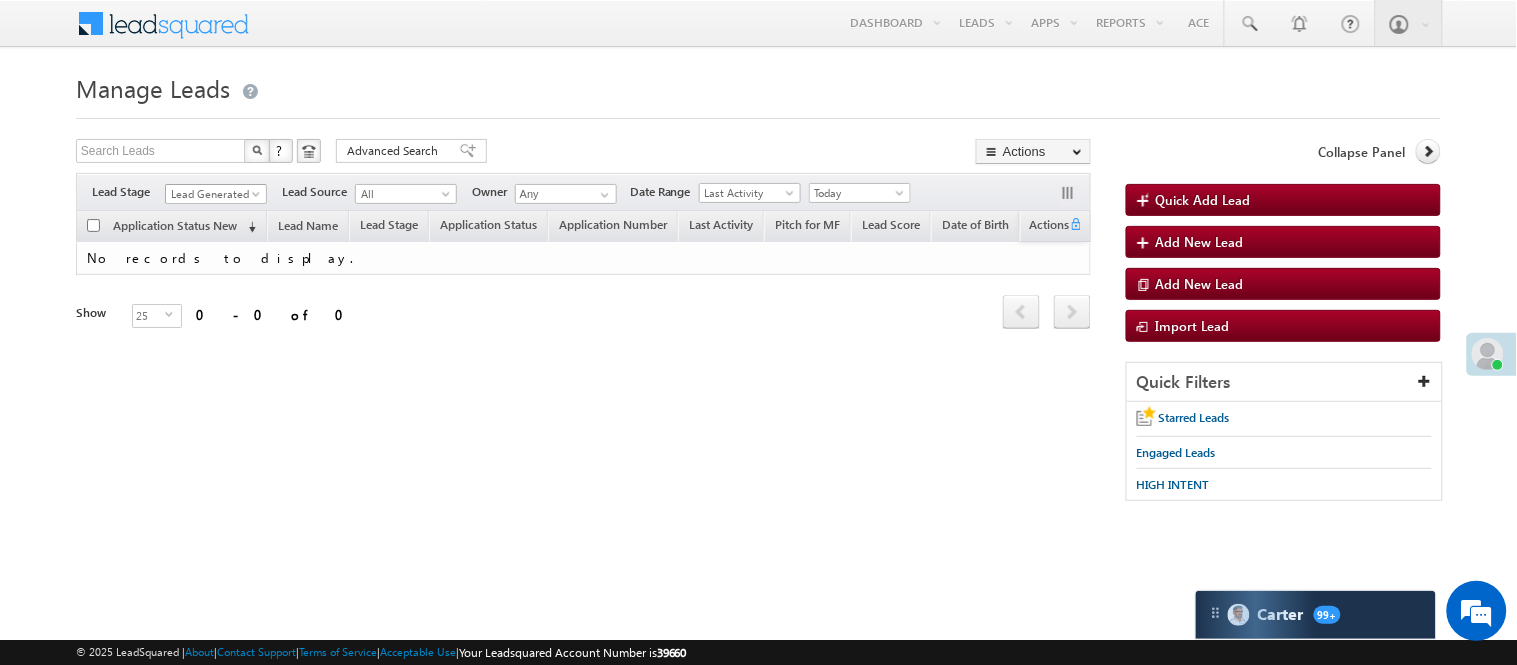 click on "Lead Generated" at bounding box center [216, 194] 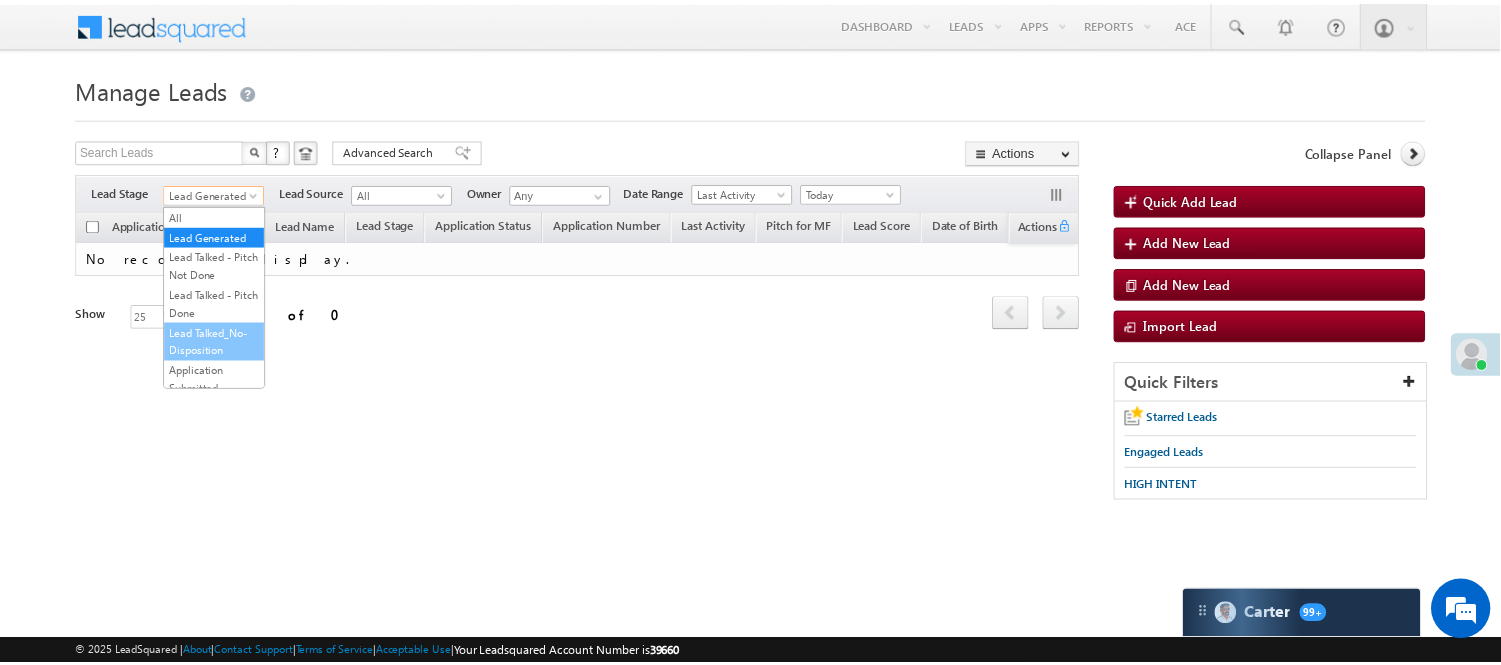 scroll, scrollTop: 333, scrollLeft: 0, axis: vertical 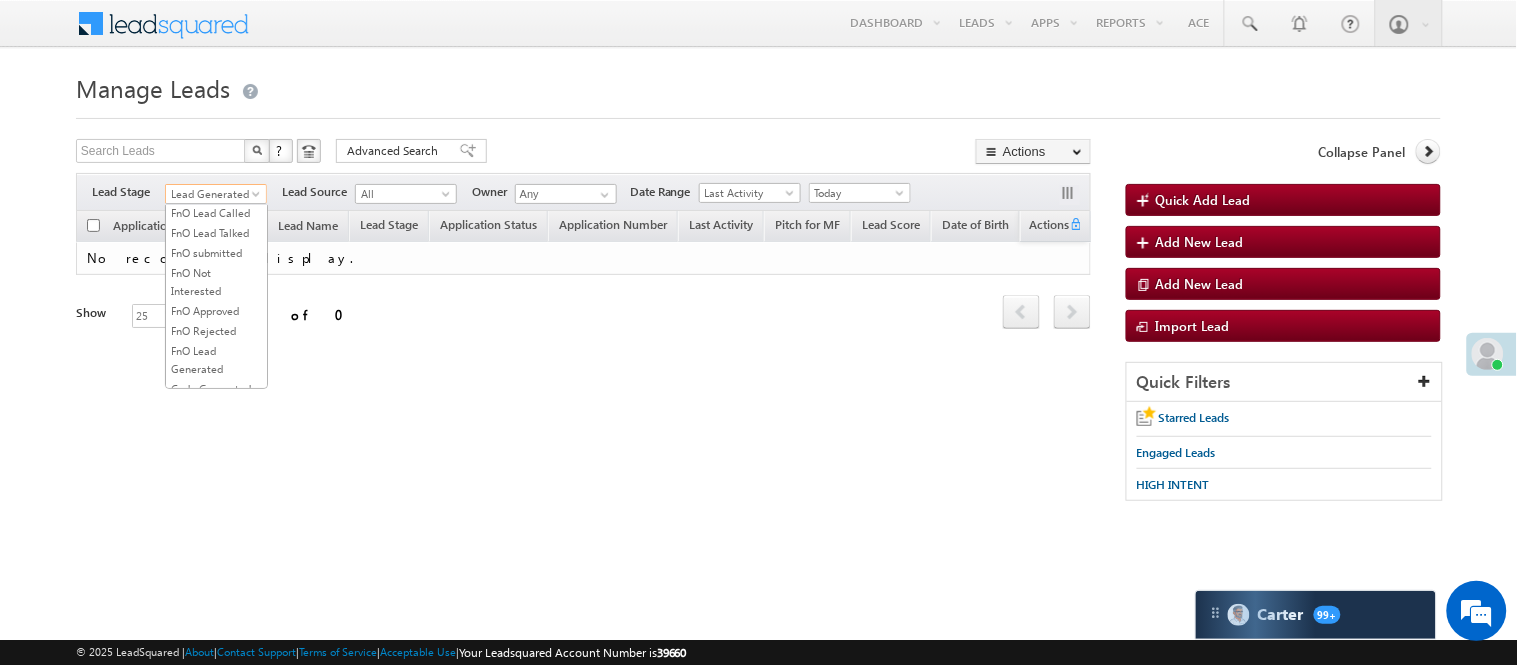 drag, startPoint x: 224, startPoint y: 223, endPoint x: 227, endPoint y: 206, distance: 17.262676 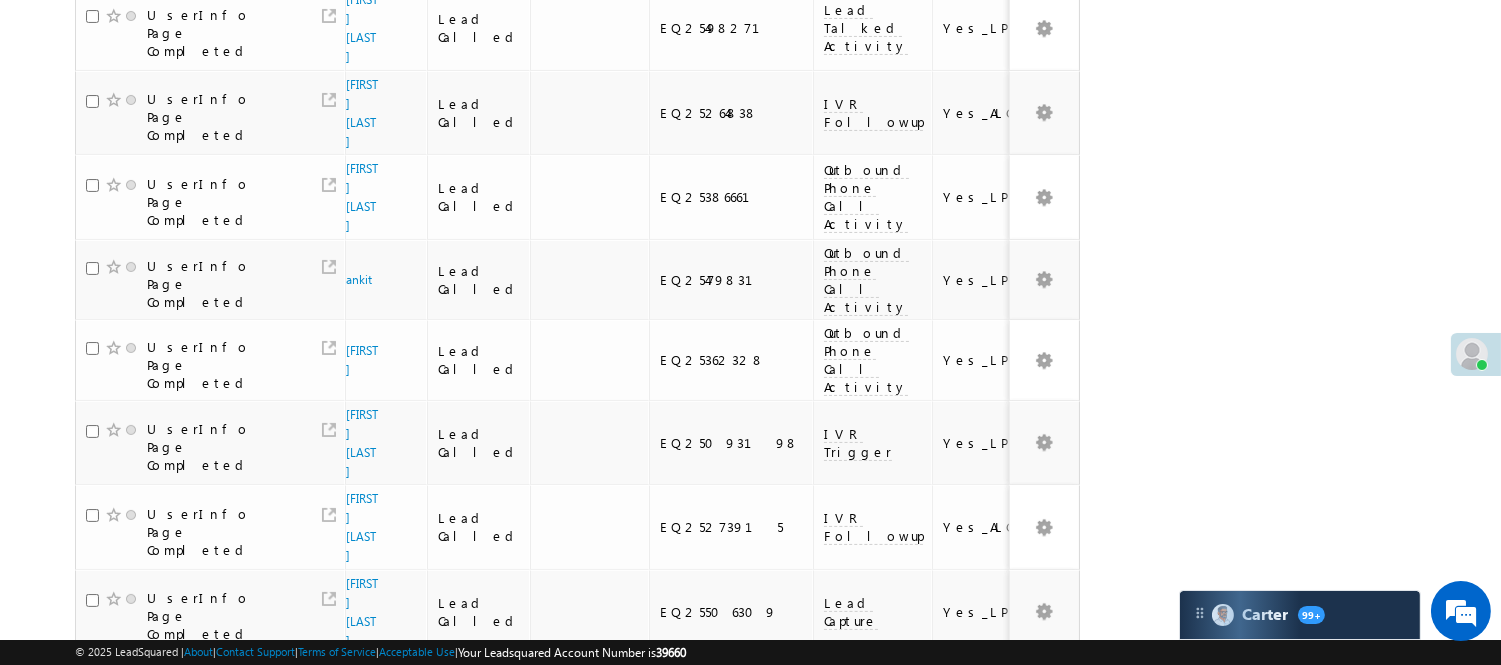 scroll, scrollTop: 1333, scrollLeft: 0, axis: vertical 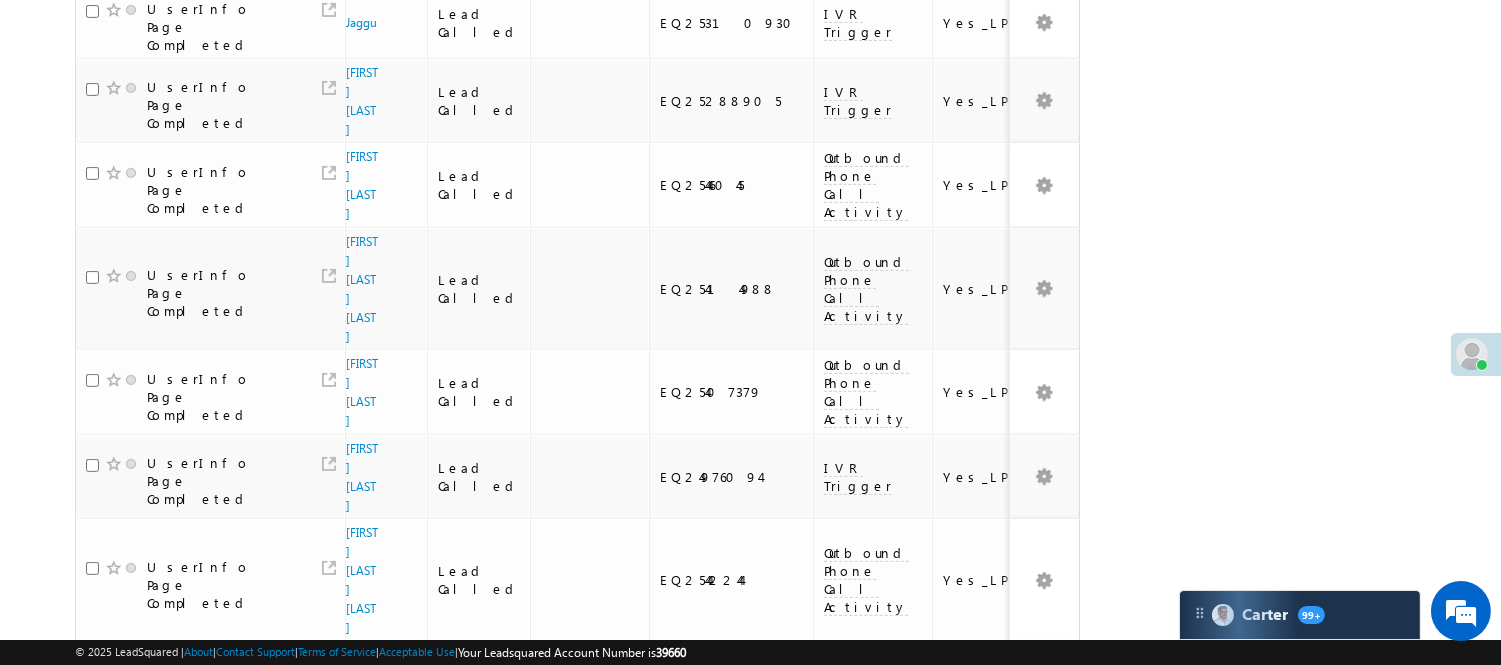 click on "2" at bounding box center [938, 1183] 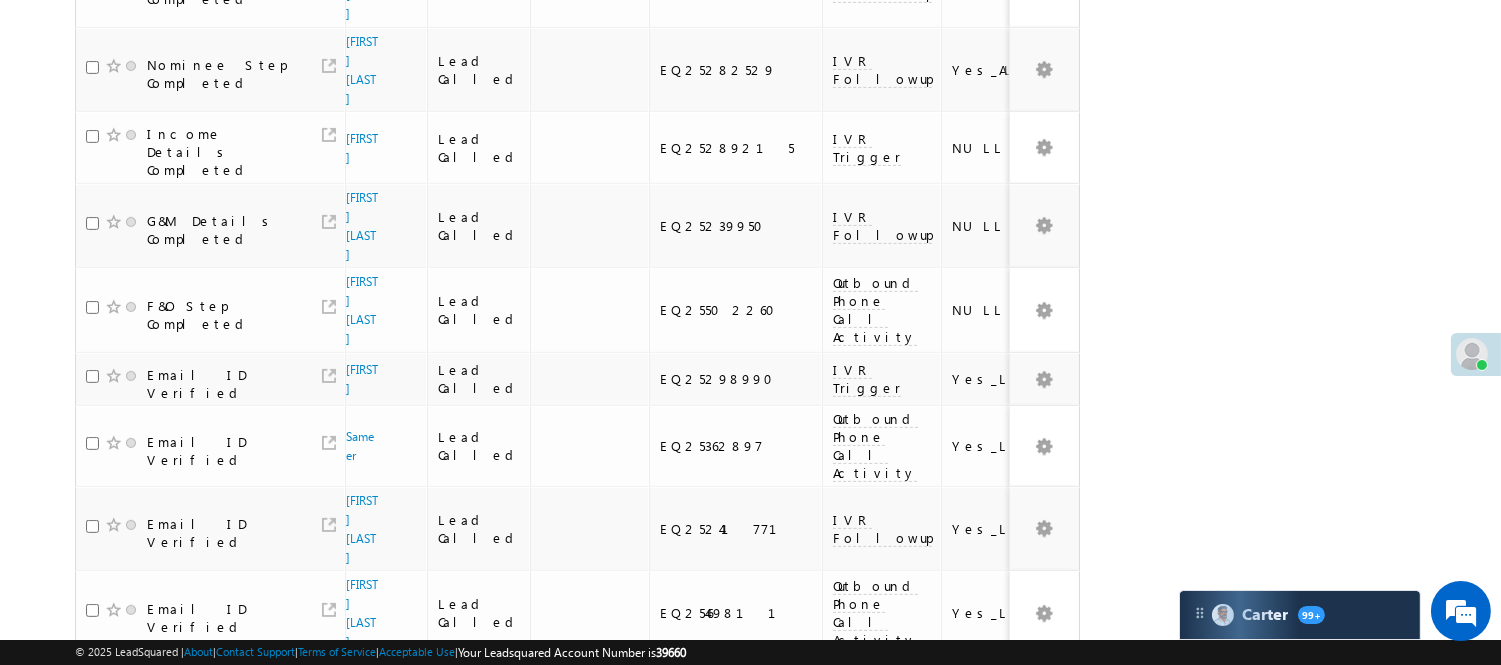 scroll, scrollTop: 1450, scrollLeft: 0, axis: vertical 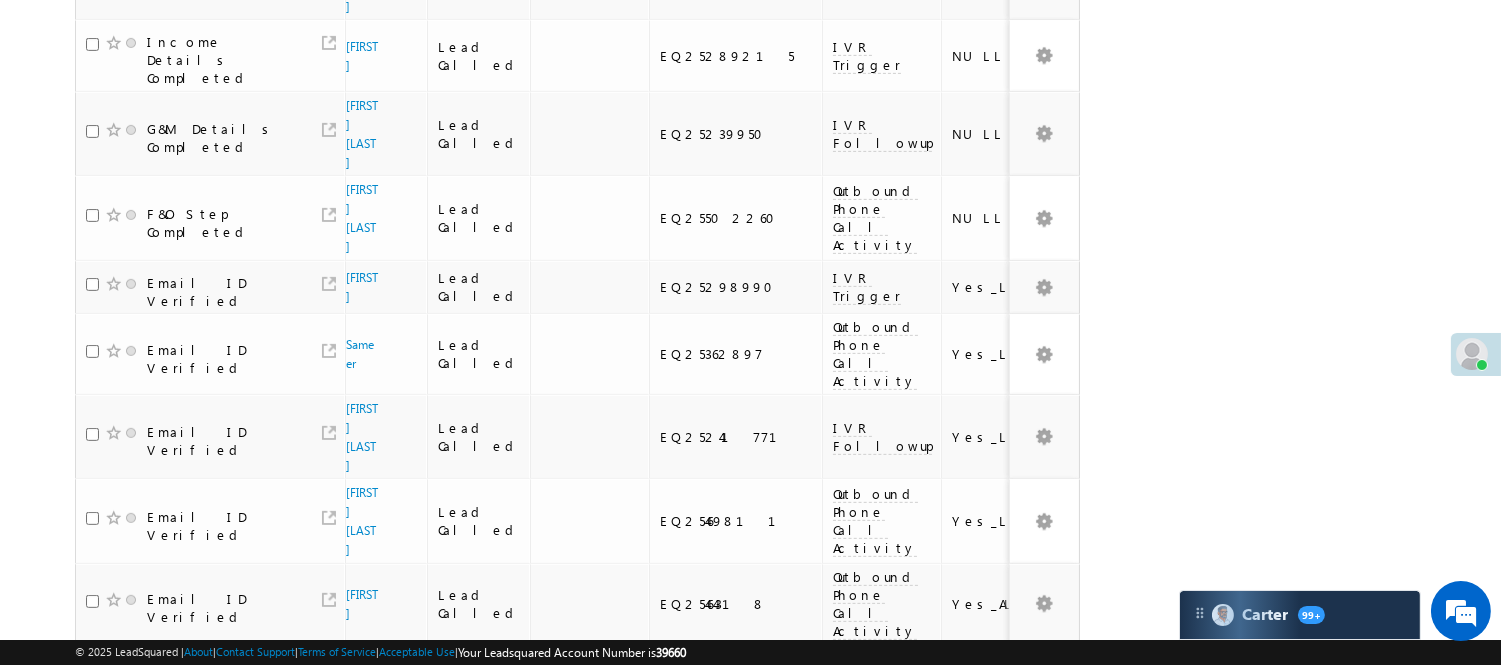 click on "3" at bounding box center (978, 874) 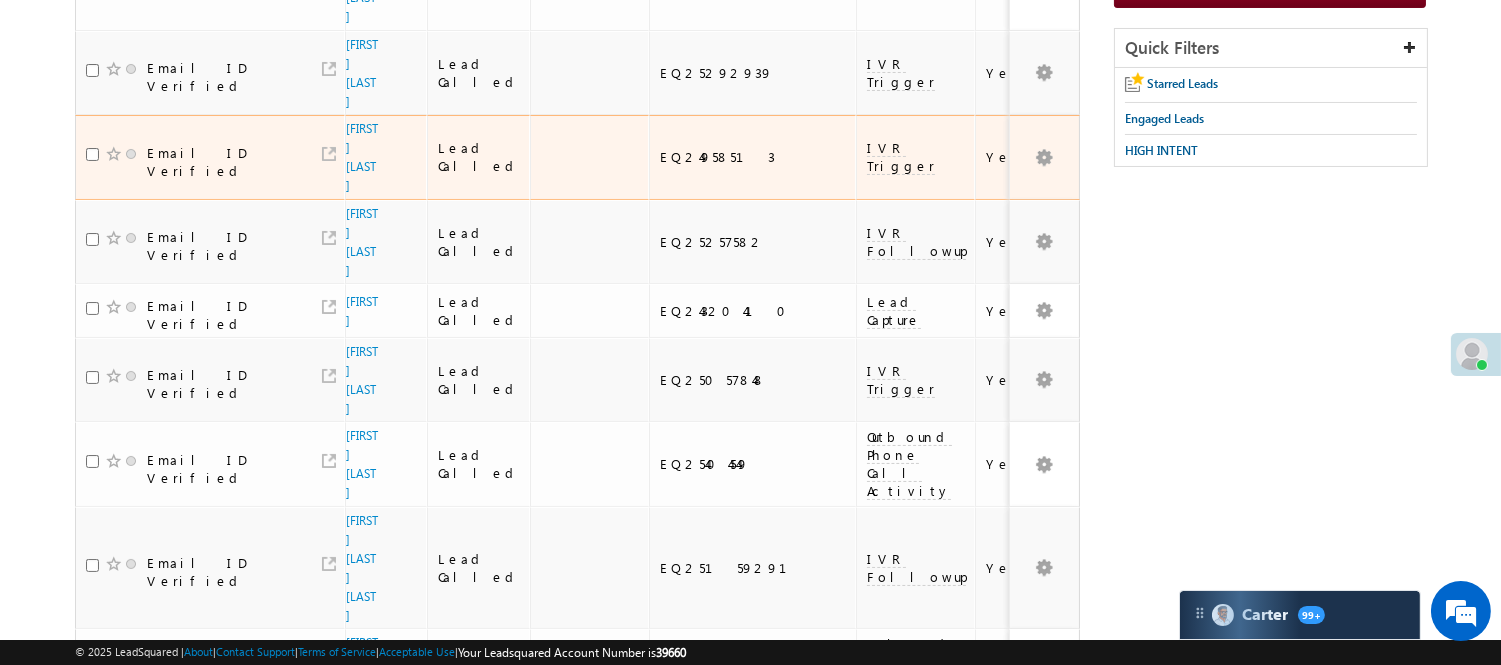 scroll, scrollTop: 118, scrollLeft: 0, axis: vertical 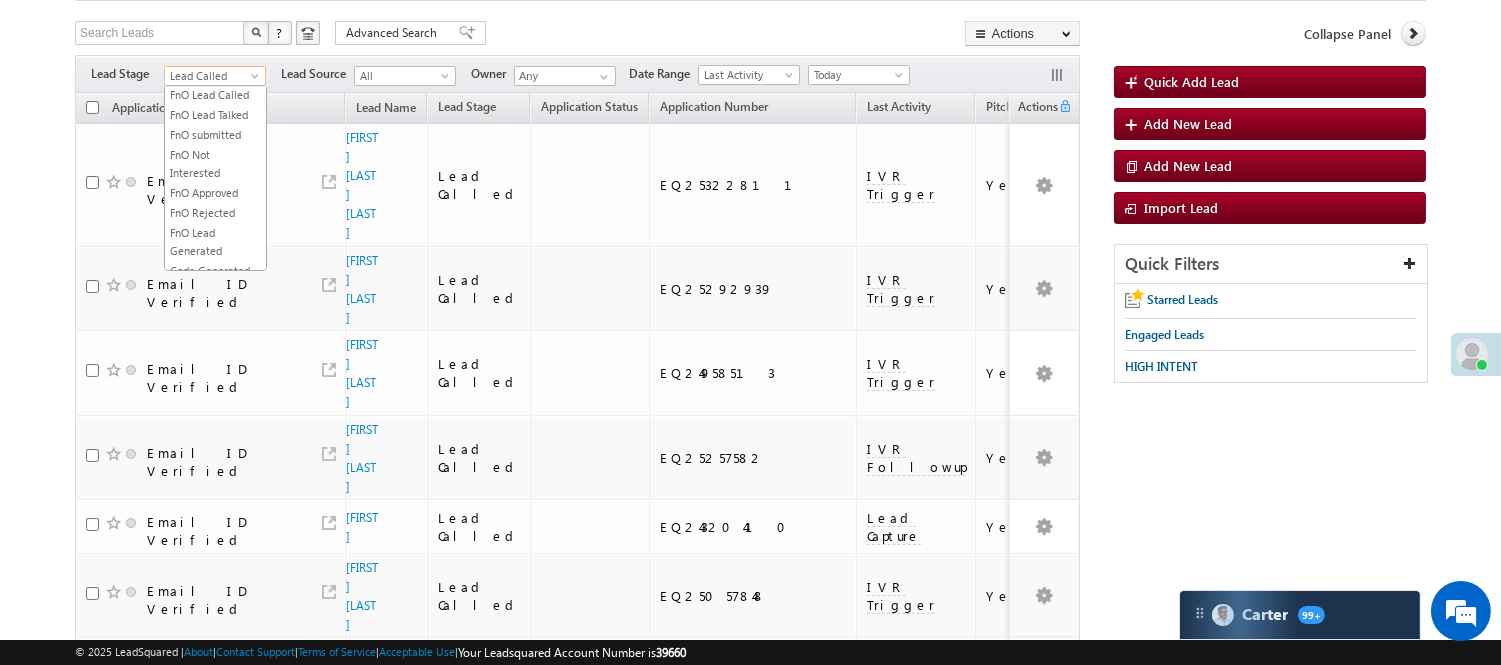 click on "Lead Called" at bounding box center [212, 76] 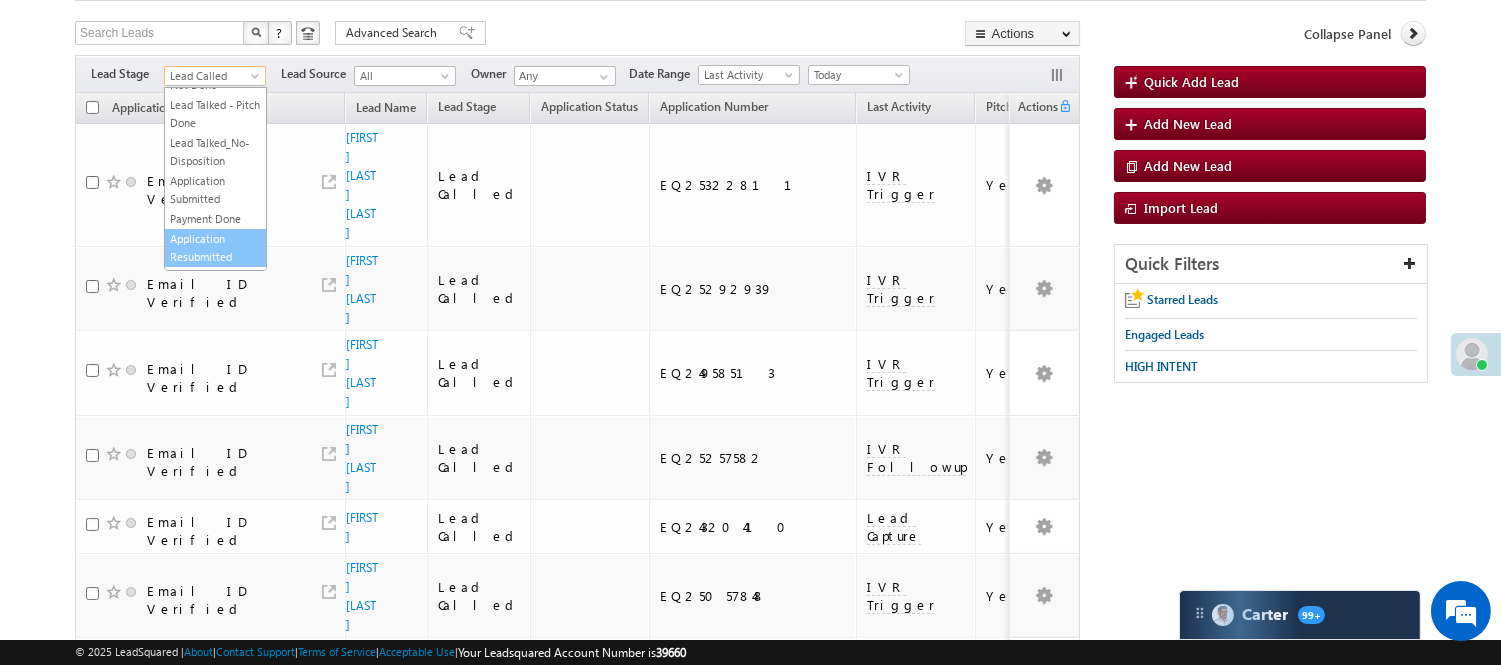 scroll, scrollTop: 0, scrollLeft: 0, axis: both 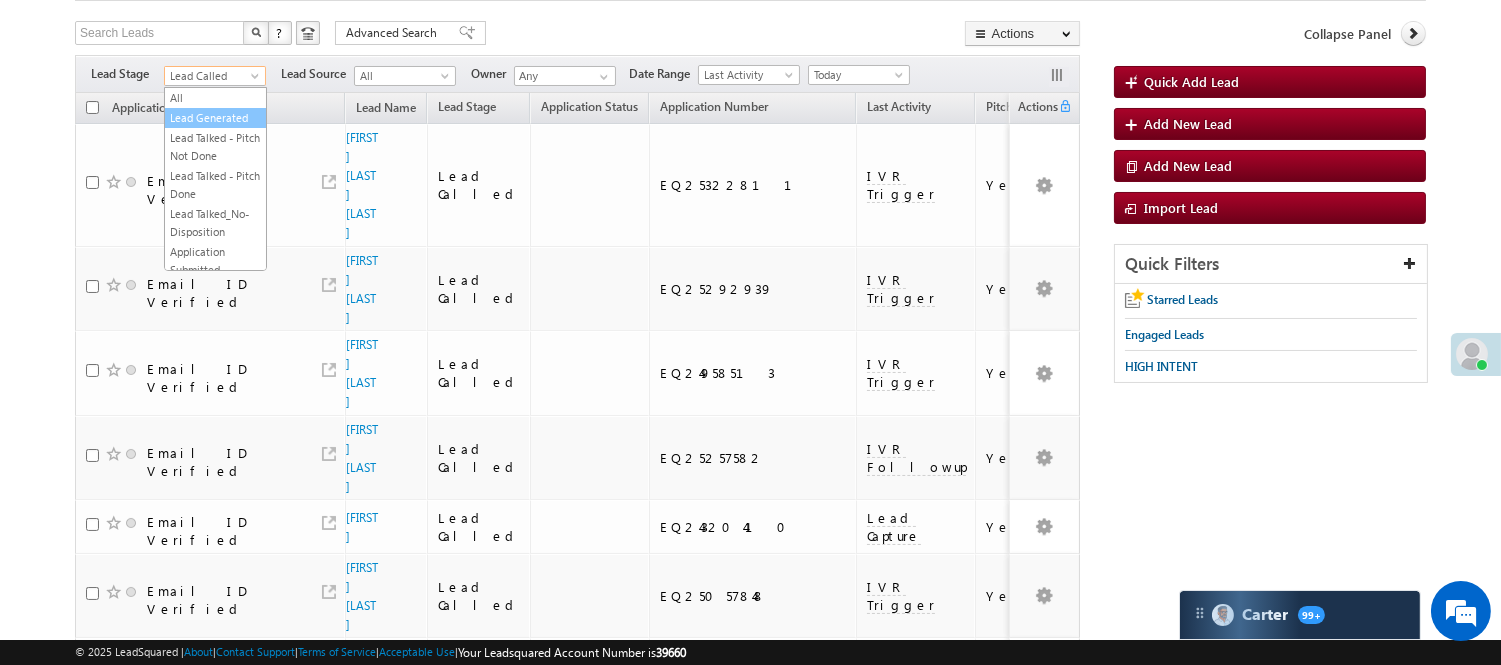 click on "Lead Generated" at bounding box center [215, 118] 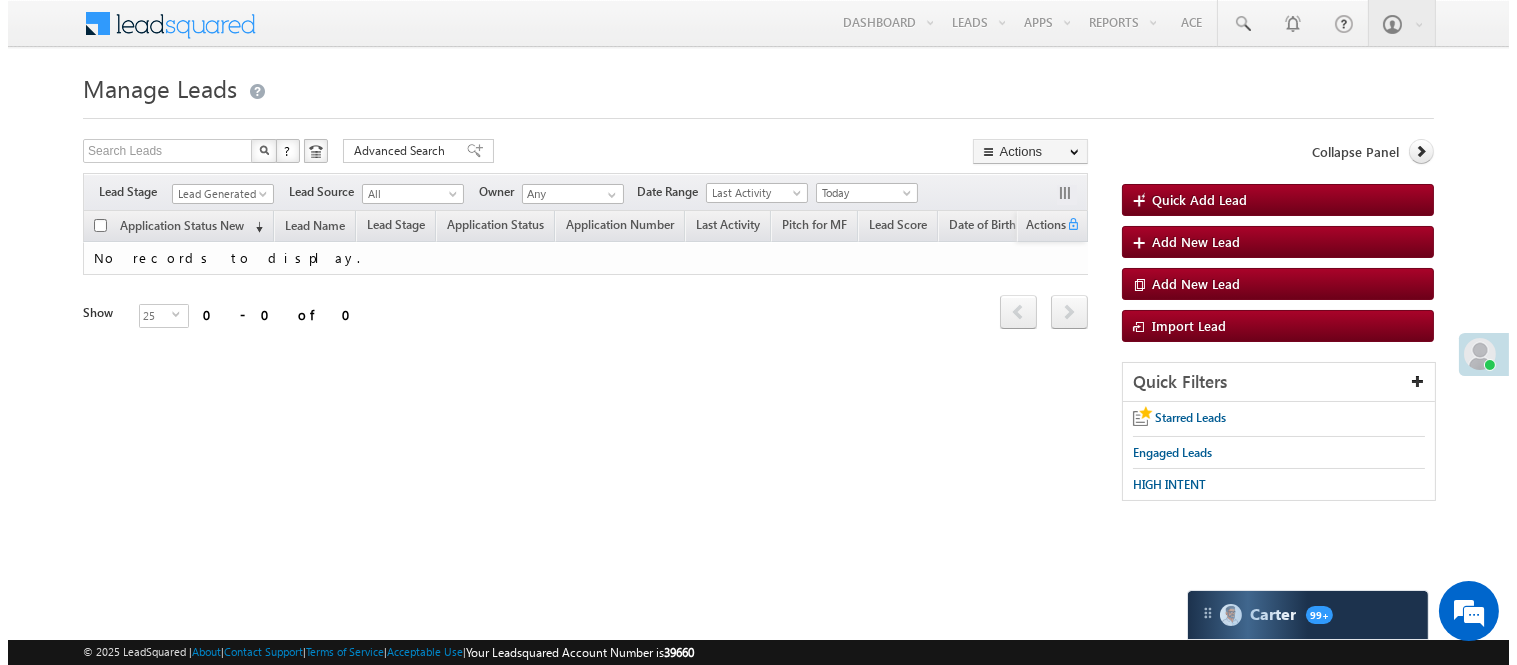 scroll, scrollTop: 0, scrollLeft: 0, axis: both 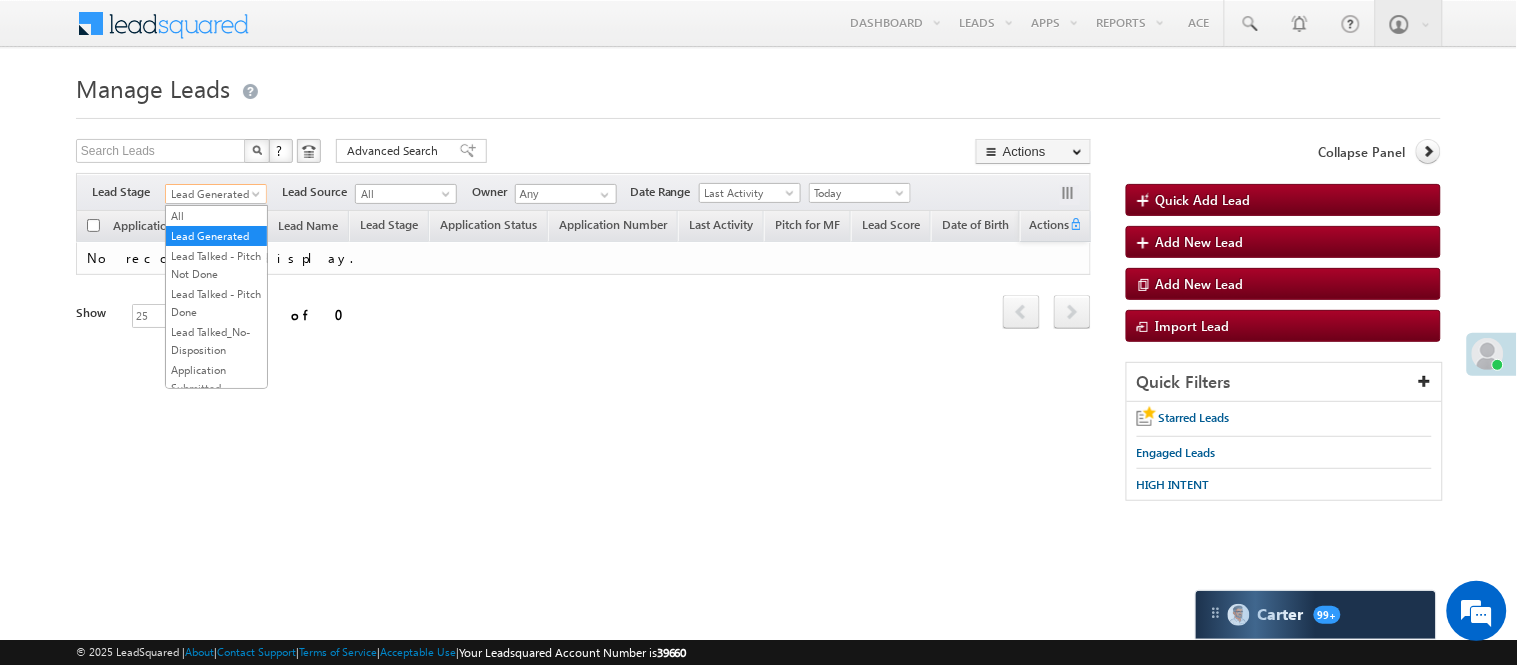 click on "Lead Generated" at bounding box center (213, 194) 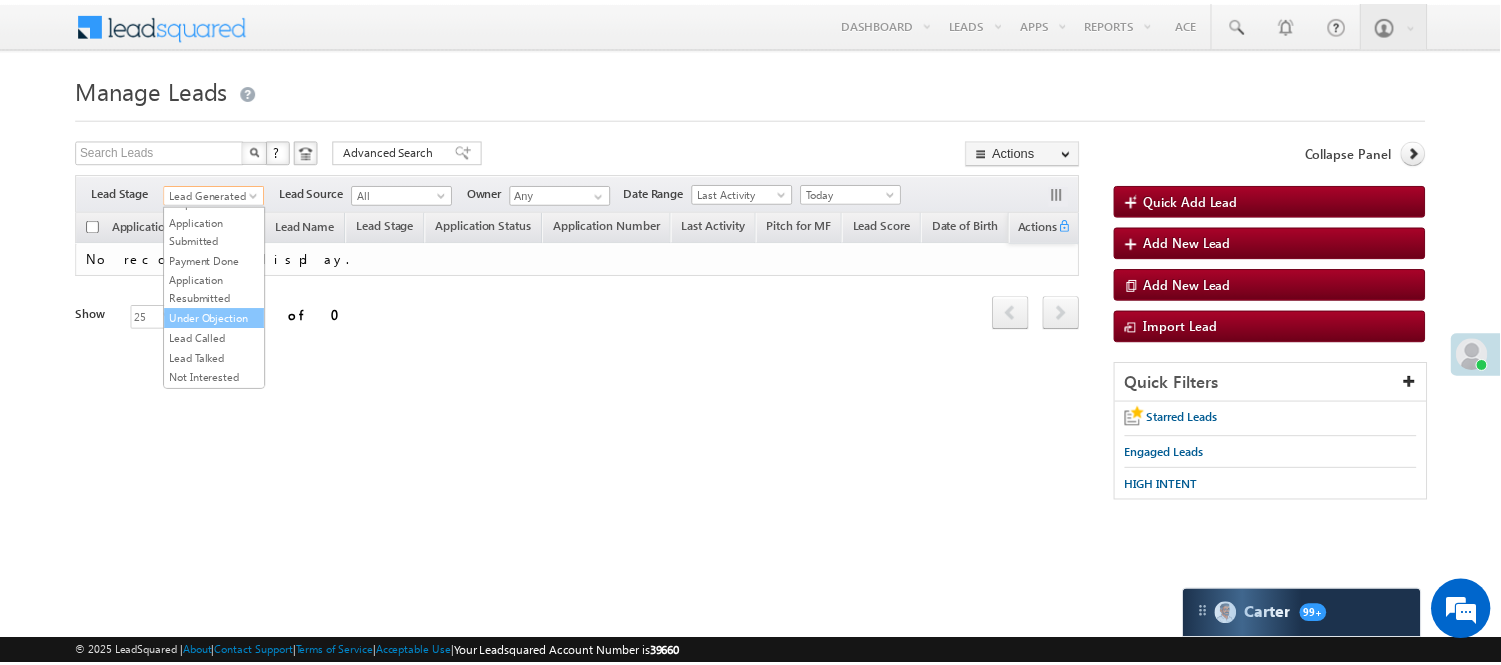 scroll, scrollTop: 496, scrollLeft: 0, axis: vertical 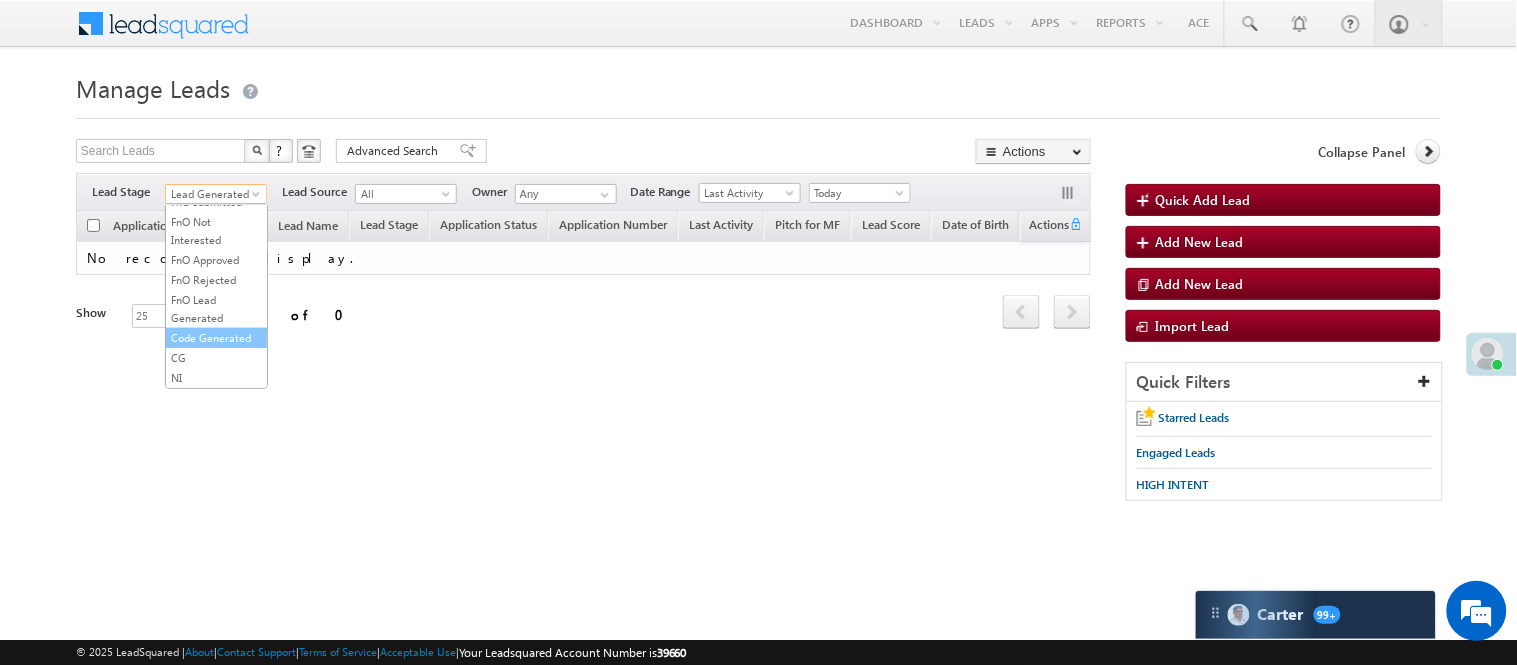 click on "Code Generated" at bounding box center [216, 338] 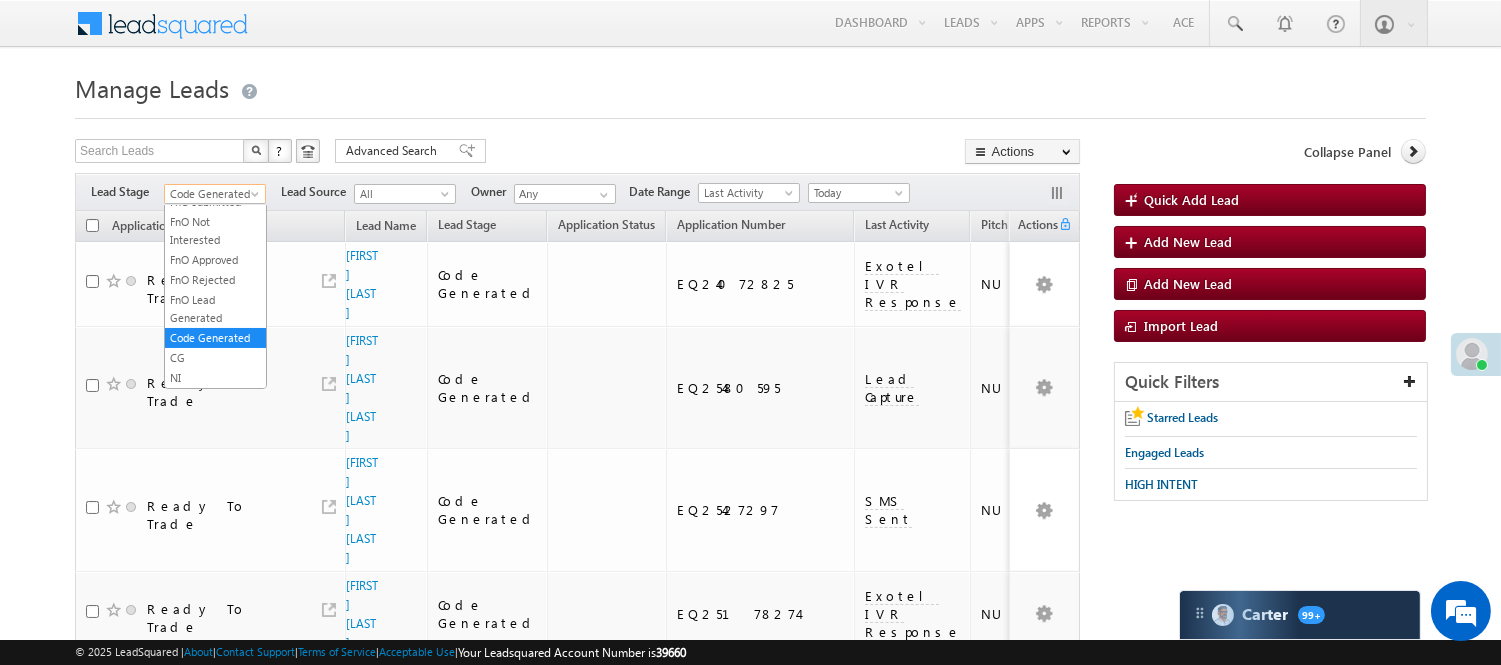 click on "Code Generated" at bounding box center (212, 194) 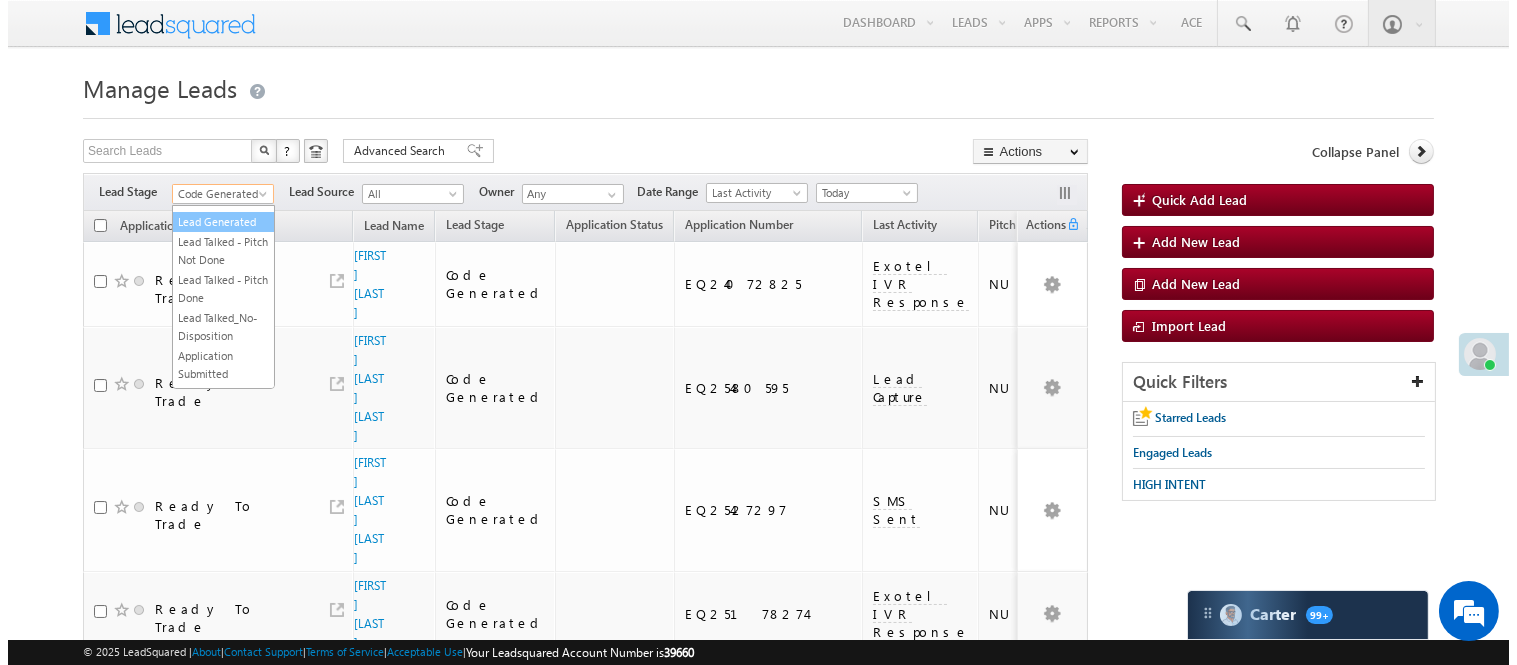 scroll, scrollTop: 0, scrollLeft: 0, axis: both 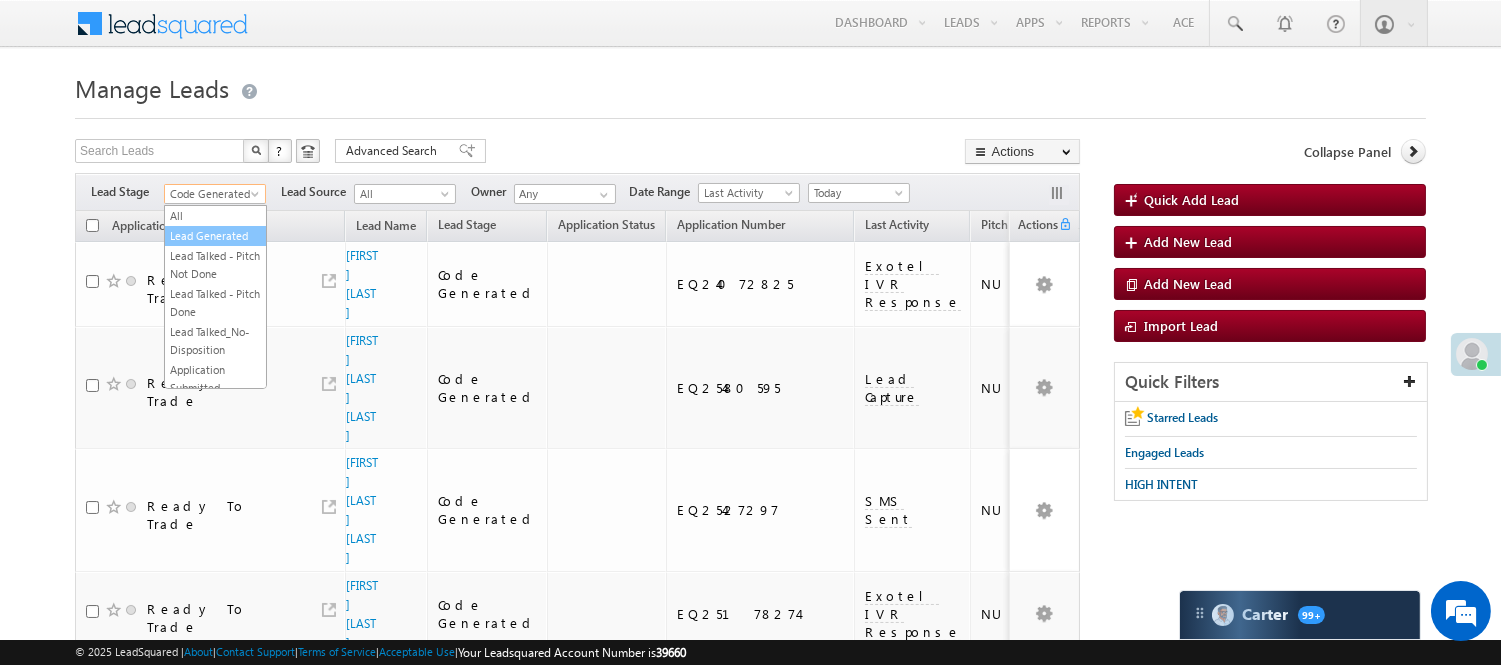 click on "Lead Generated" at bounding box center (215, 236) 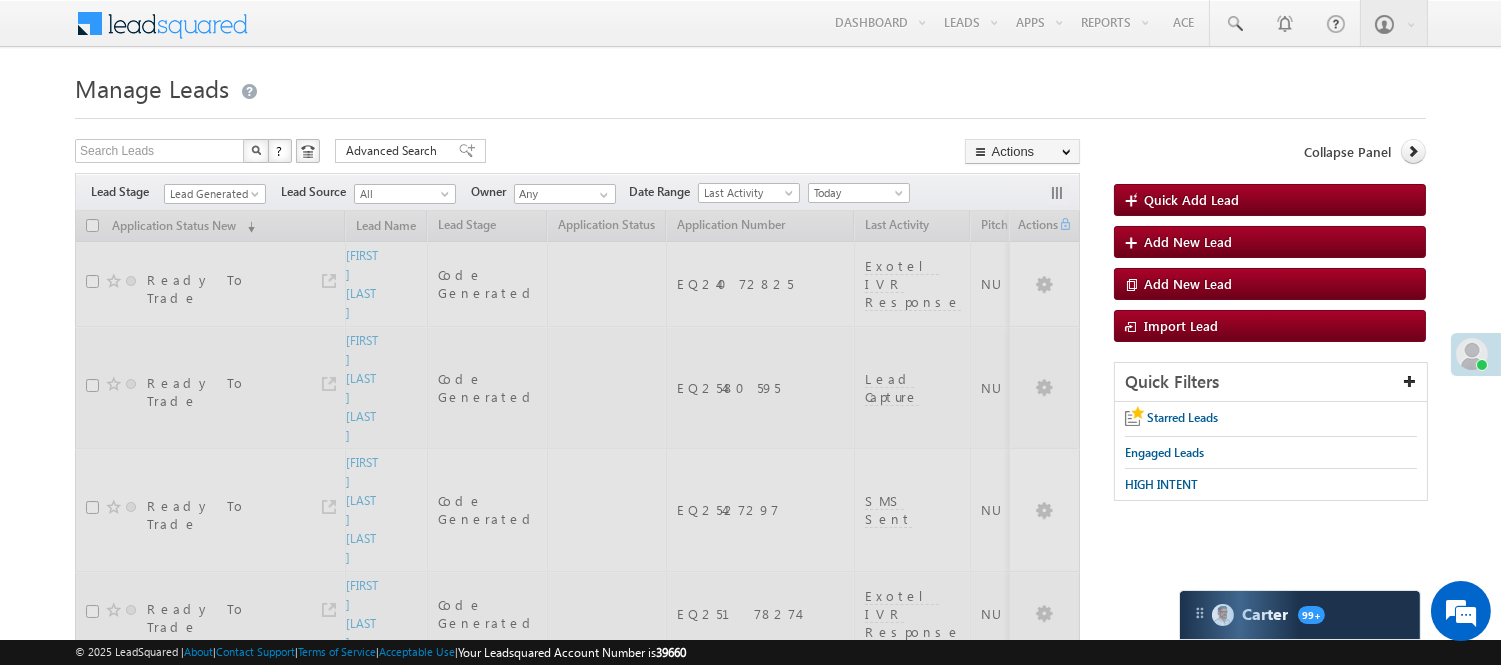 click on "Manage Leads" at bounding box center [750, 86] 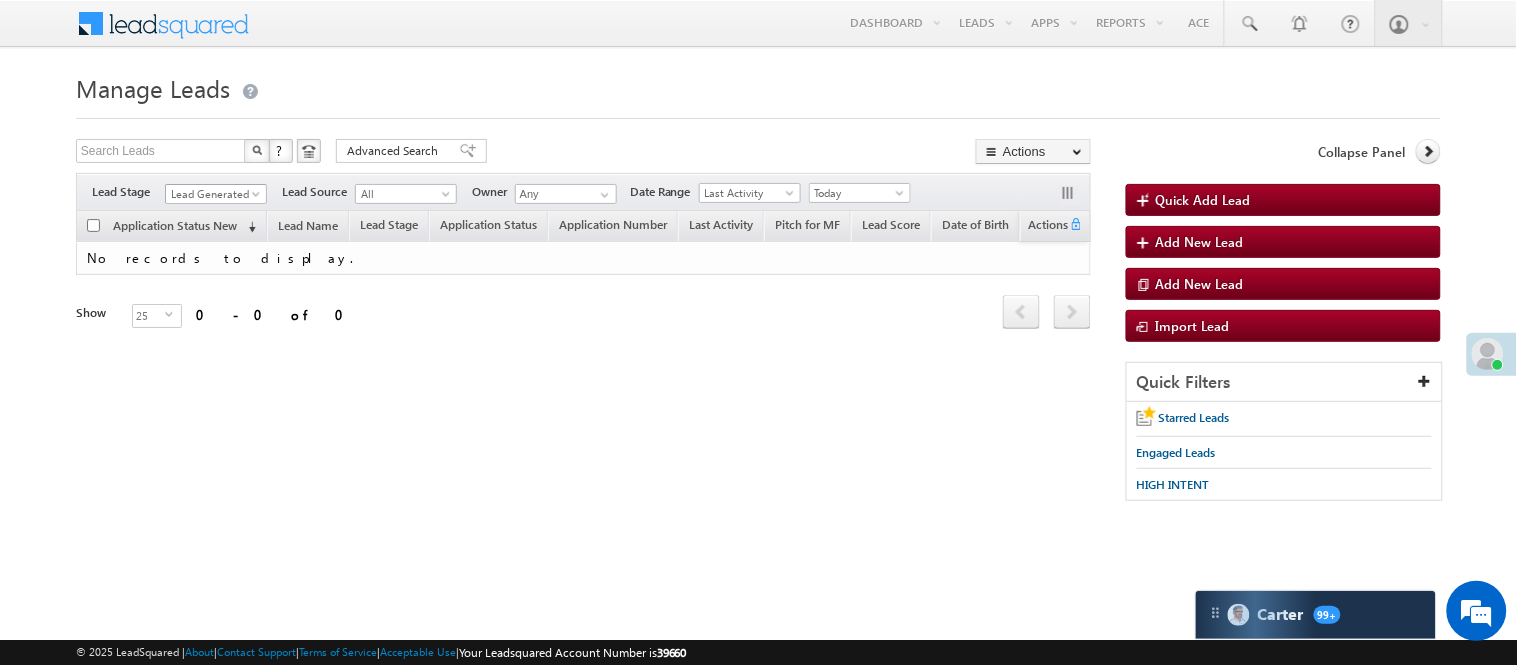 click on "Lead Generated" at bounding box center (216, 194) 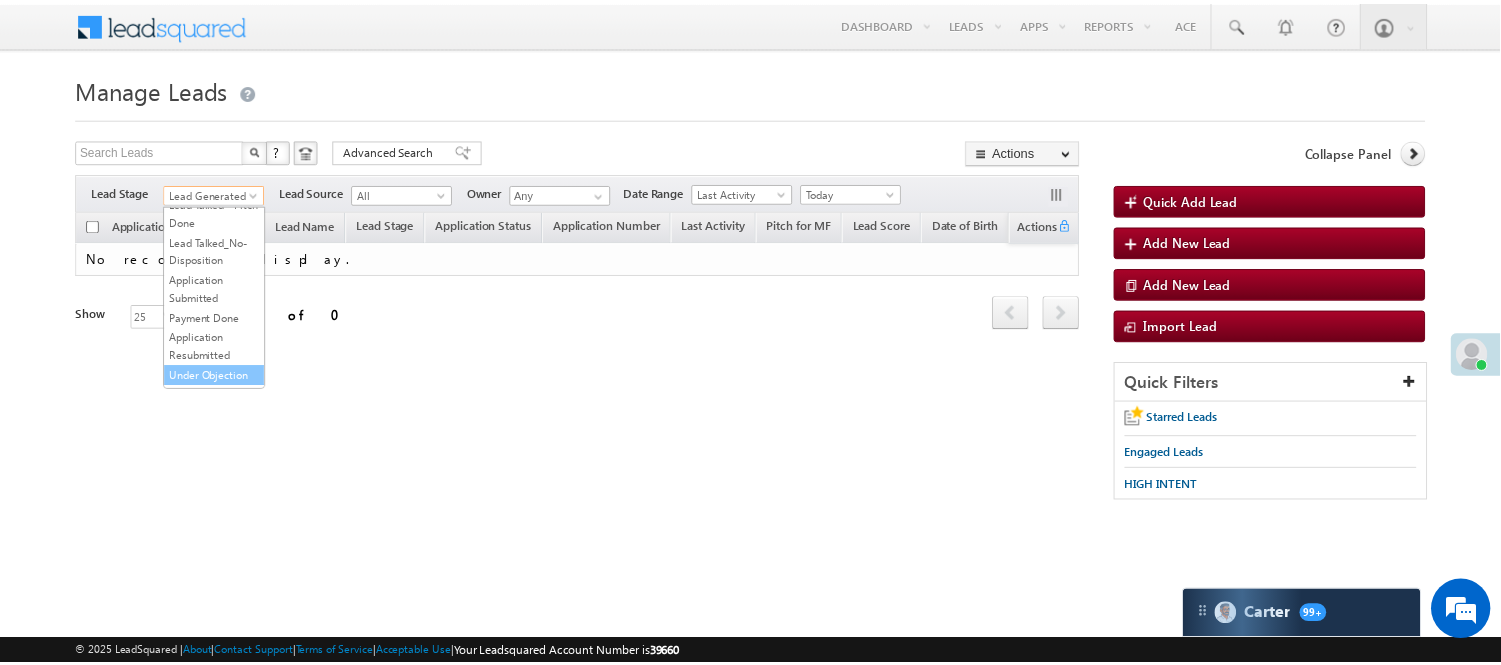 scroll, scrollTop: 222, scrollLeft: 0, axis: vertical 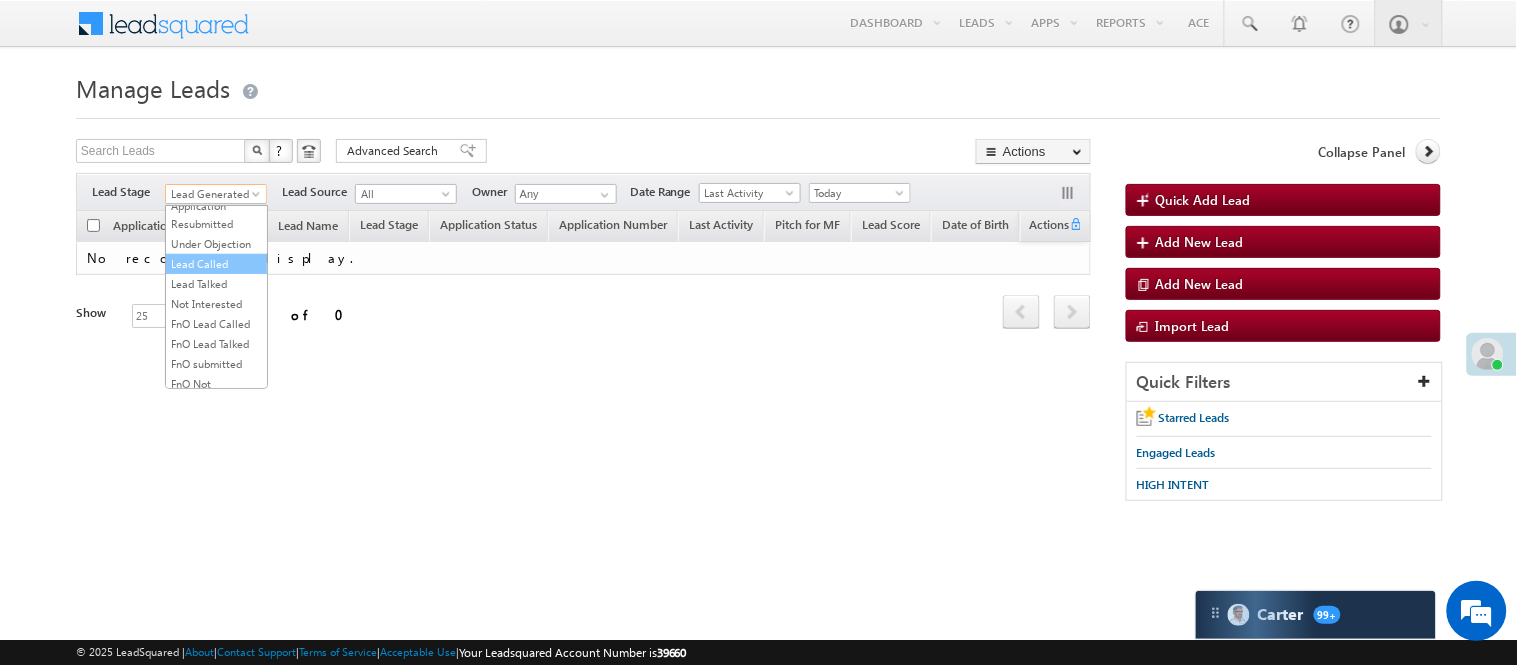 click on "Lead Called" at bounding box center (216, 264) 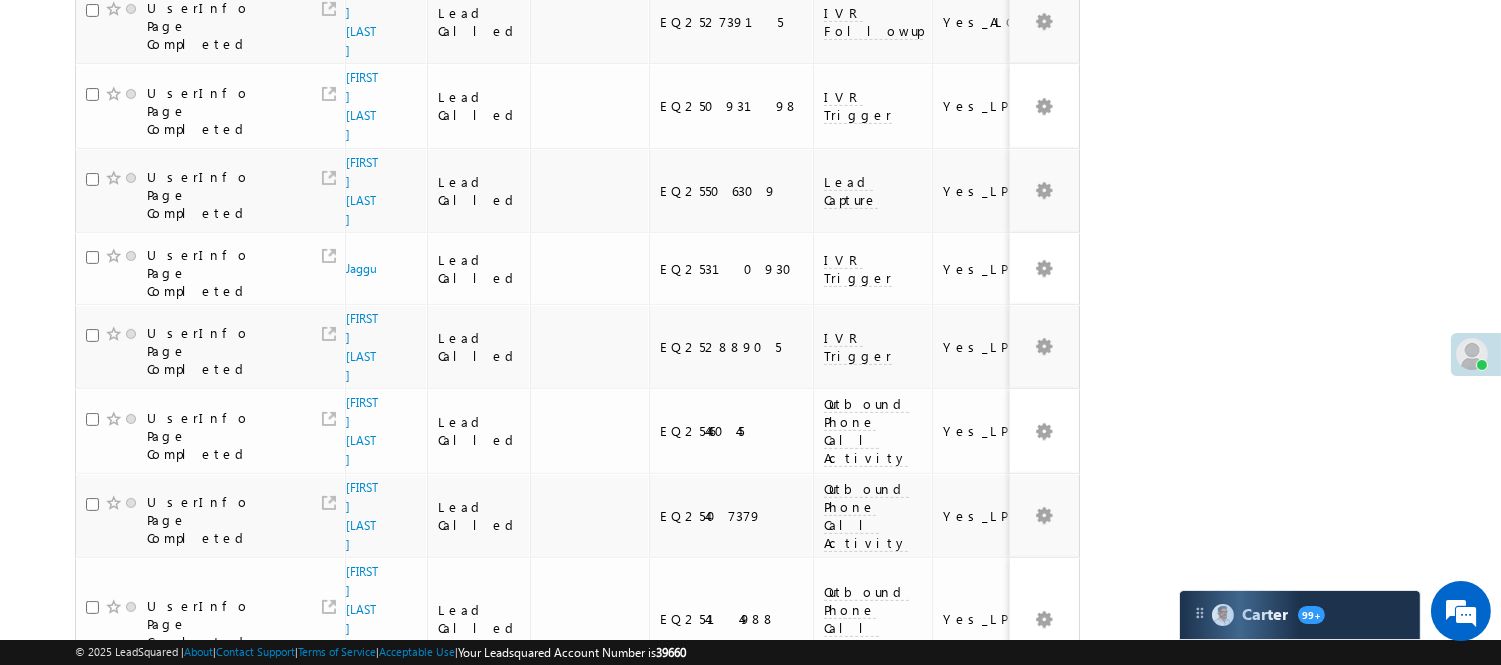 scroll, scrollTop: 1404, scrollLeft: 0, axis: vertical 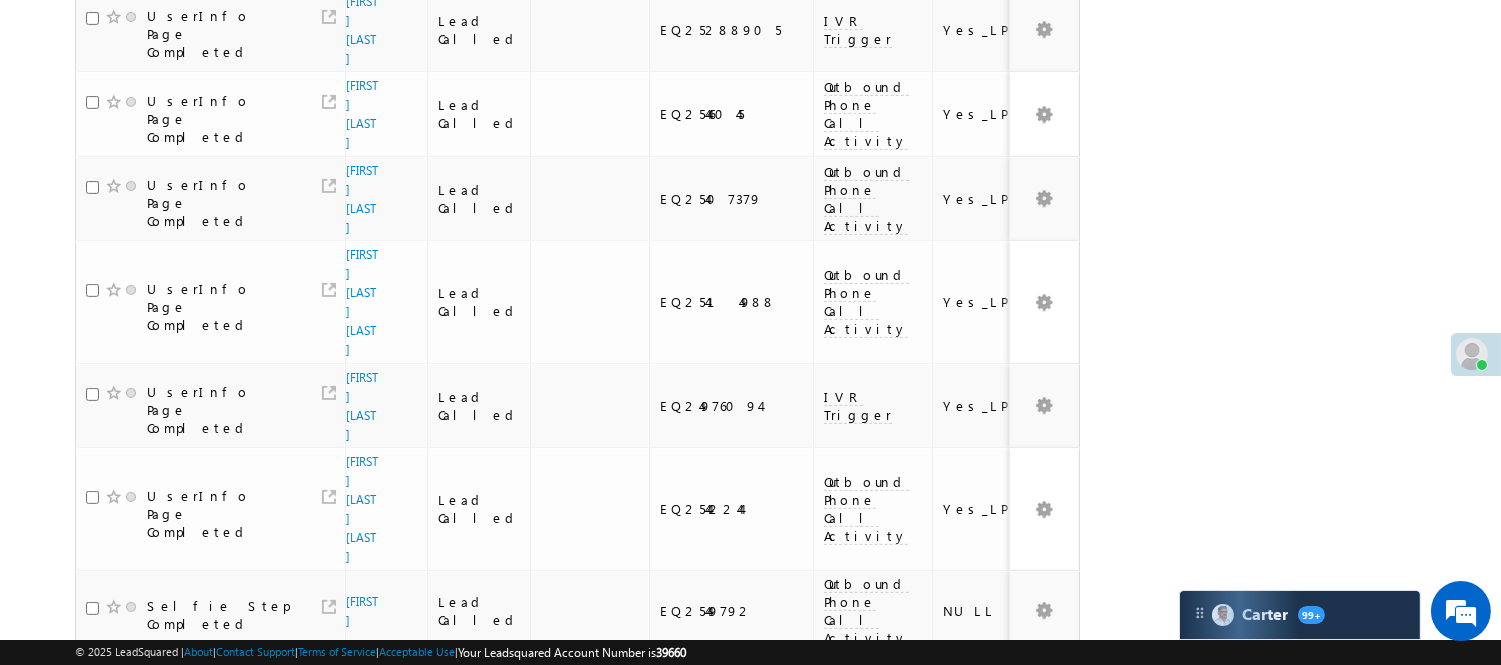 click on "2" at bounding box center [938, 1112] 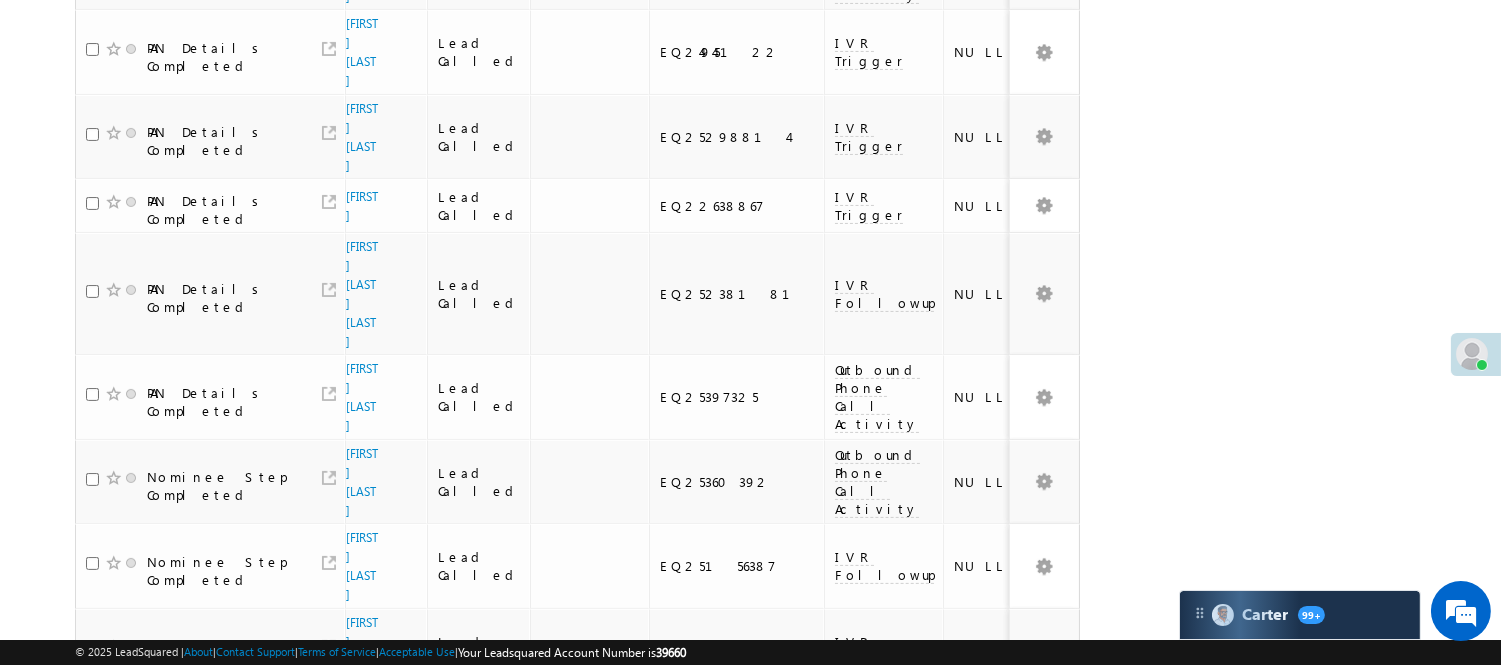 scroll, scrollTop: 1000, scrollLeft: 0, axis: vertical 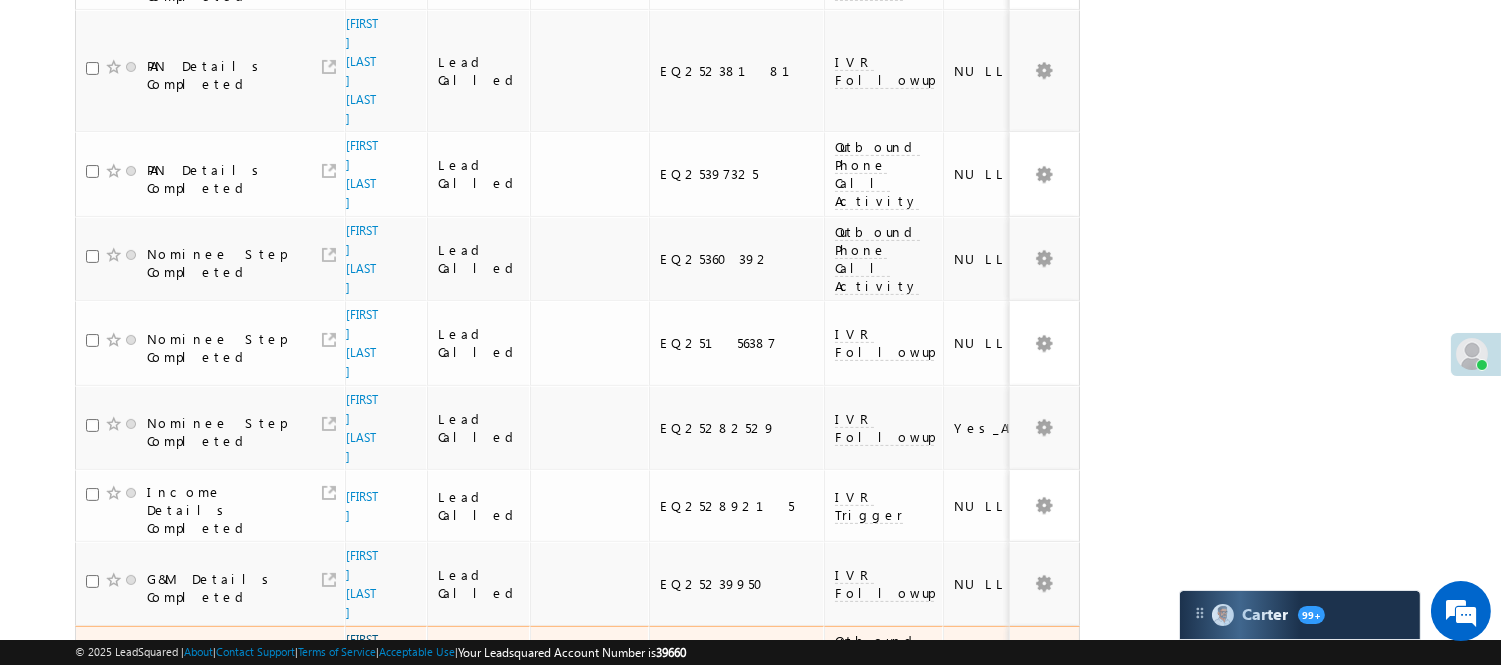 click on "[FIRST] [LAST]" at bounding box center (362, 668) 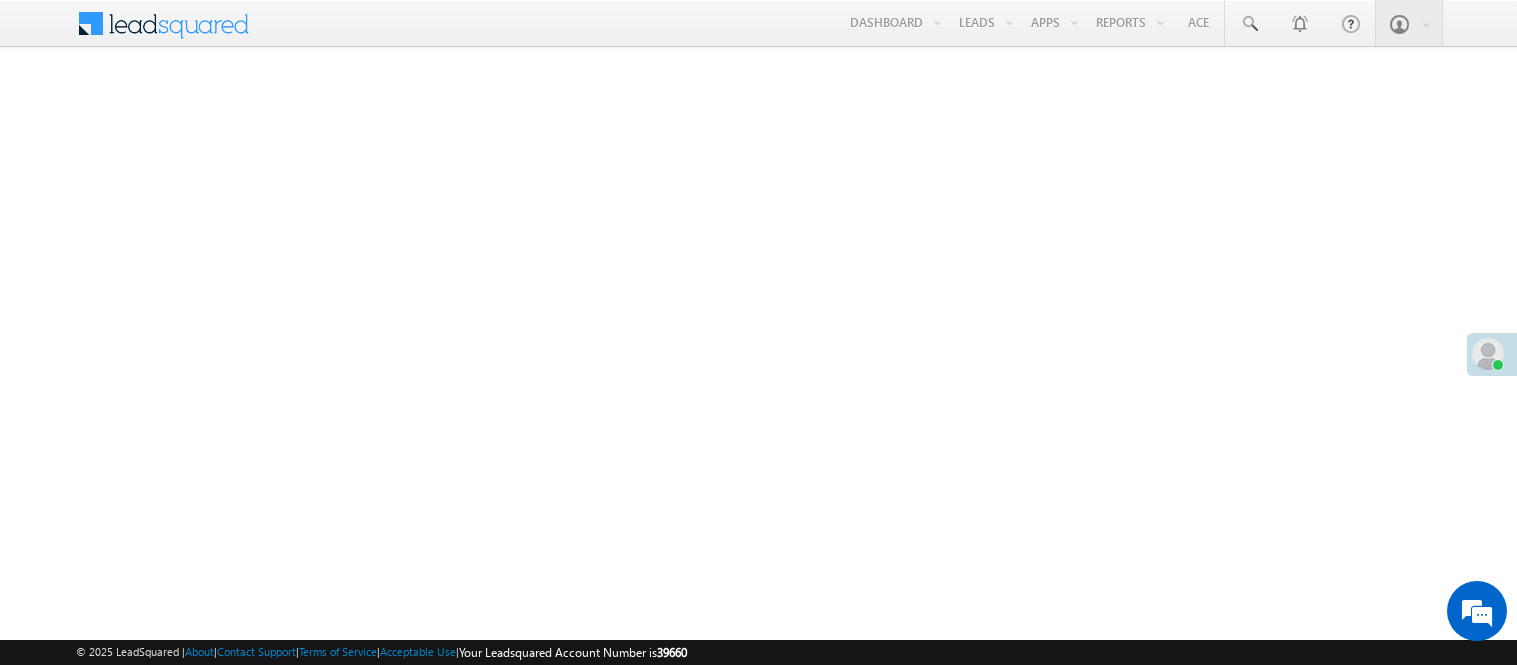 scroll, scrollTop: 0, scrollLeft: 0, axis: both 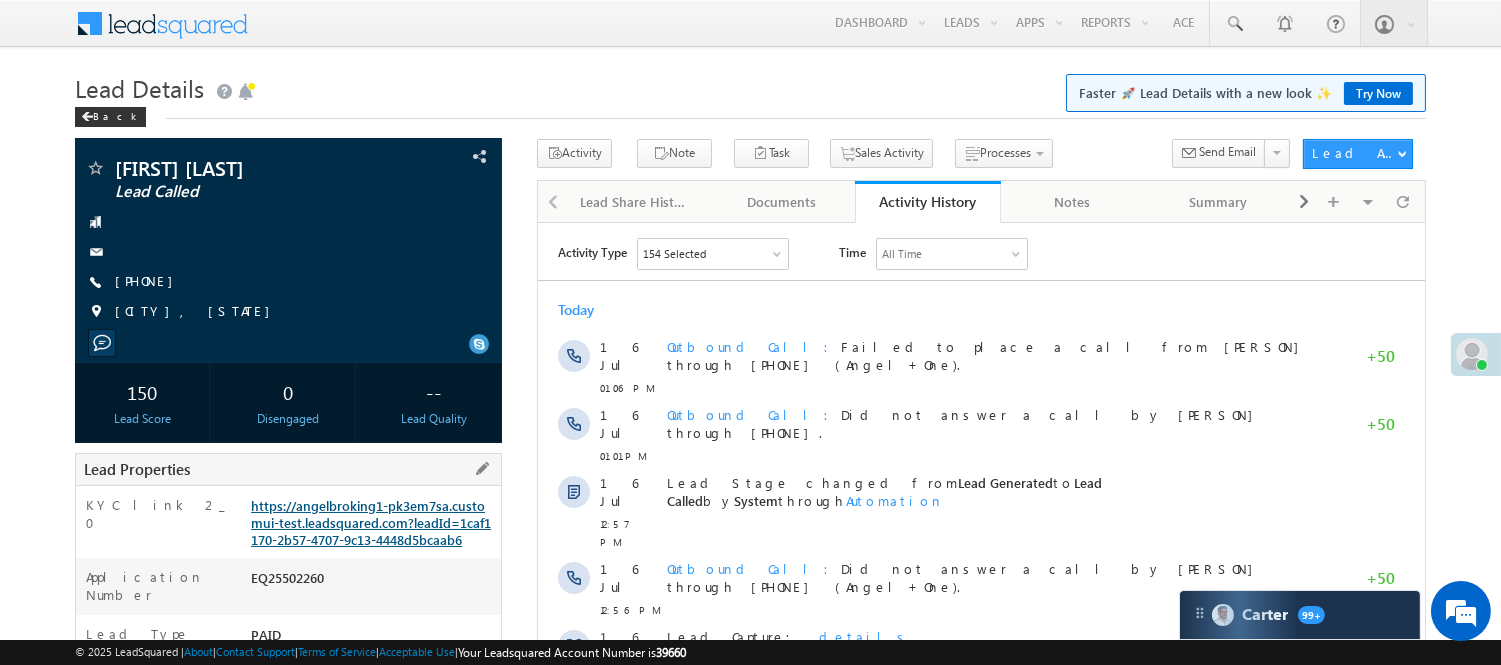 click on "https://angelbroking1-pk3em7sa.customui-test.leadsquared.com?leadId=1caf1170-2b57-4707-9c13-4448d5bcaab6" at bounding box center (371, 522) 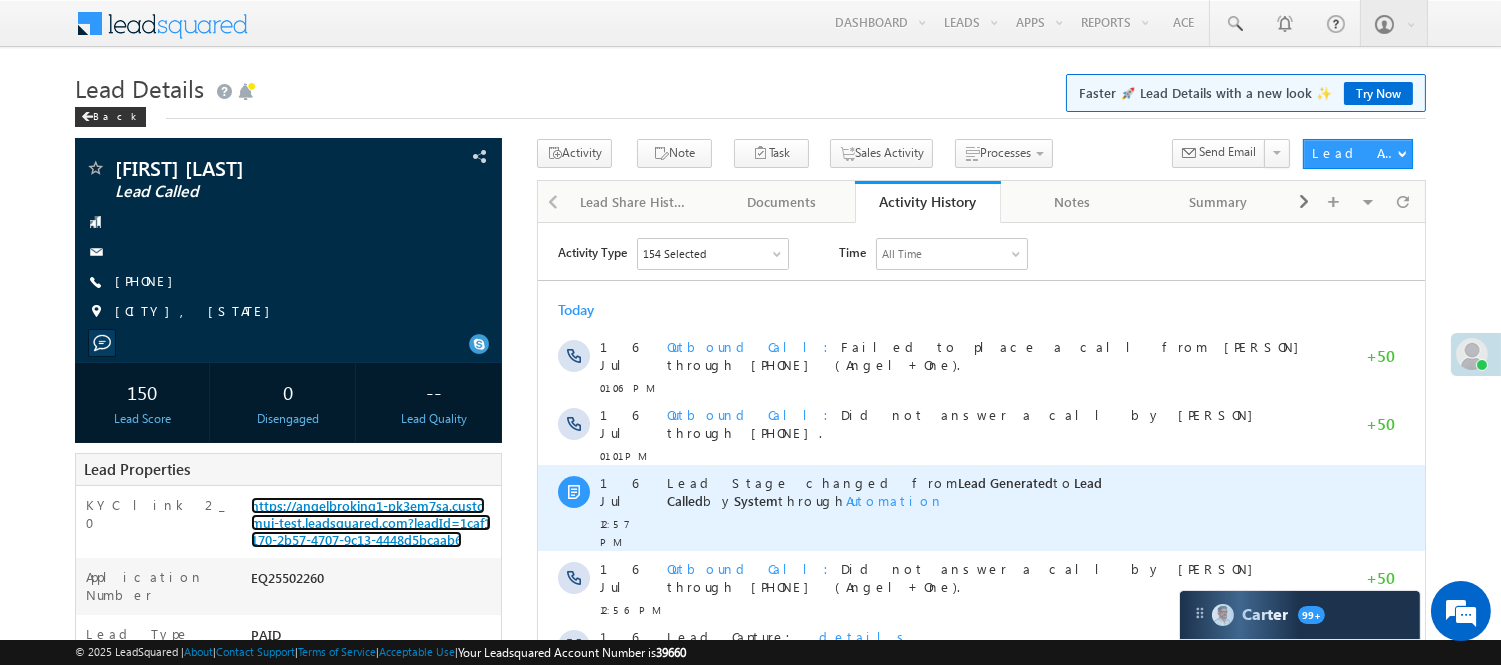 scroll, scrollTop: 111, scrollLeft: 0, axis: vertical 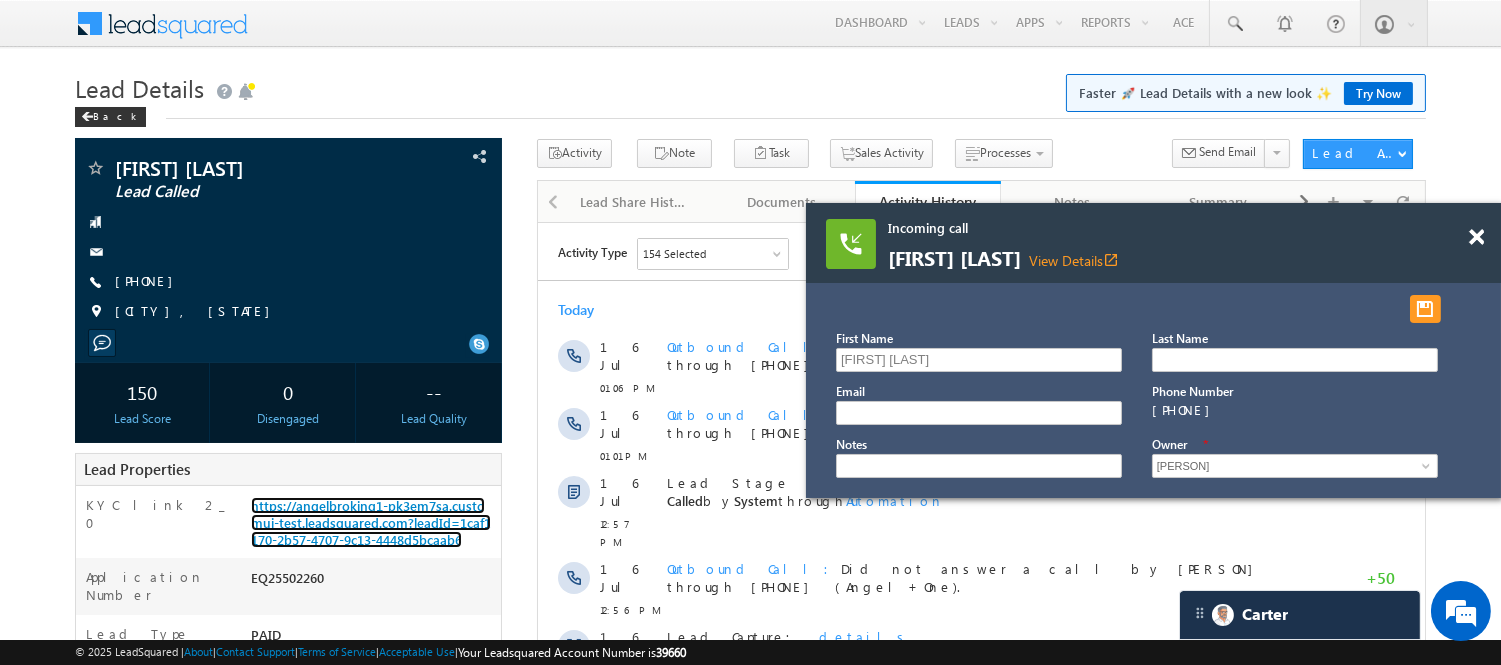 click on "Incoming call [PERSON] [LAST] View Details open_in_new" at bounding box center [1153, 243] 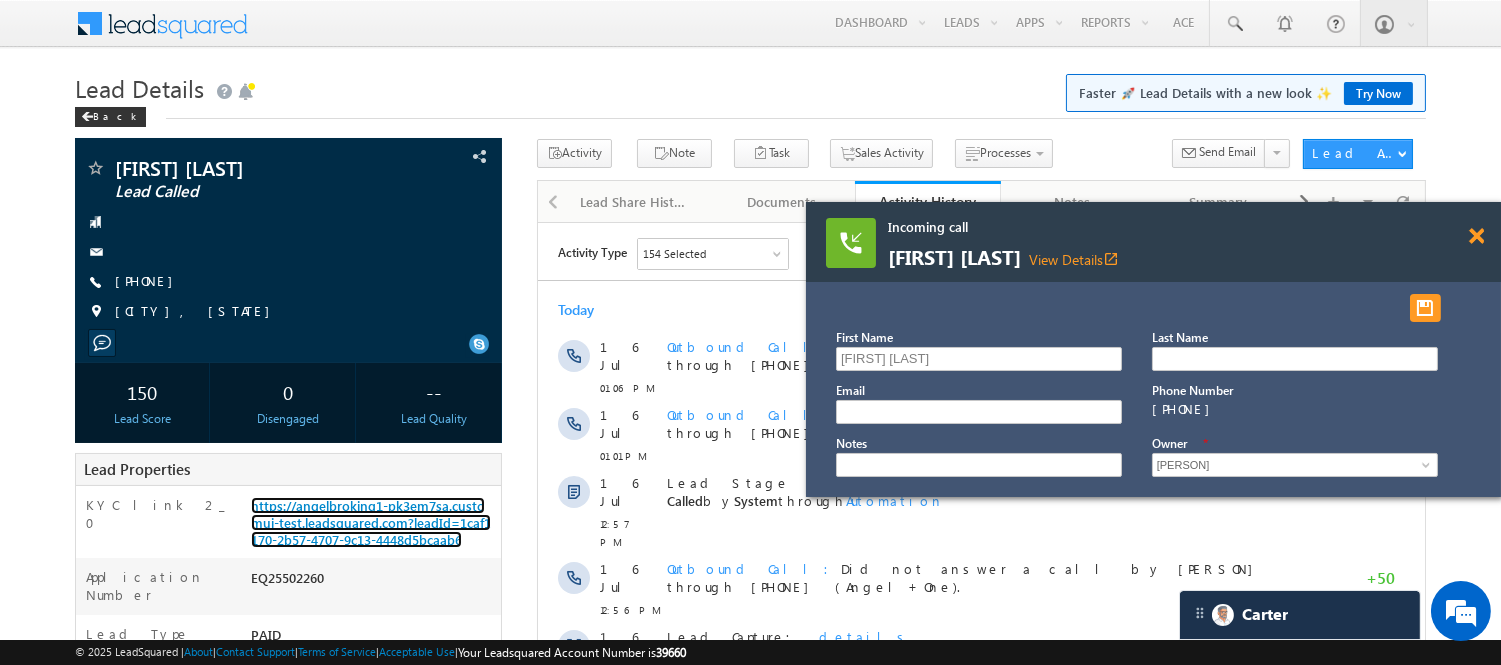click at bounding box center (1476, 236) 